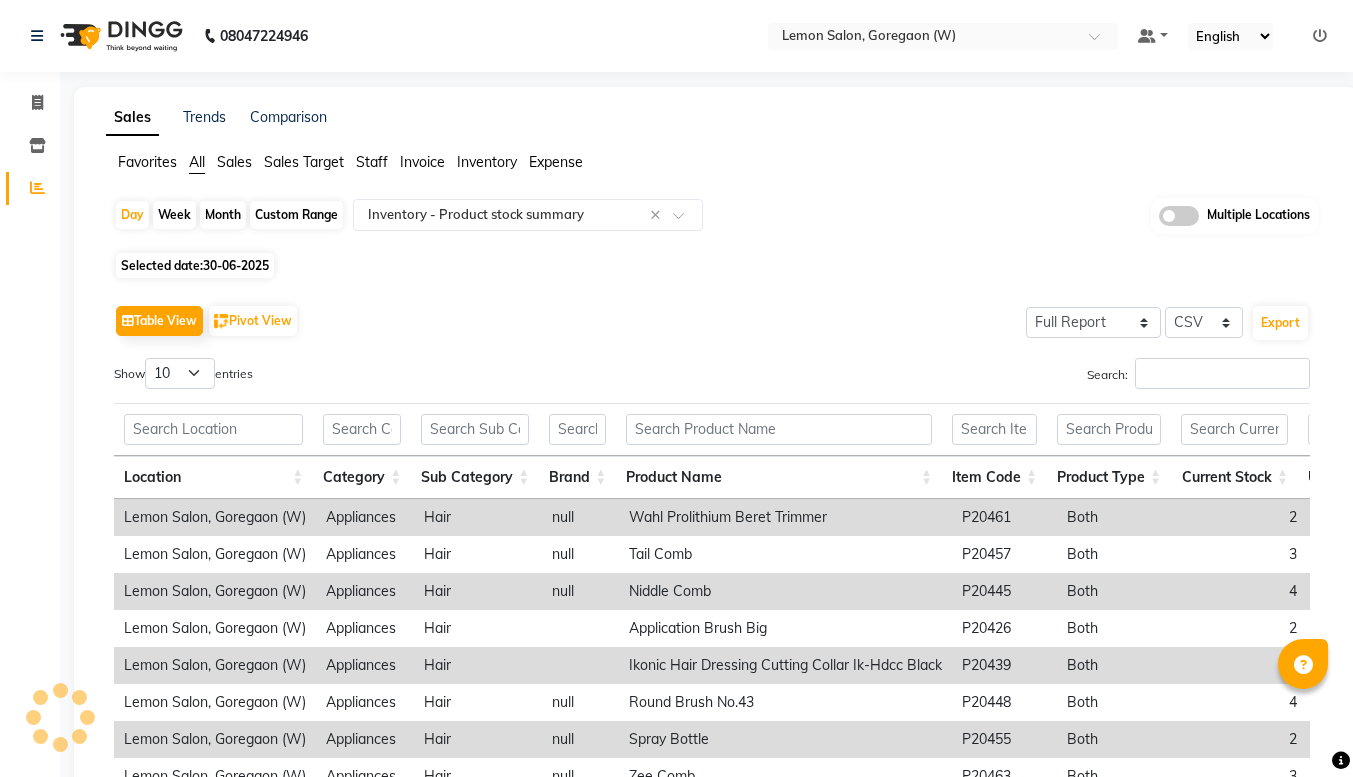 select on "full_report" 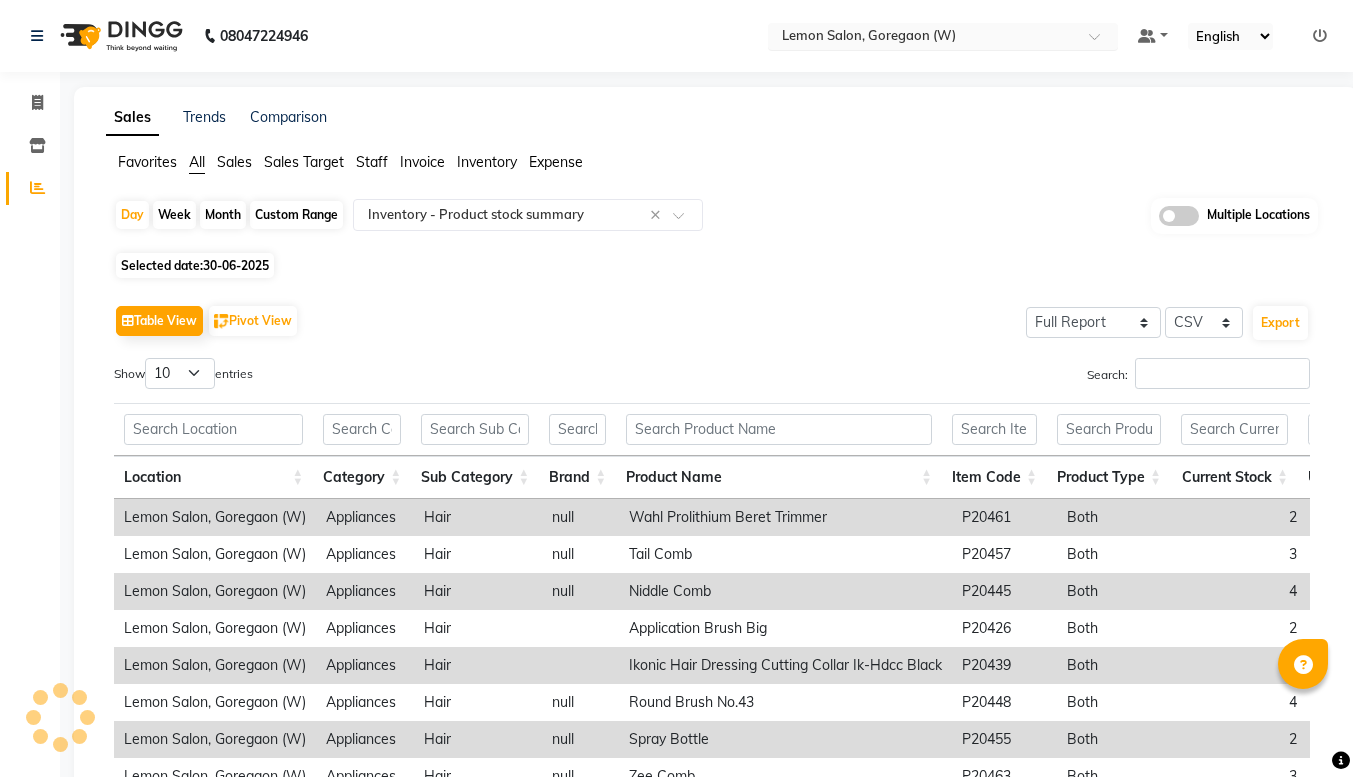 scroll, scrollTop: 0, scrollLeft: 0, axis: both 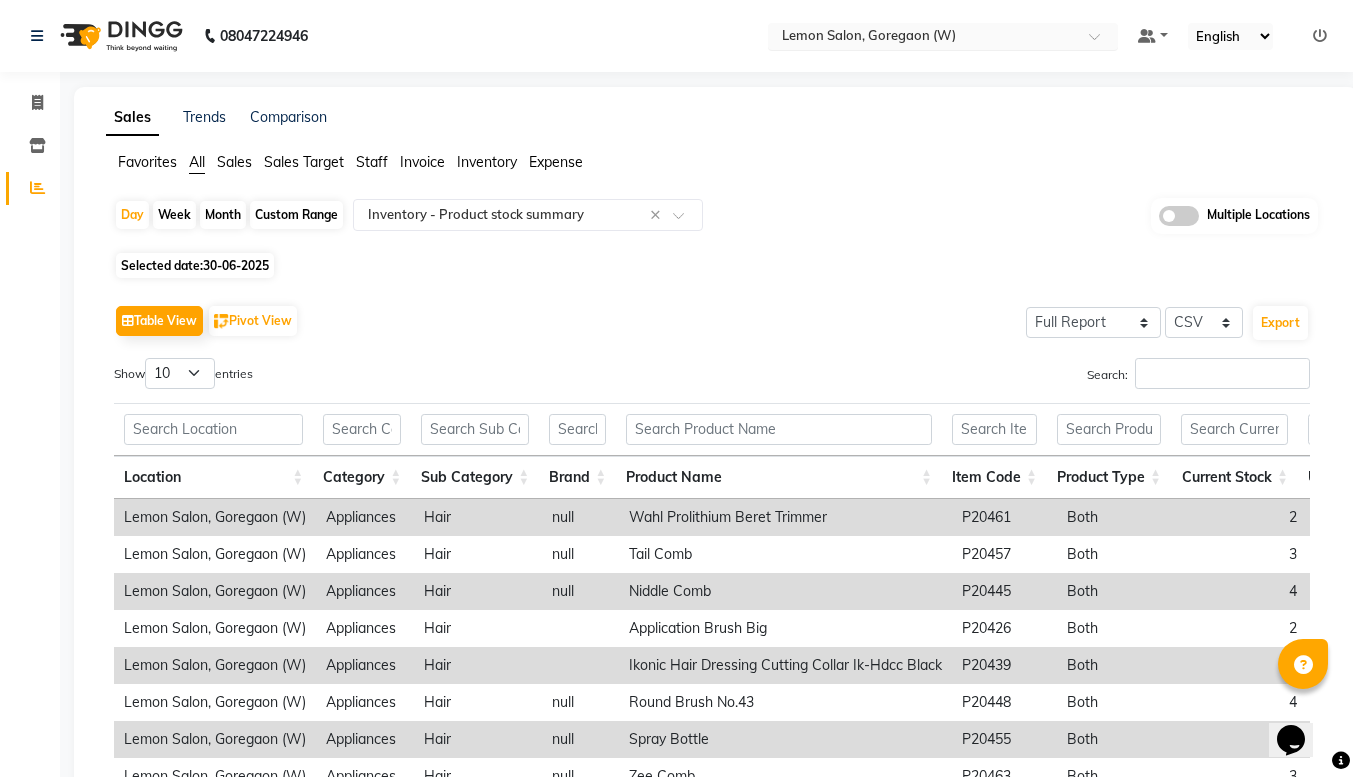 click at bounding box center [1101, 42] 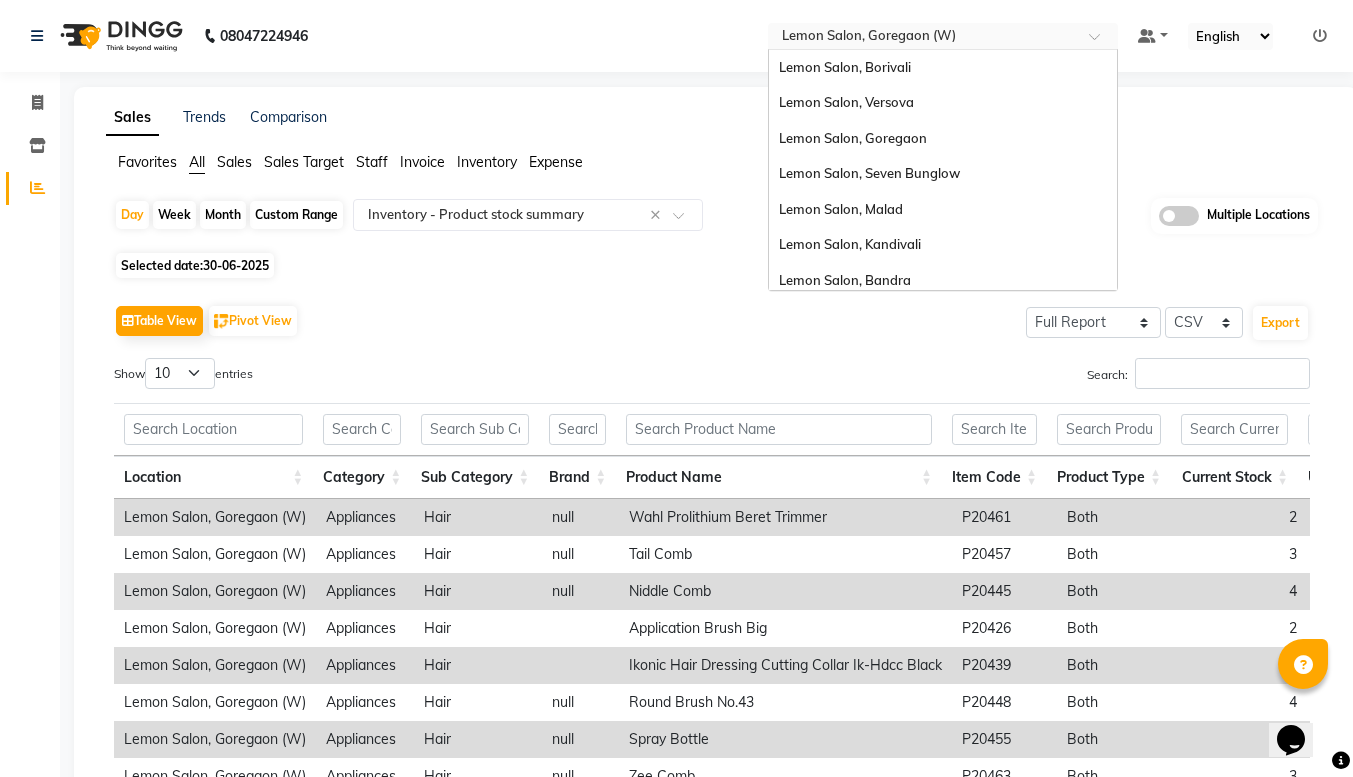 scroll, scrollTop: 186, scrollLeft: 0, axis: vertical 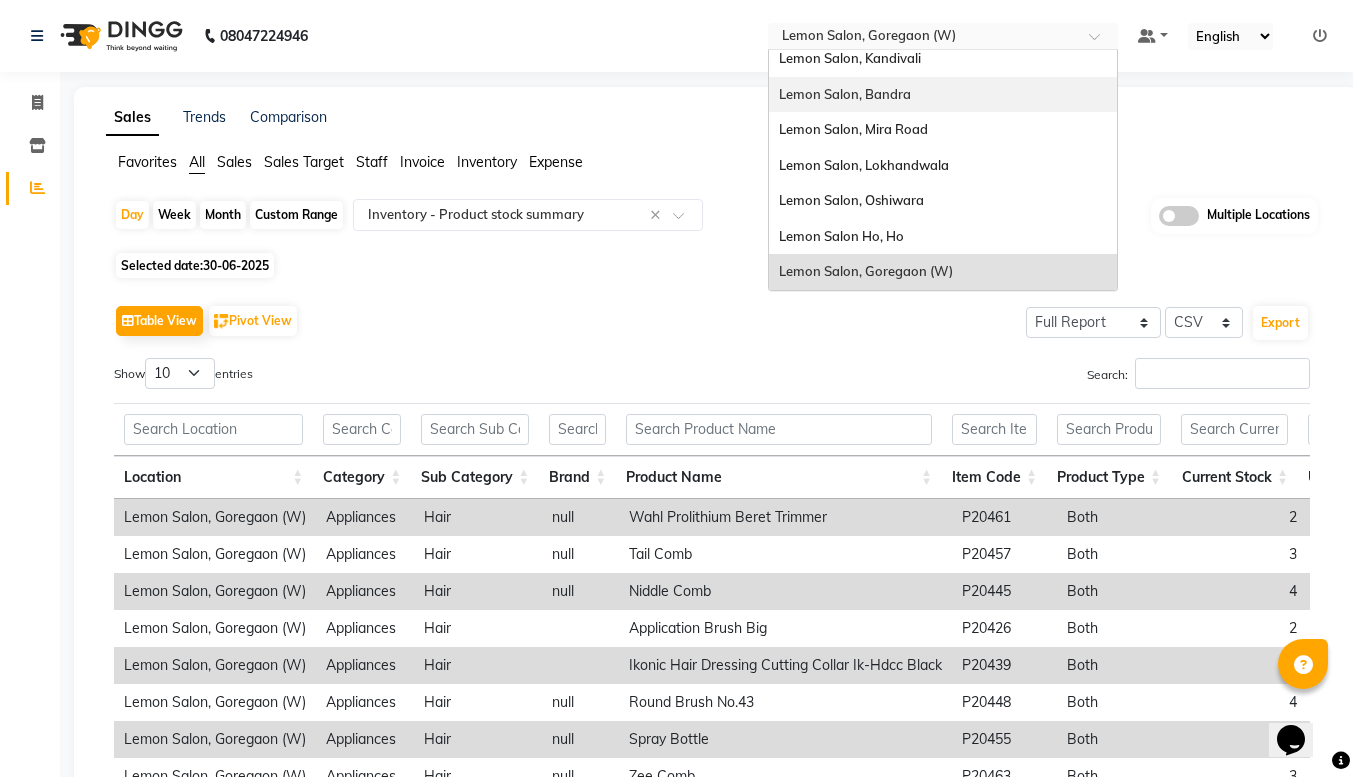 click on "Lemon Salon, Bandra" at bounding box center [845, 94] 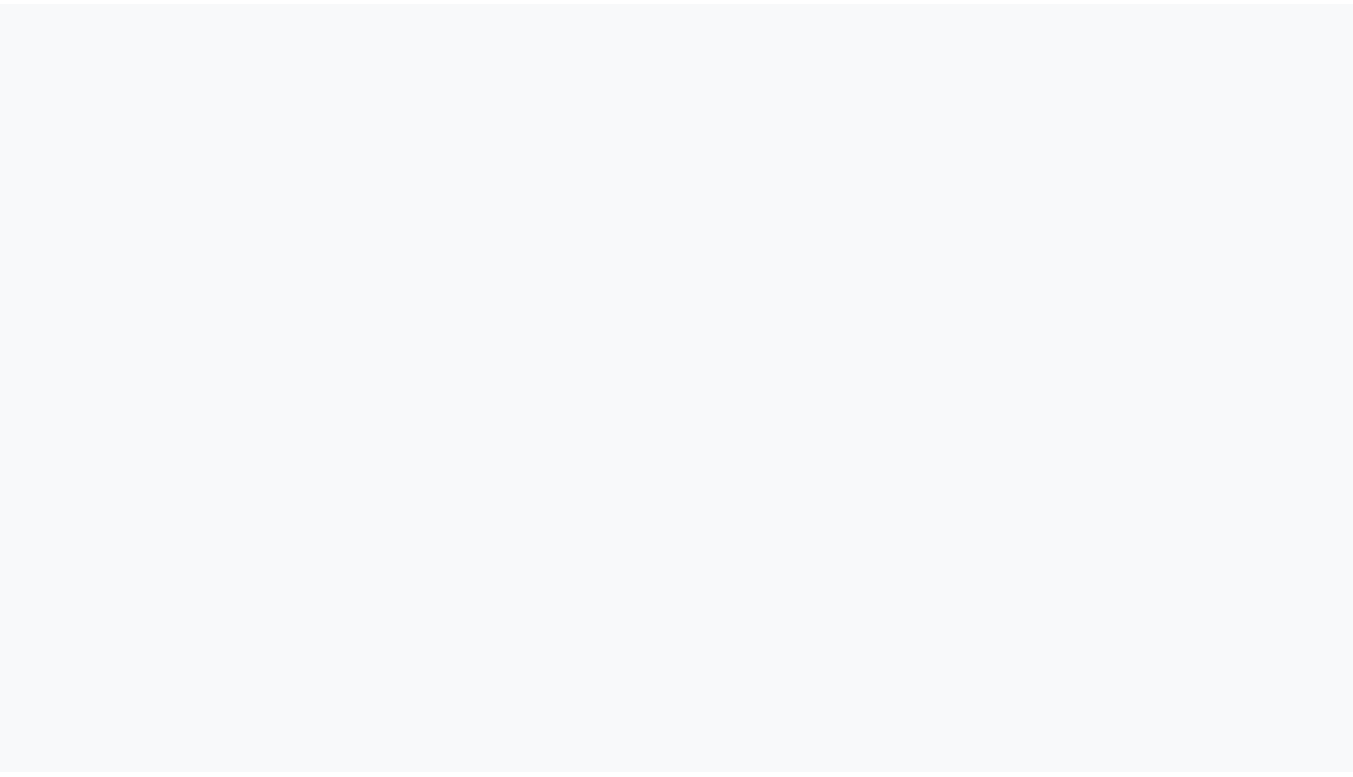 scroll, scrollTop: 0, scrollLeft: 0, axis: both 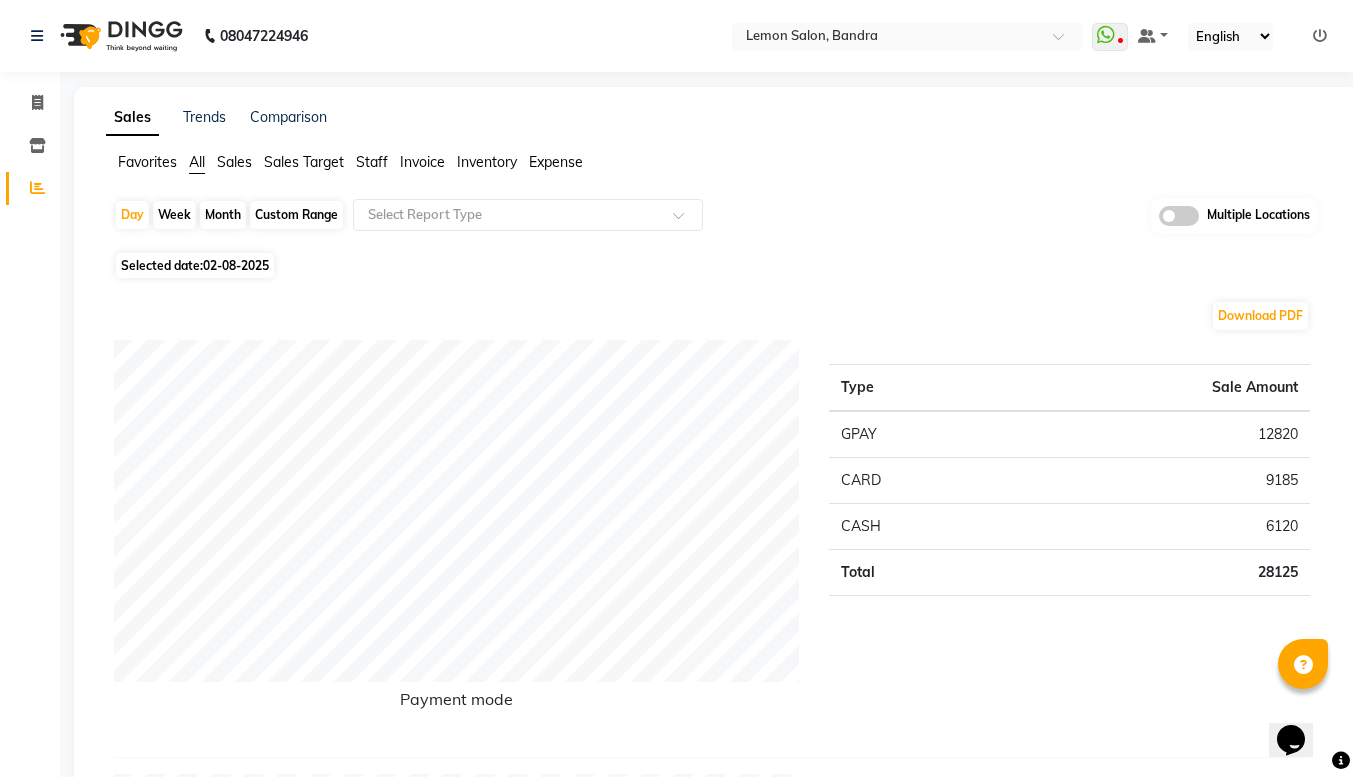 click on "Month" 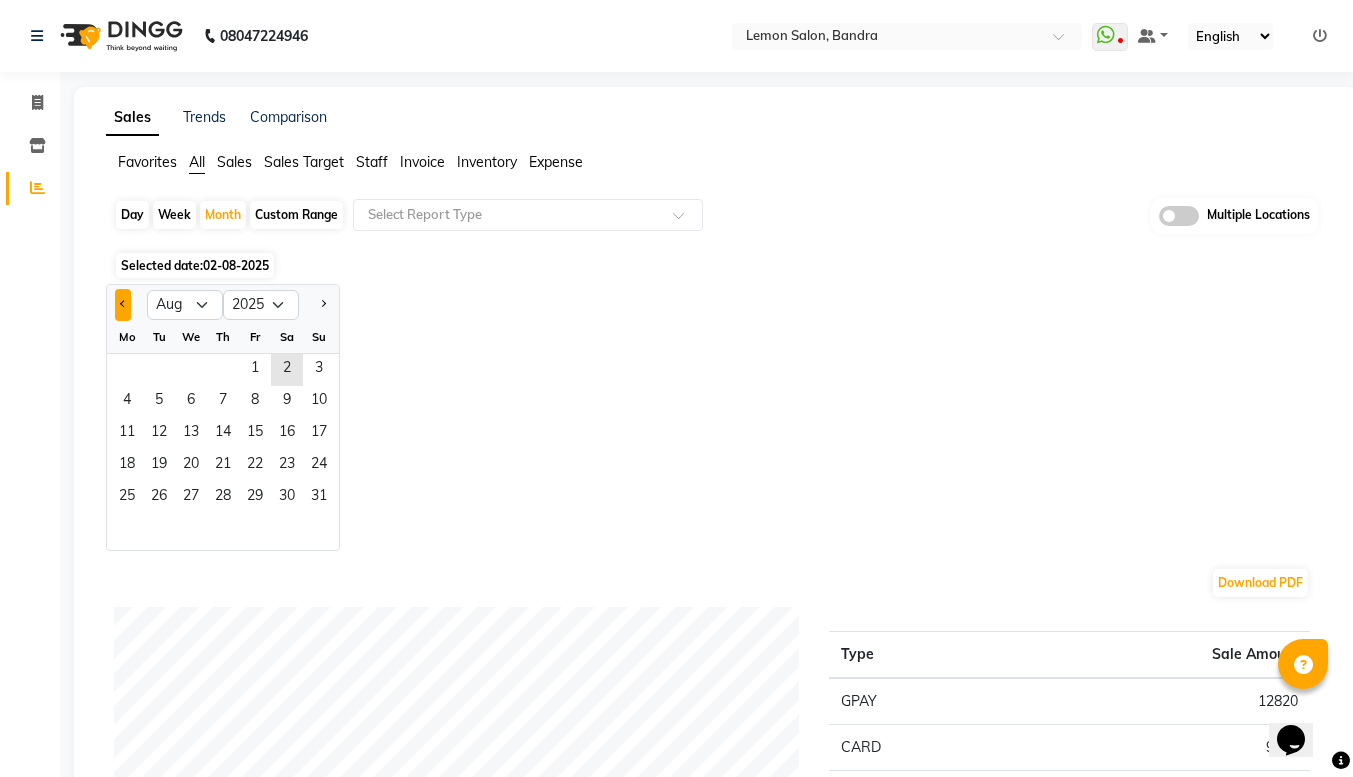 click 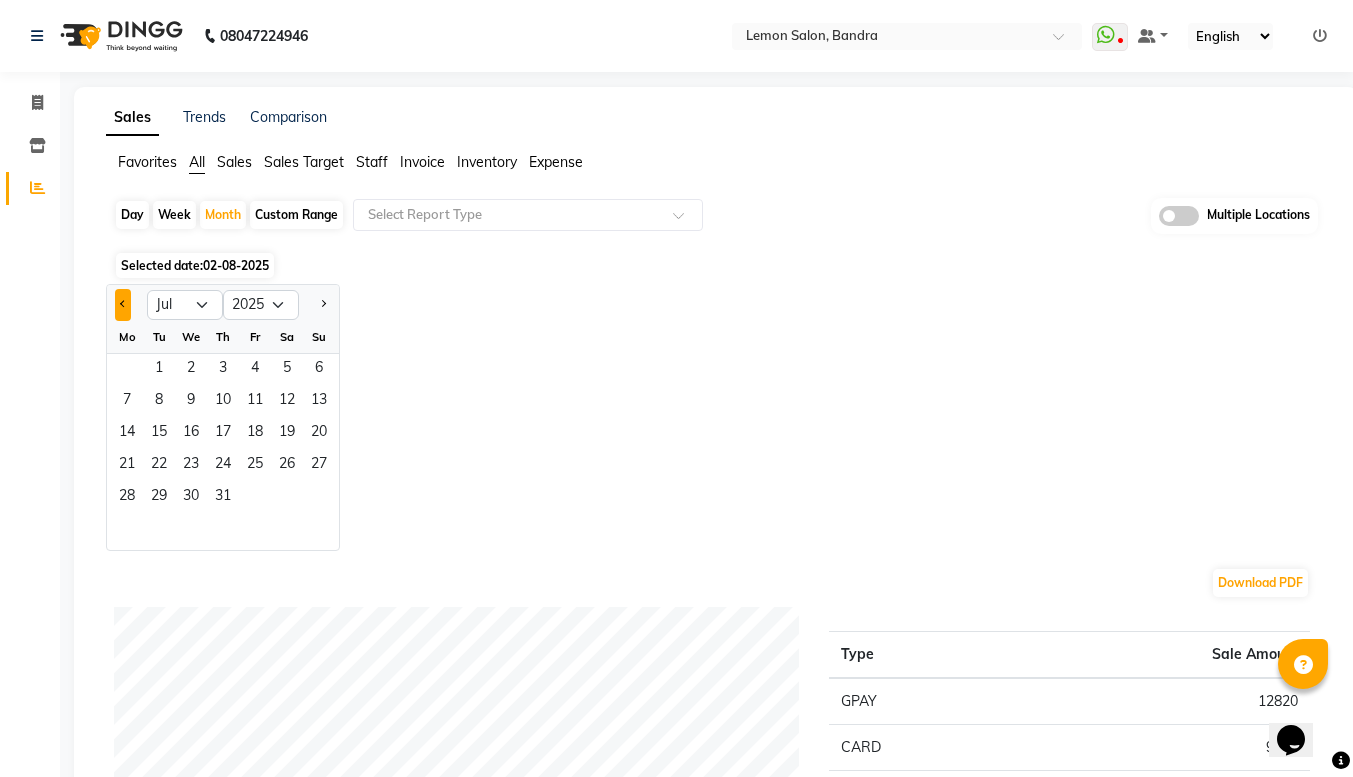 click 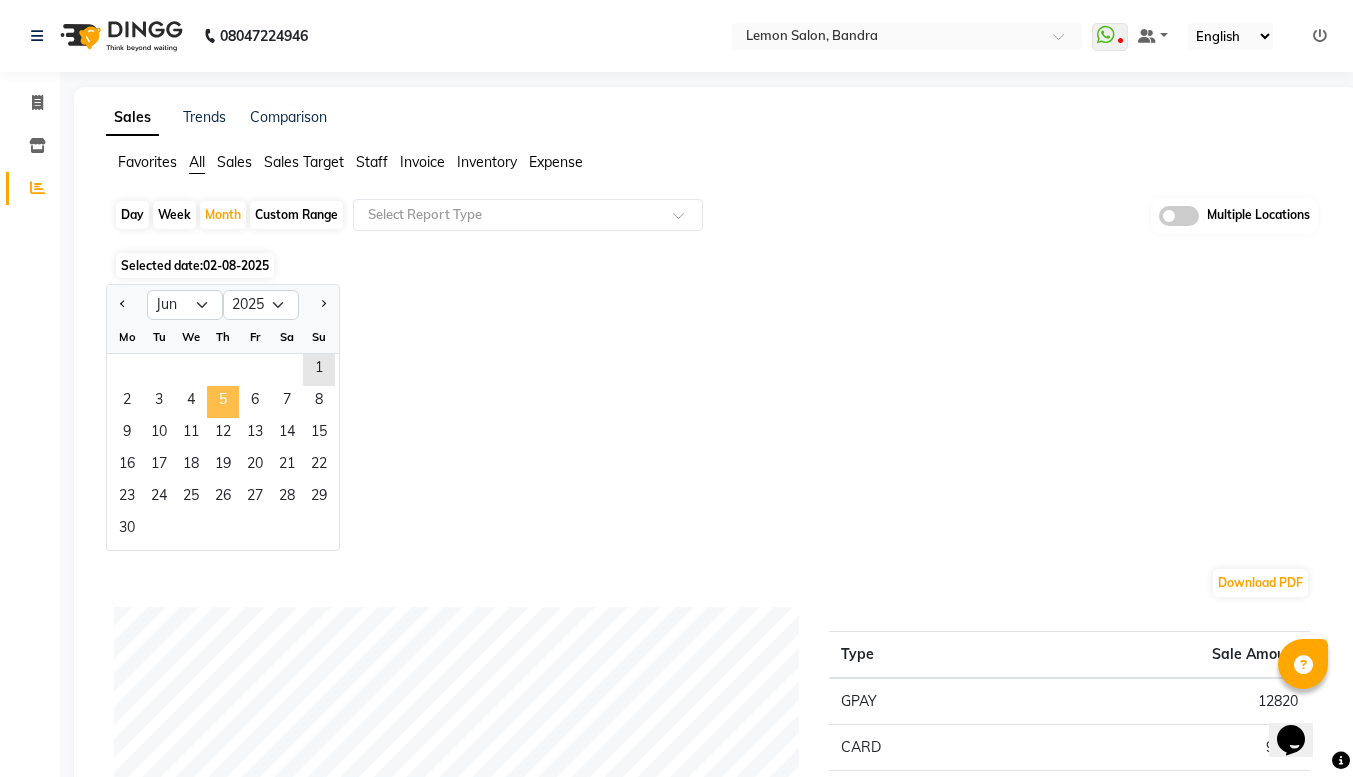 click on "5" 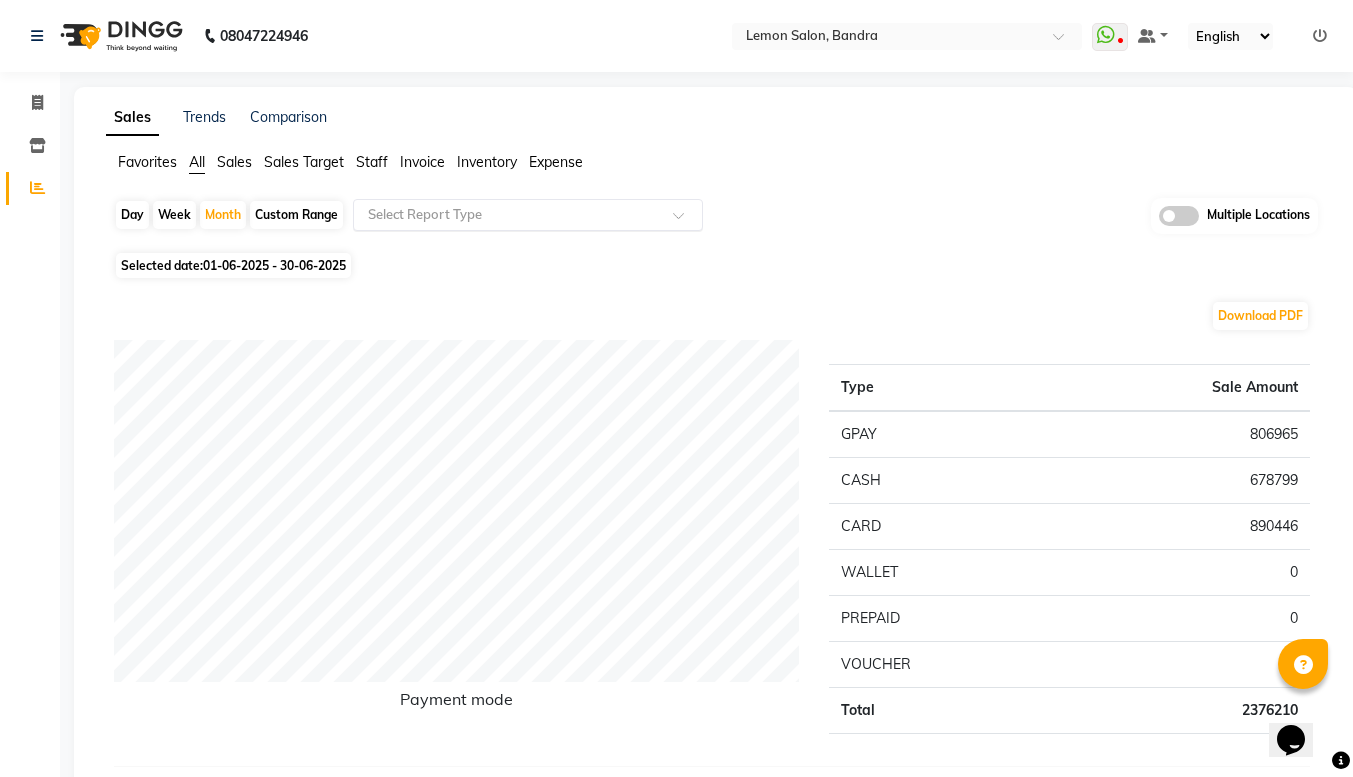 click 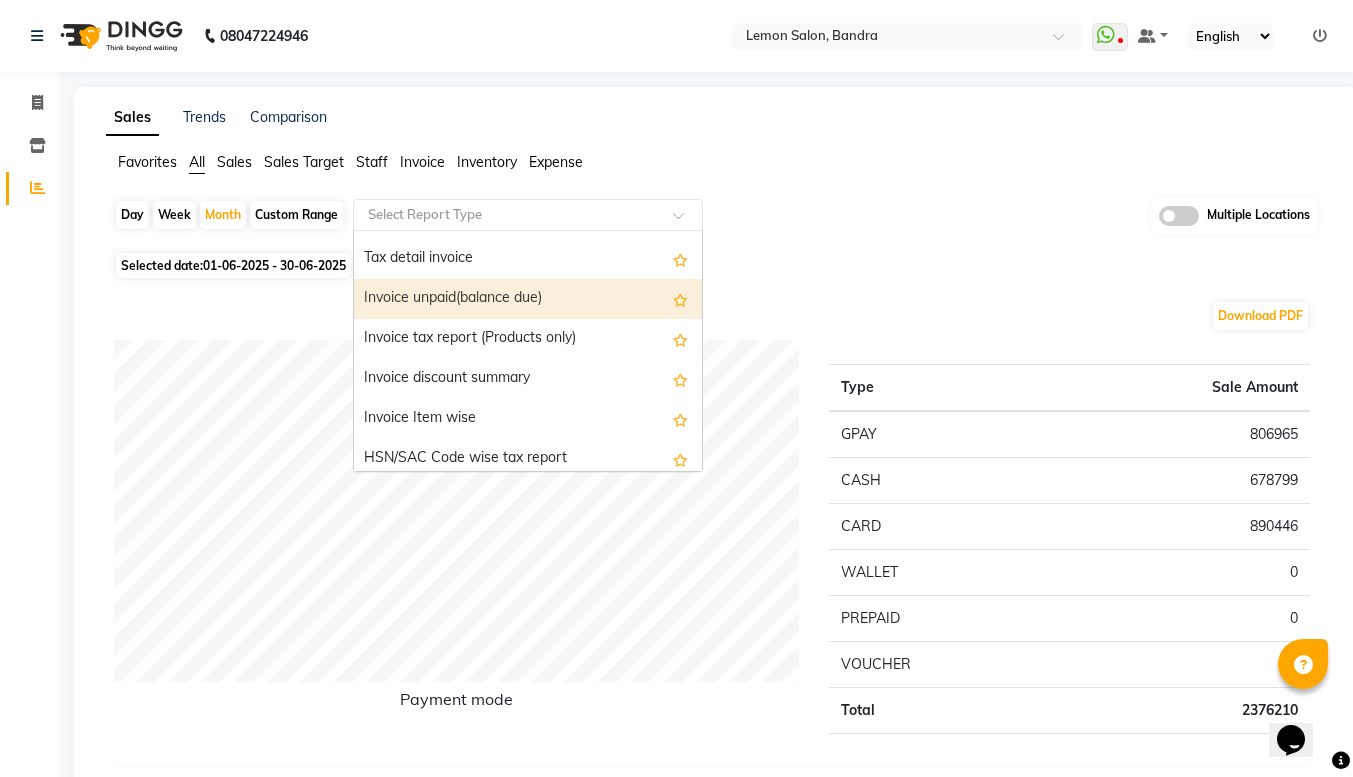 scroll, scrollTop: 1593, scrollLeft: 0, axis: vertical 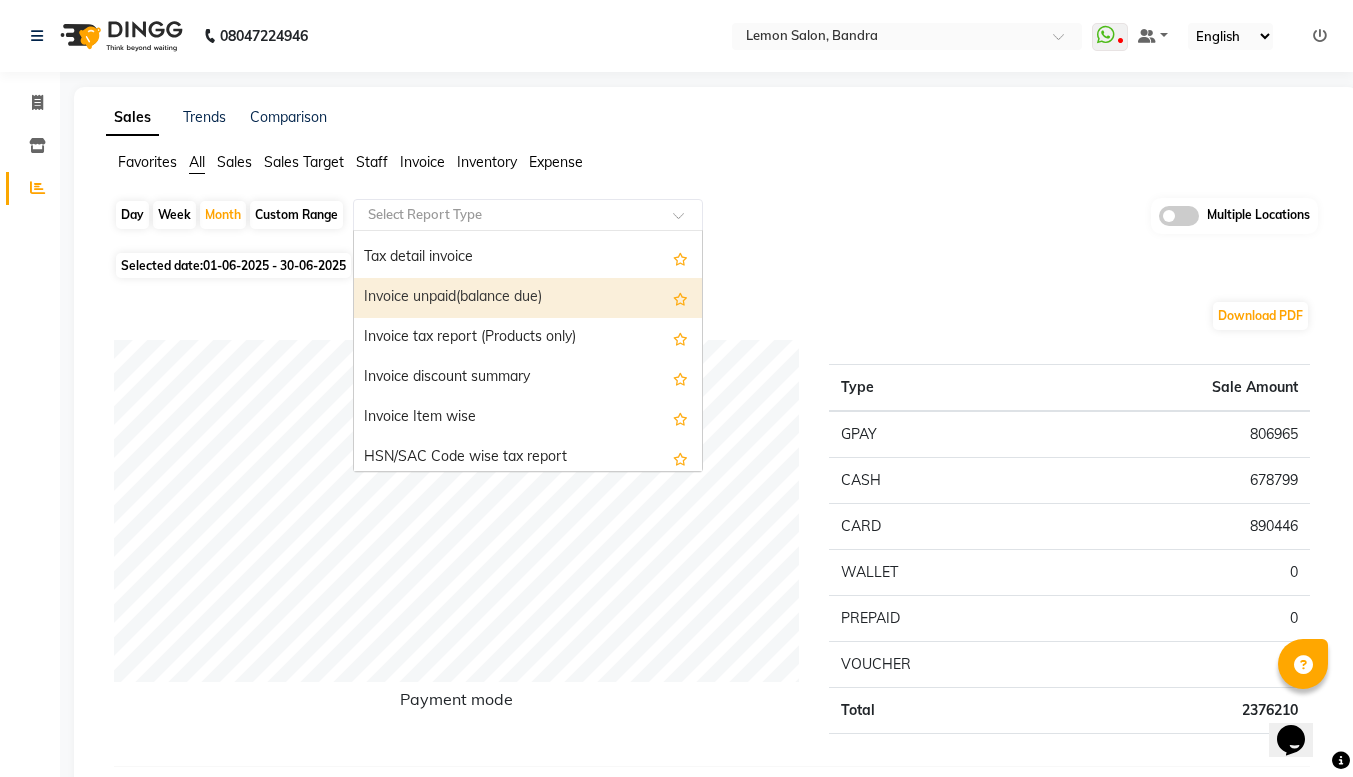 click on "Invoice unpaid(balance due)" at bounding box center [528, 298] 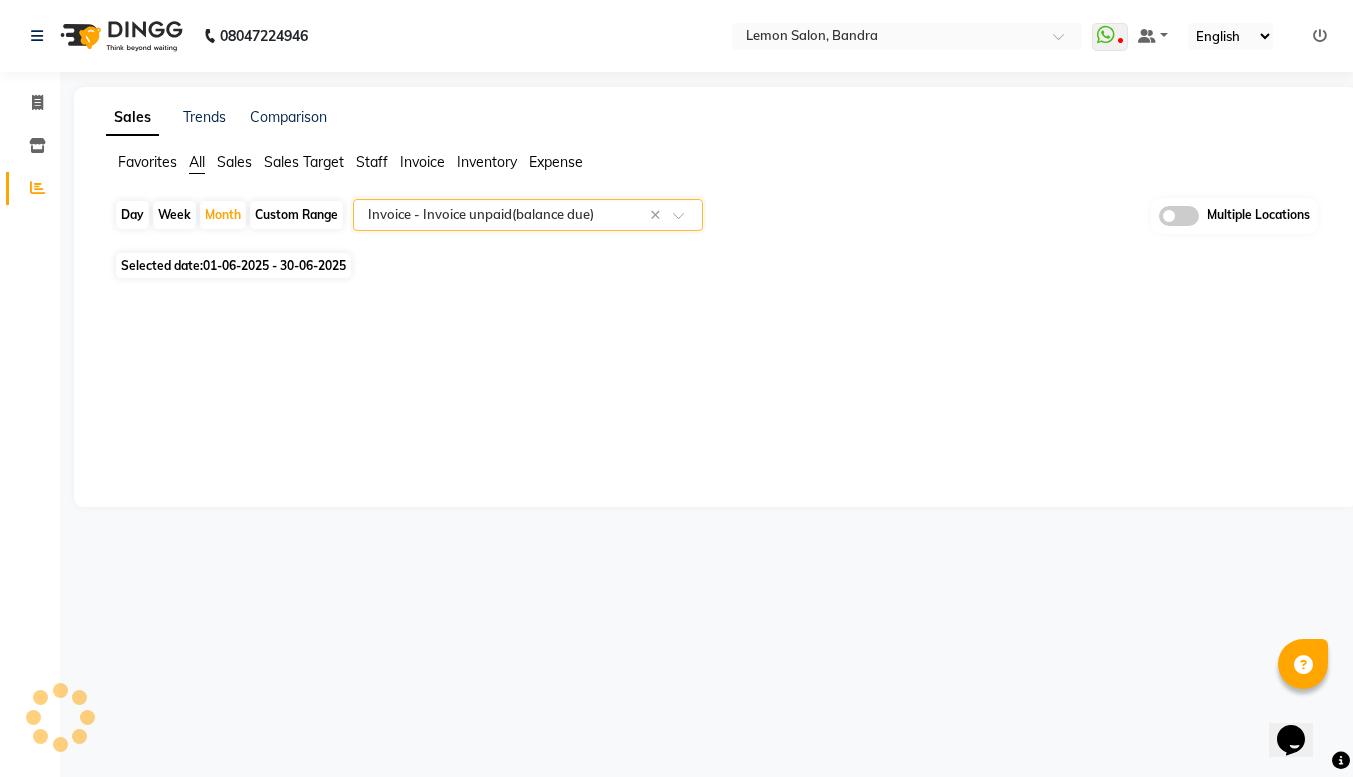 select on "full_report" 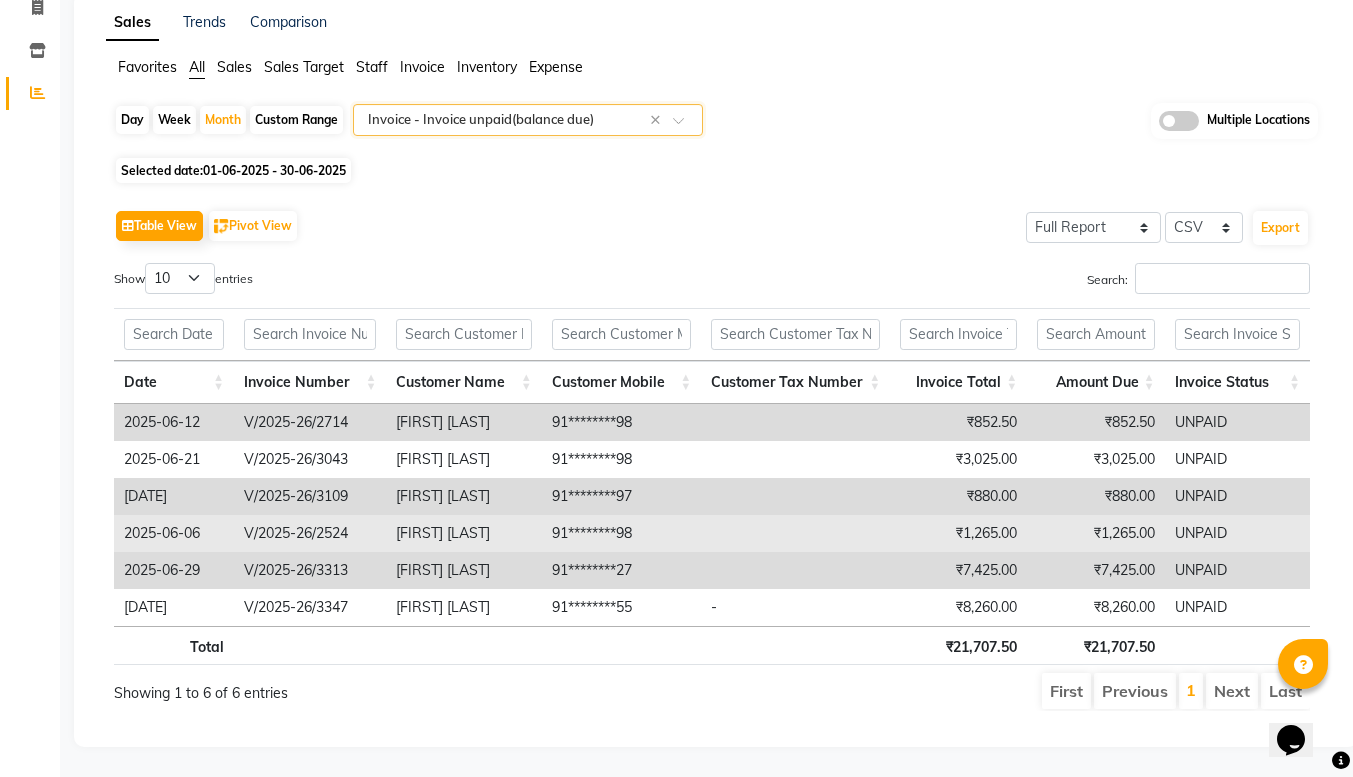 scroll, scrollTop: 110, scrollLeft: 0, axis: vertical 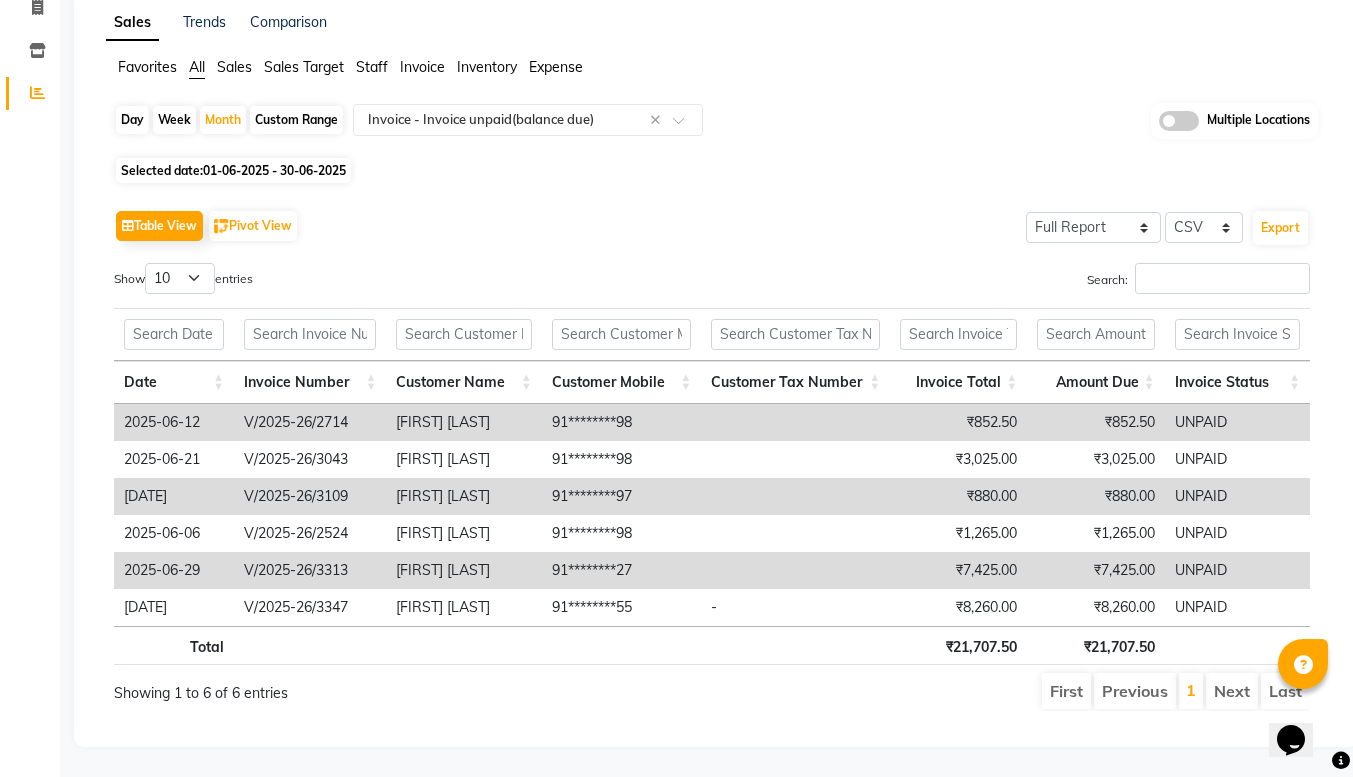 click on "Show  10 25 50 100  entries" at bounding box center (405, 282) 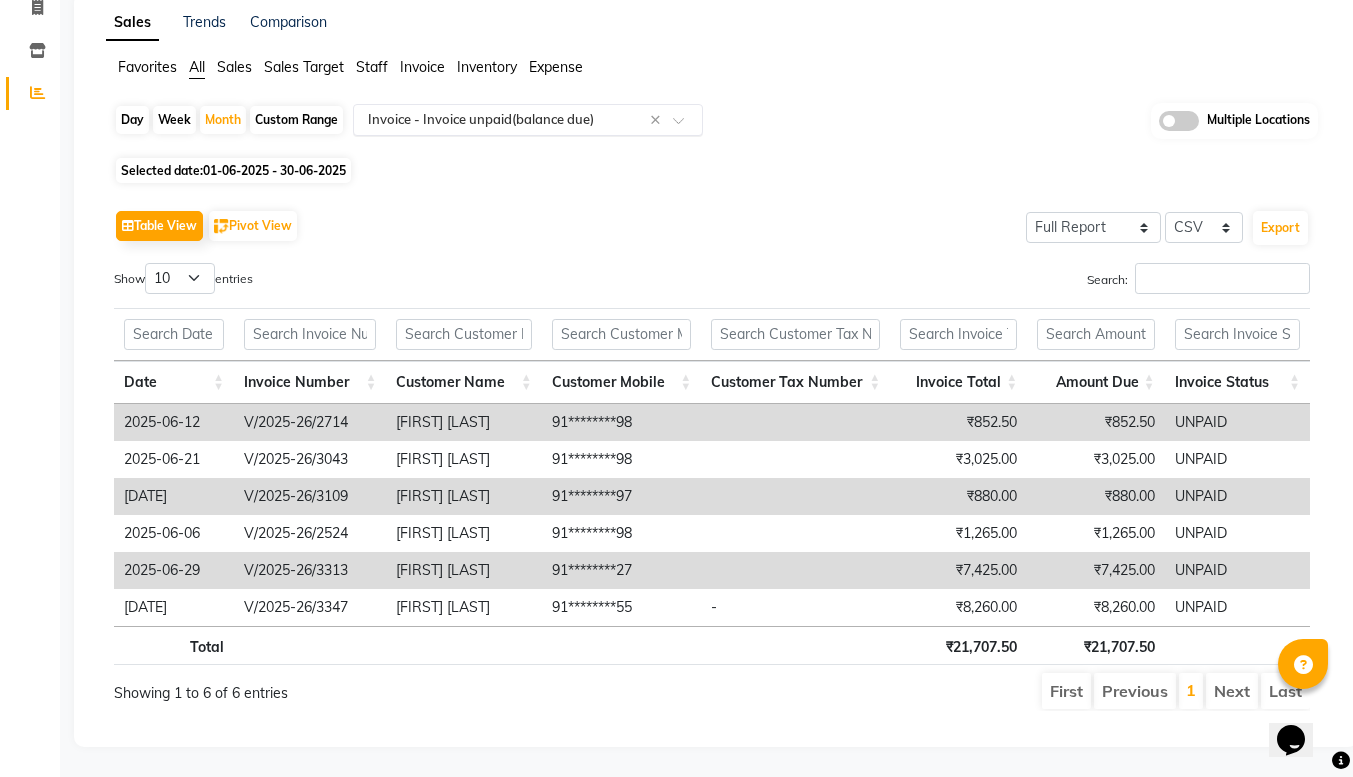 click 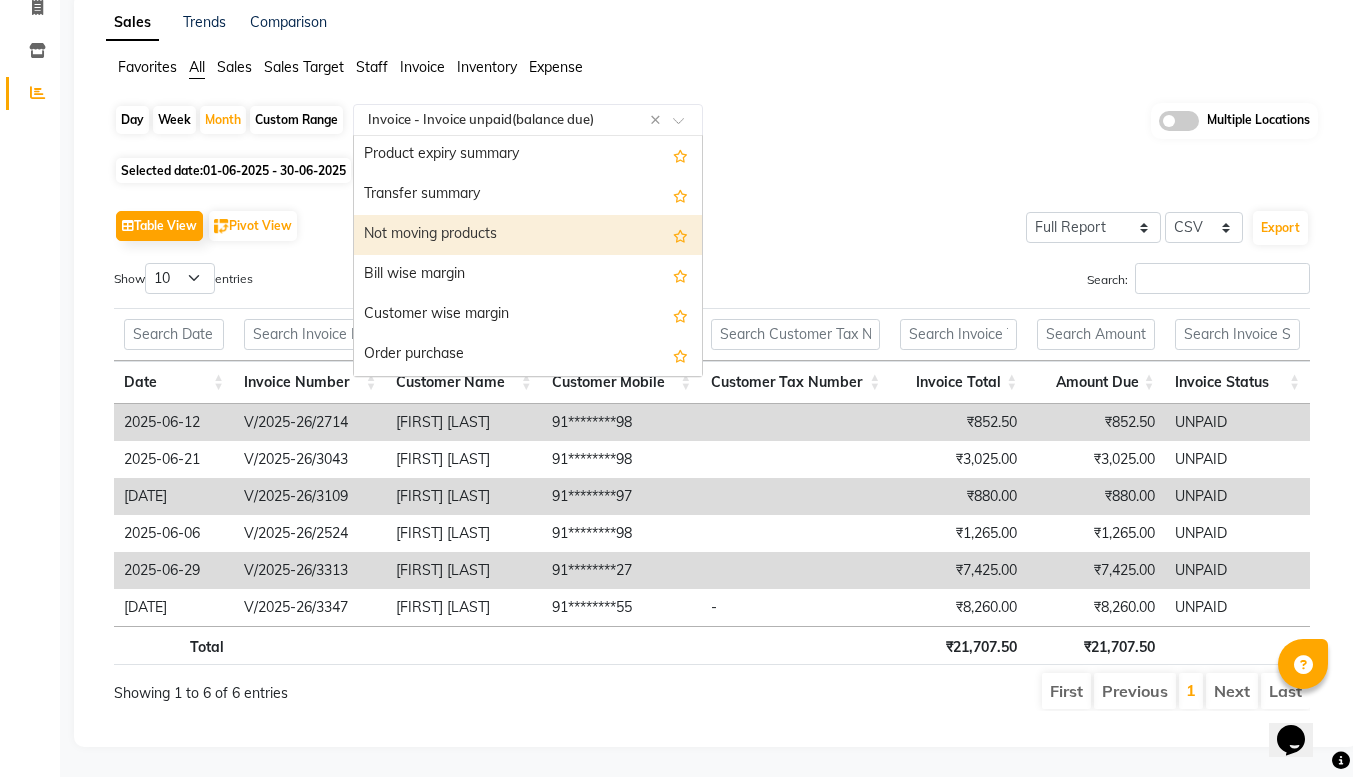 scroll, scrollTop: 2282, scrollLeft: 0, axis: vertical 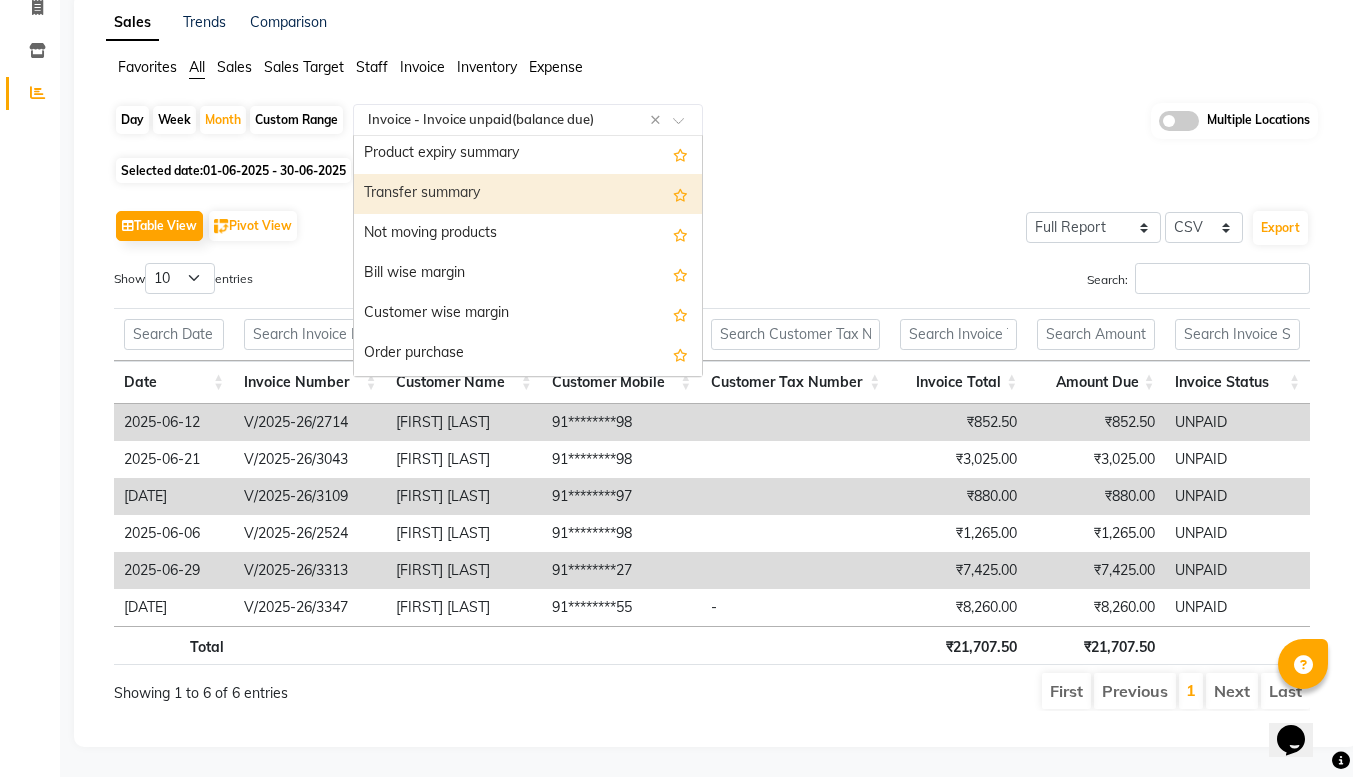 click on "Transfer summary" at bounding box center [528, 194] 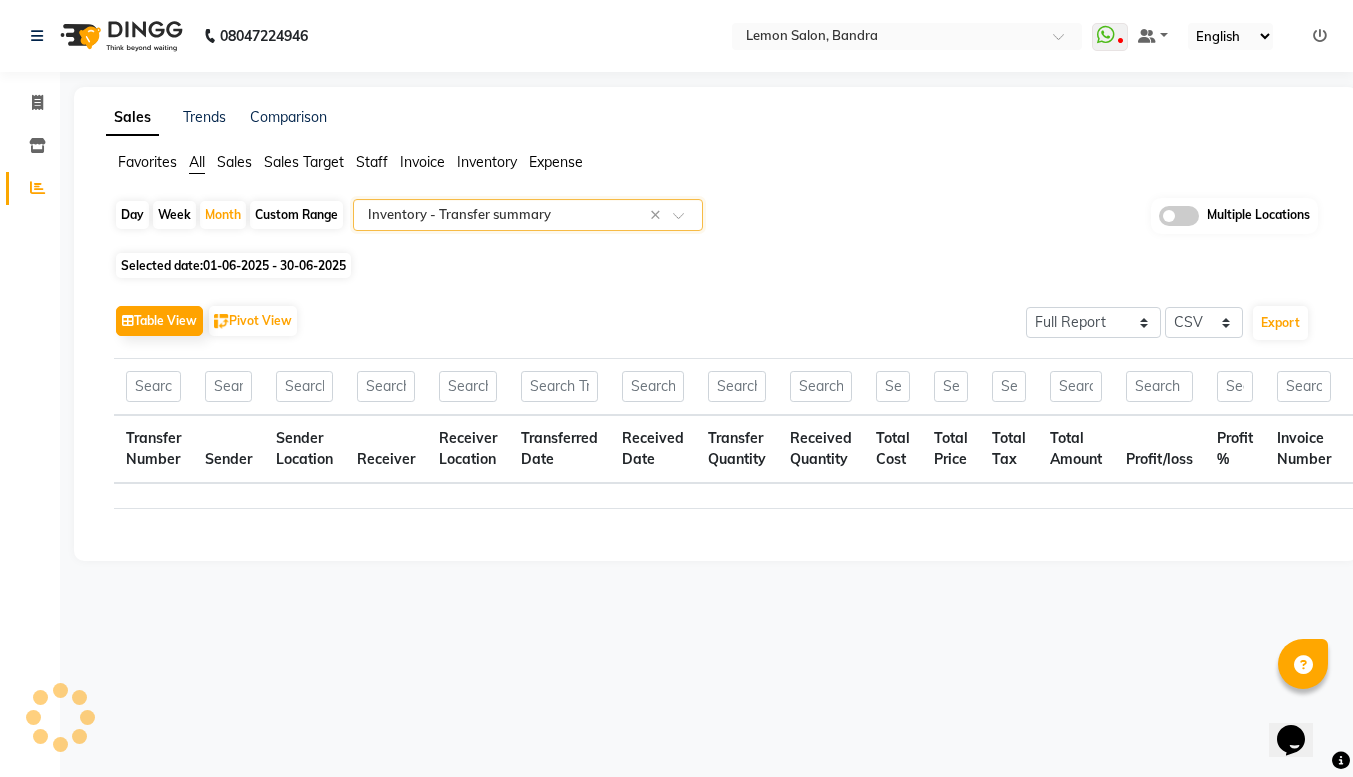 scroll, scrollTop: 0, scrollLeft: 0, axis: both 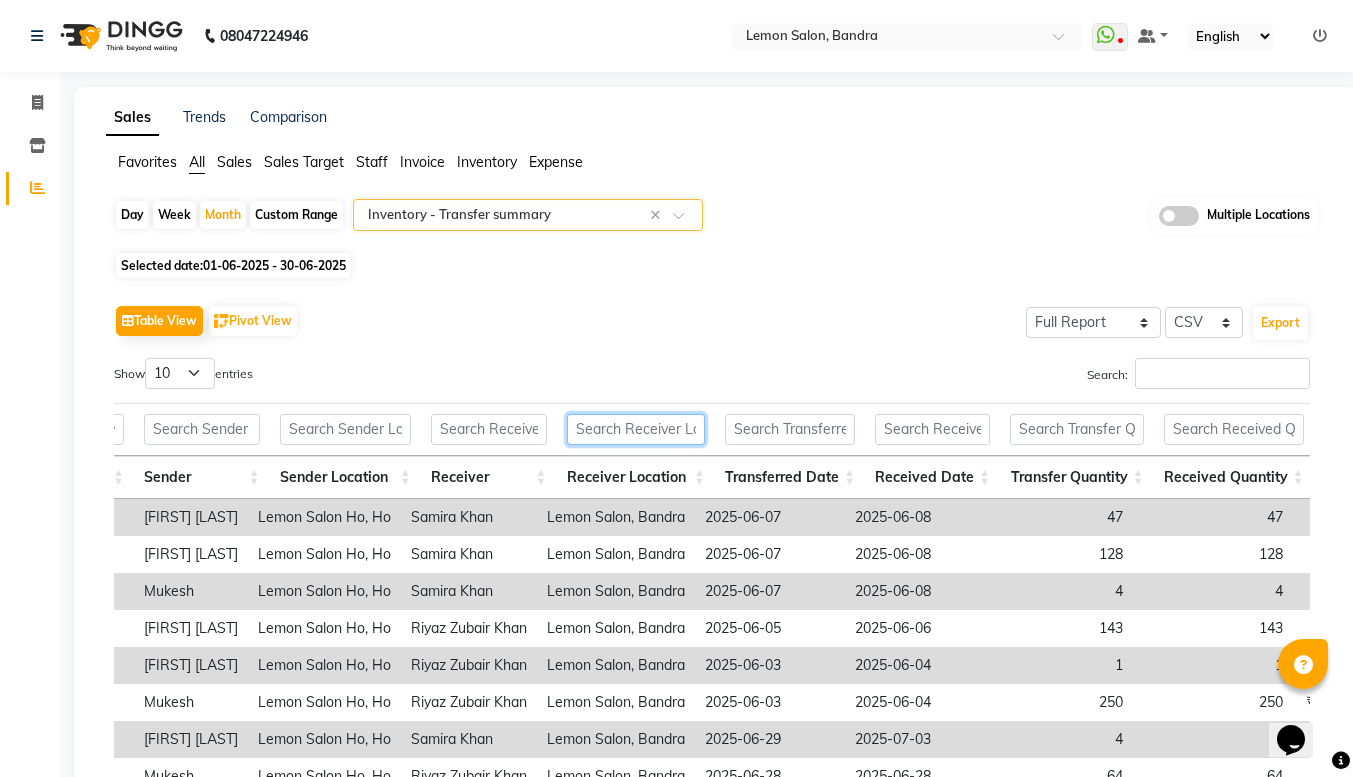 click at bounding box center (636, 429) 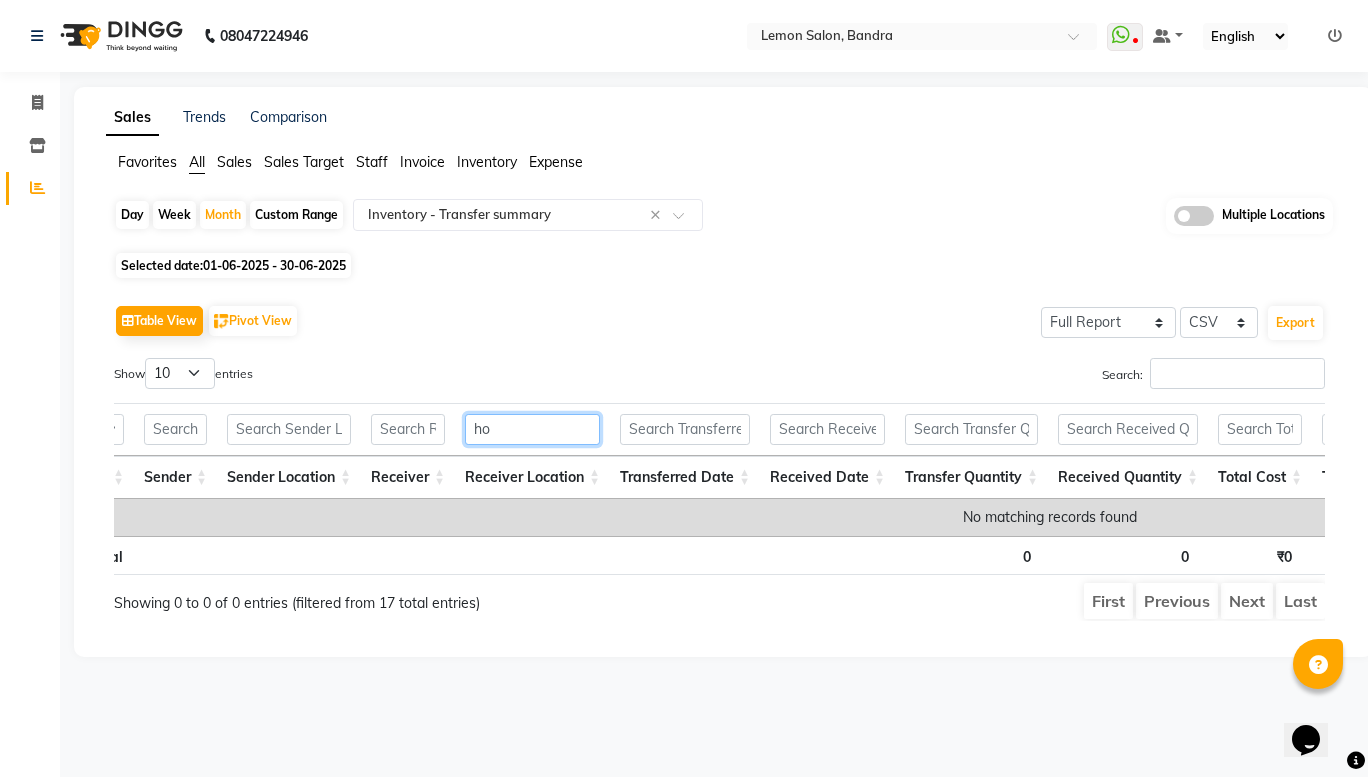 type on "h" 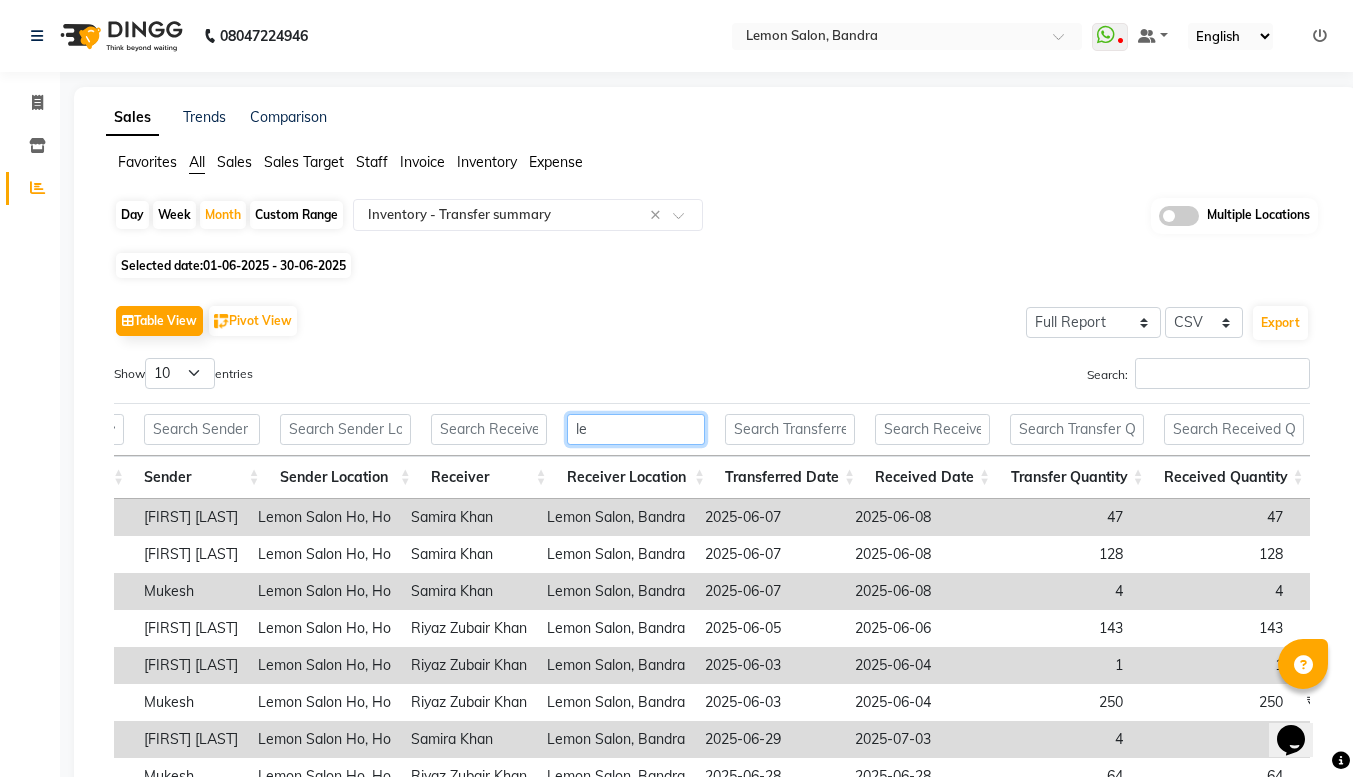 type on "l" 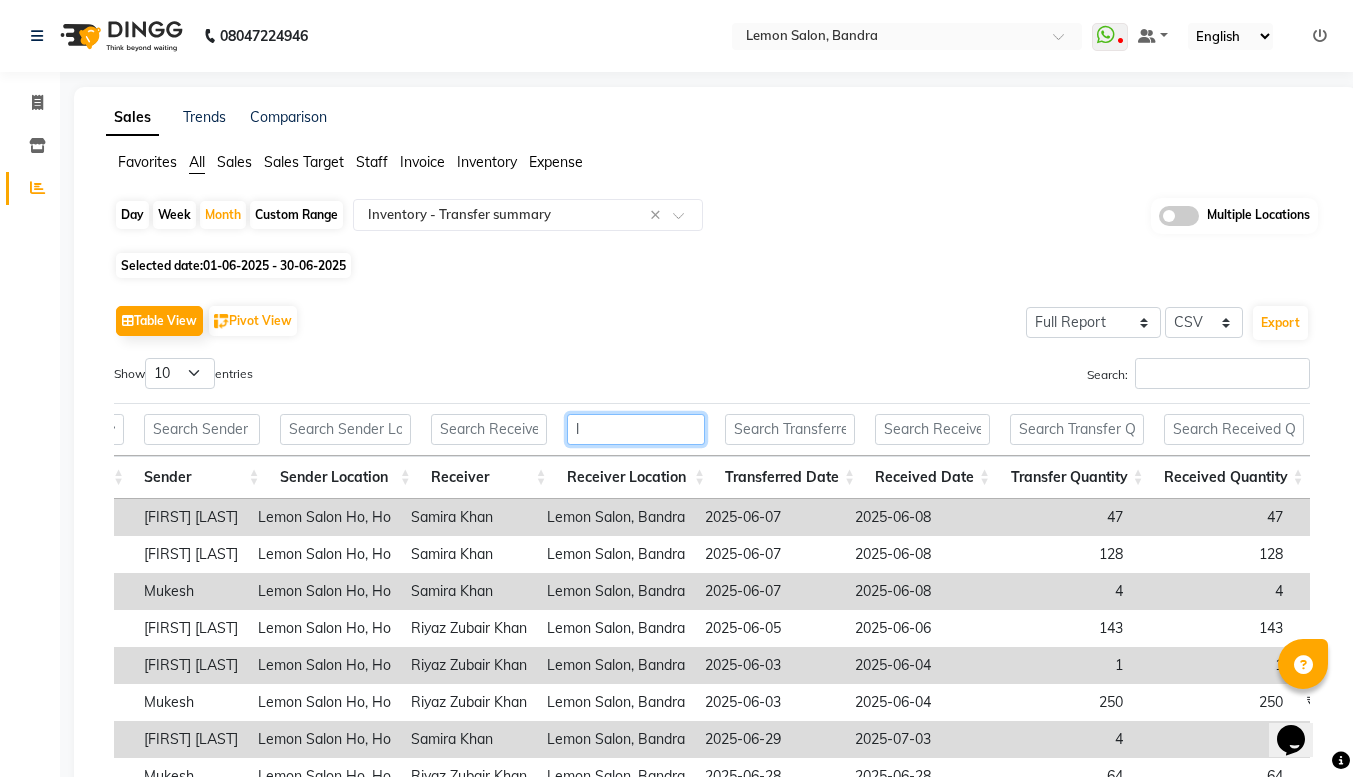 type 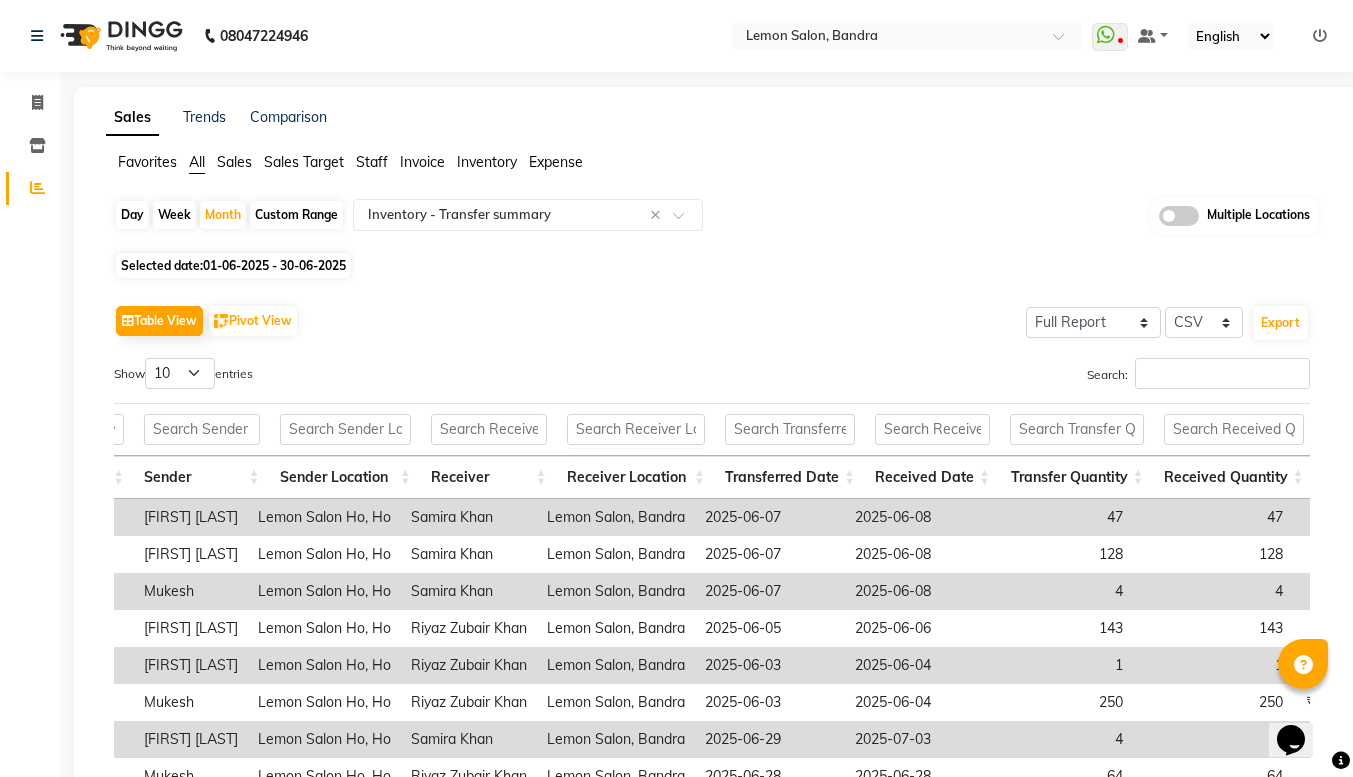 click on "Show  10 25 50 100  entries" at bounding box center [405, 377] 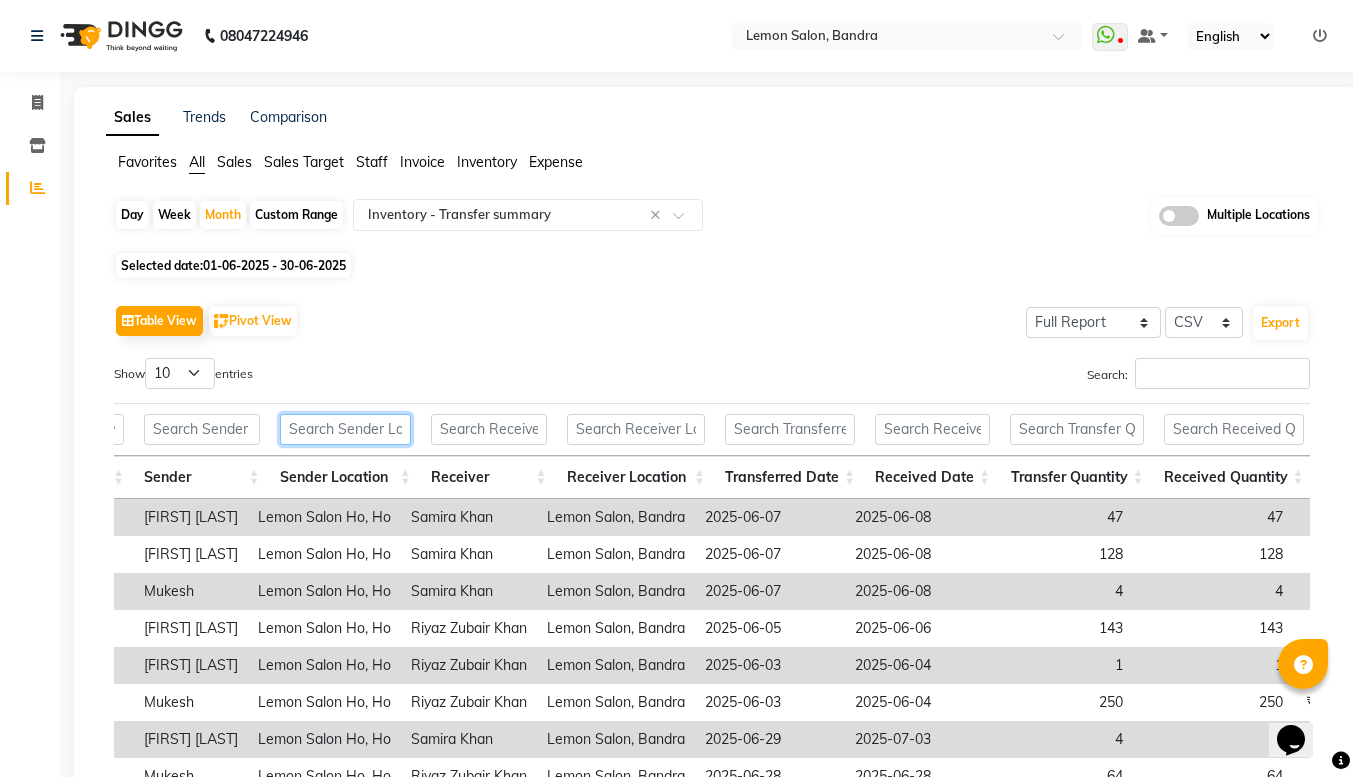 click at bounding box center [345, 429] 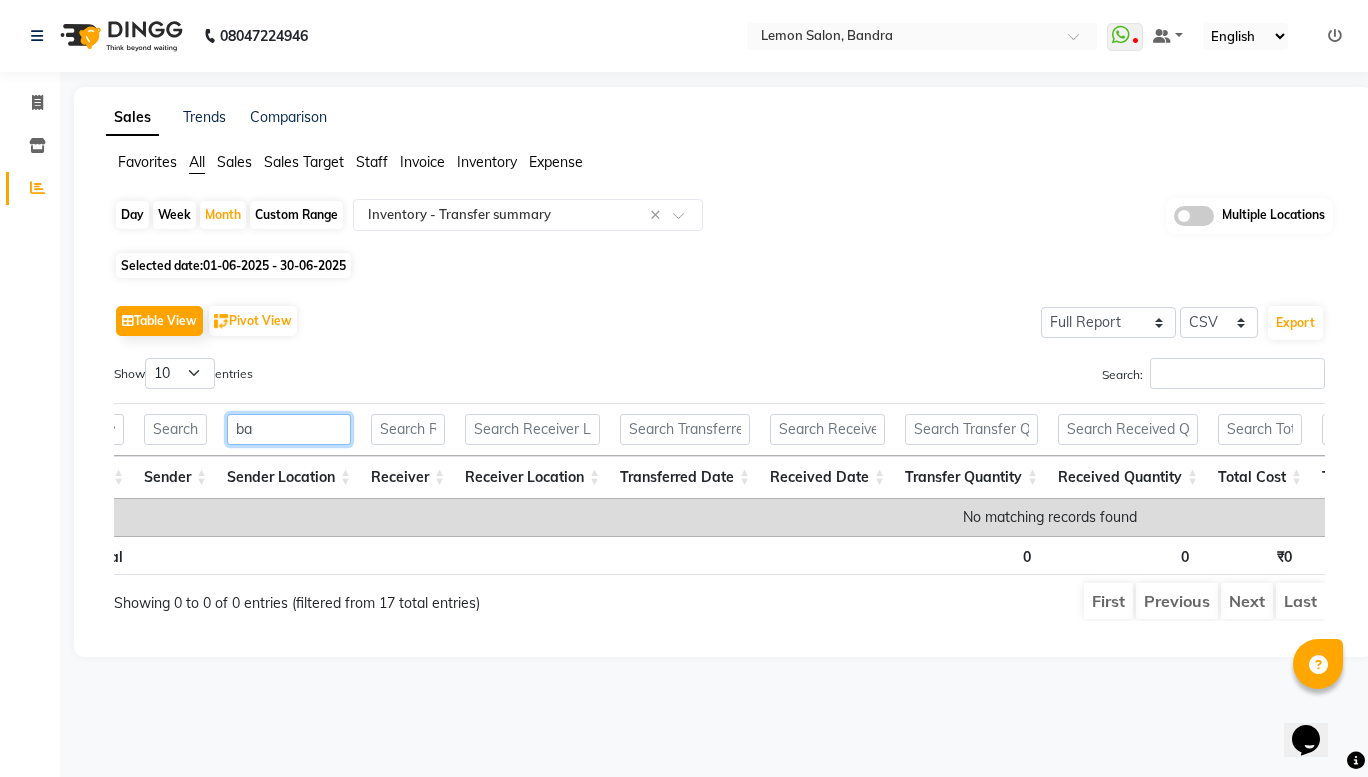 type on "b" 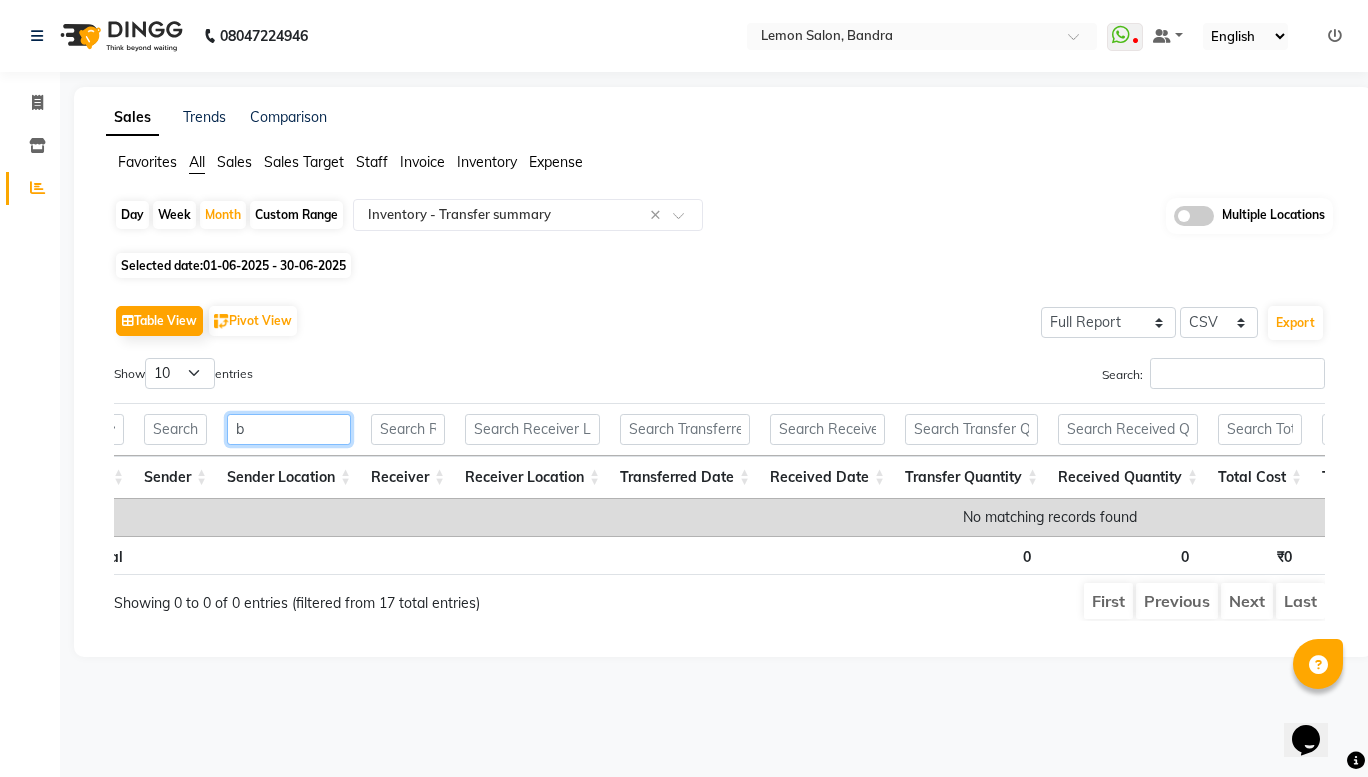 type 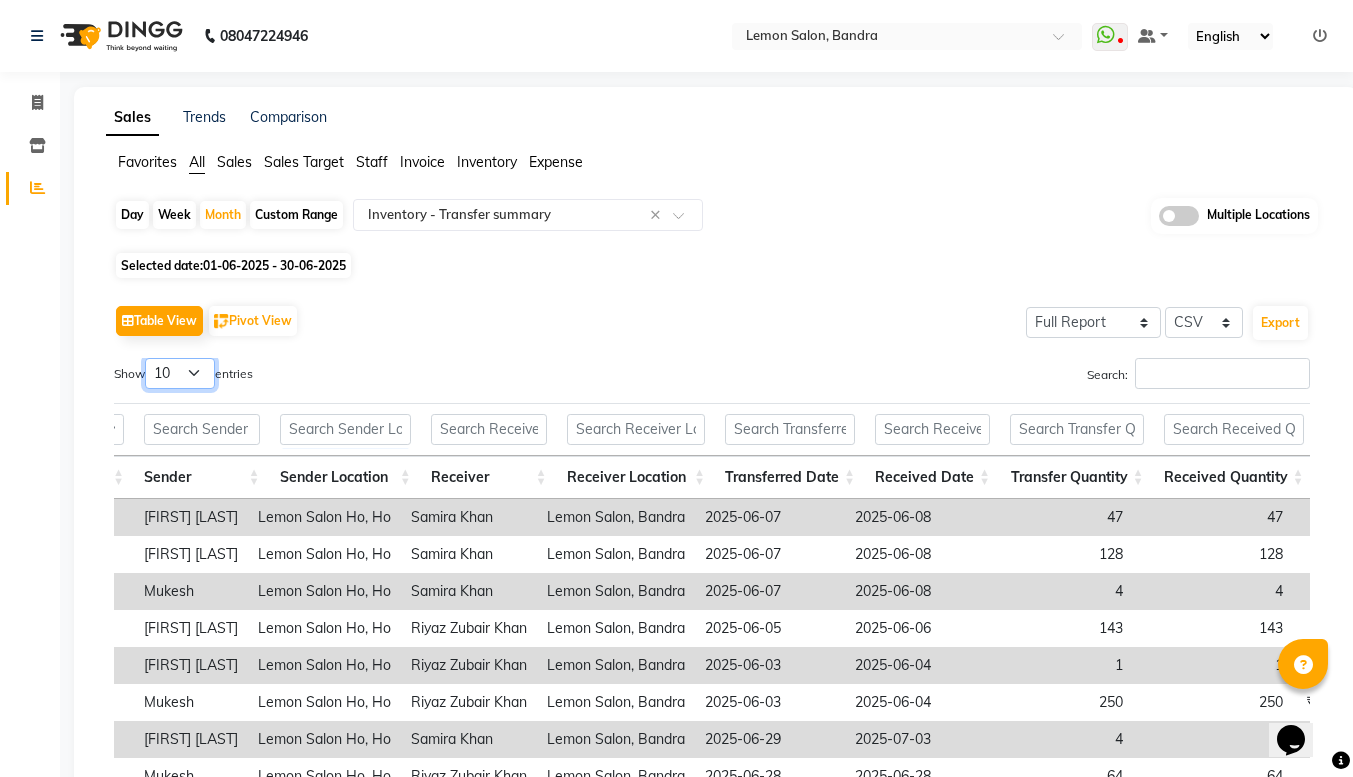click on "10 25 50 100" at bounding box center [180, 373] 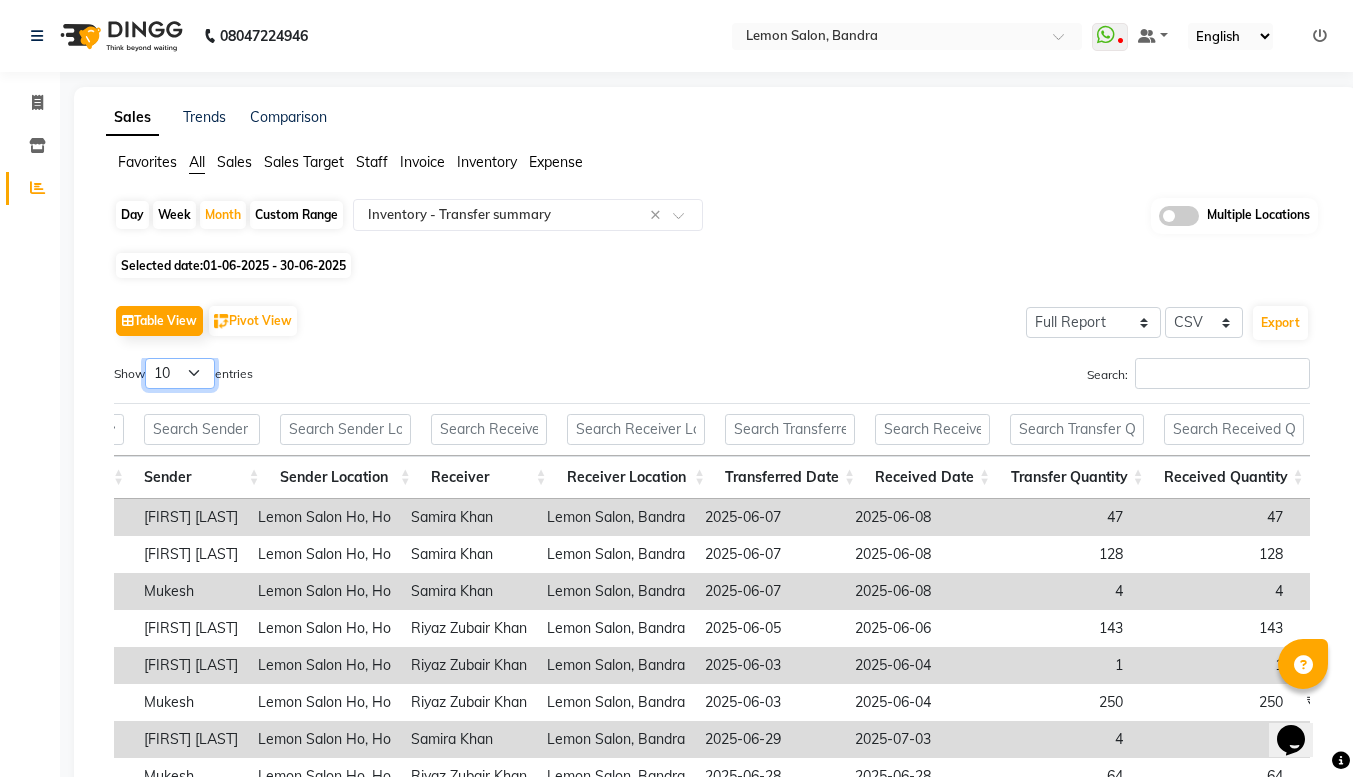 select on "100" 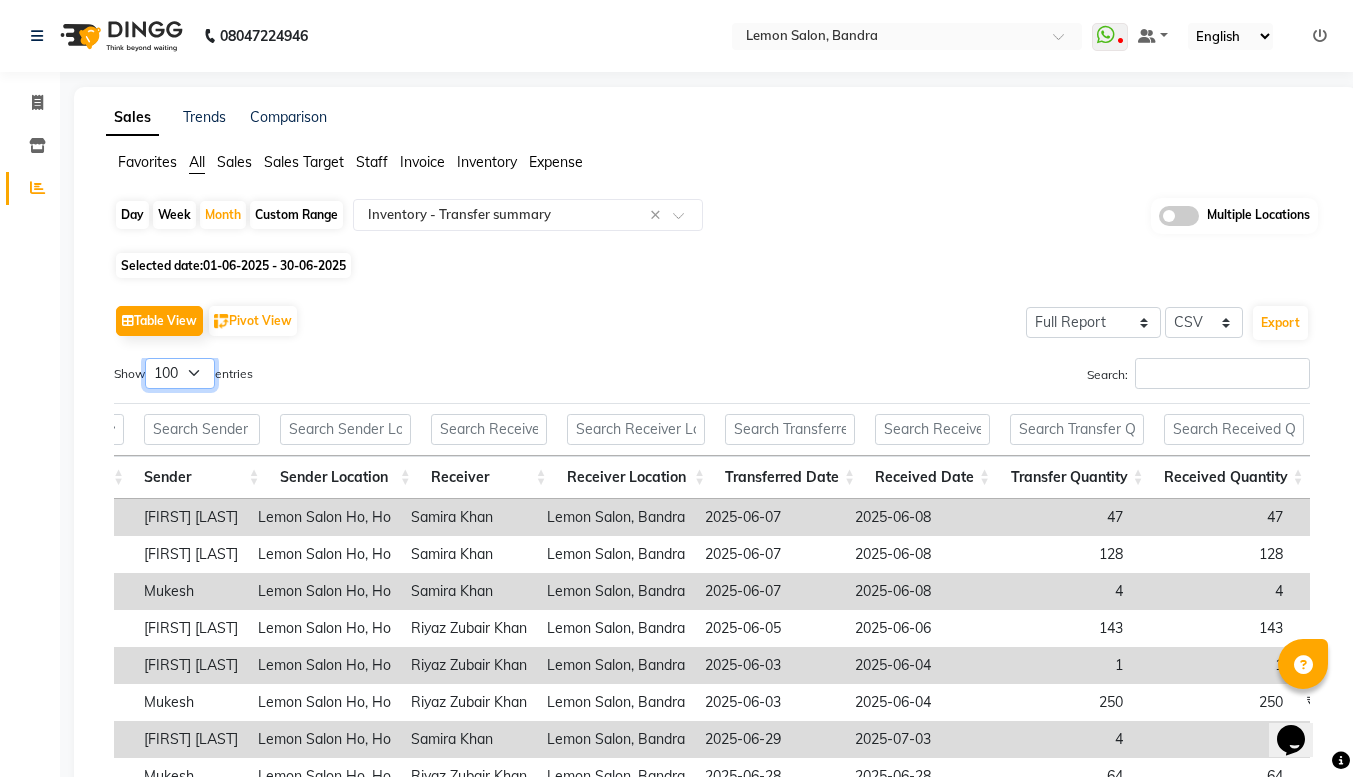 click on "10 25 50 100" at bounding box center (180, 373) 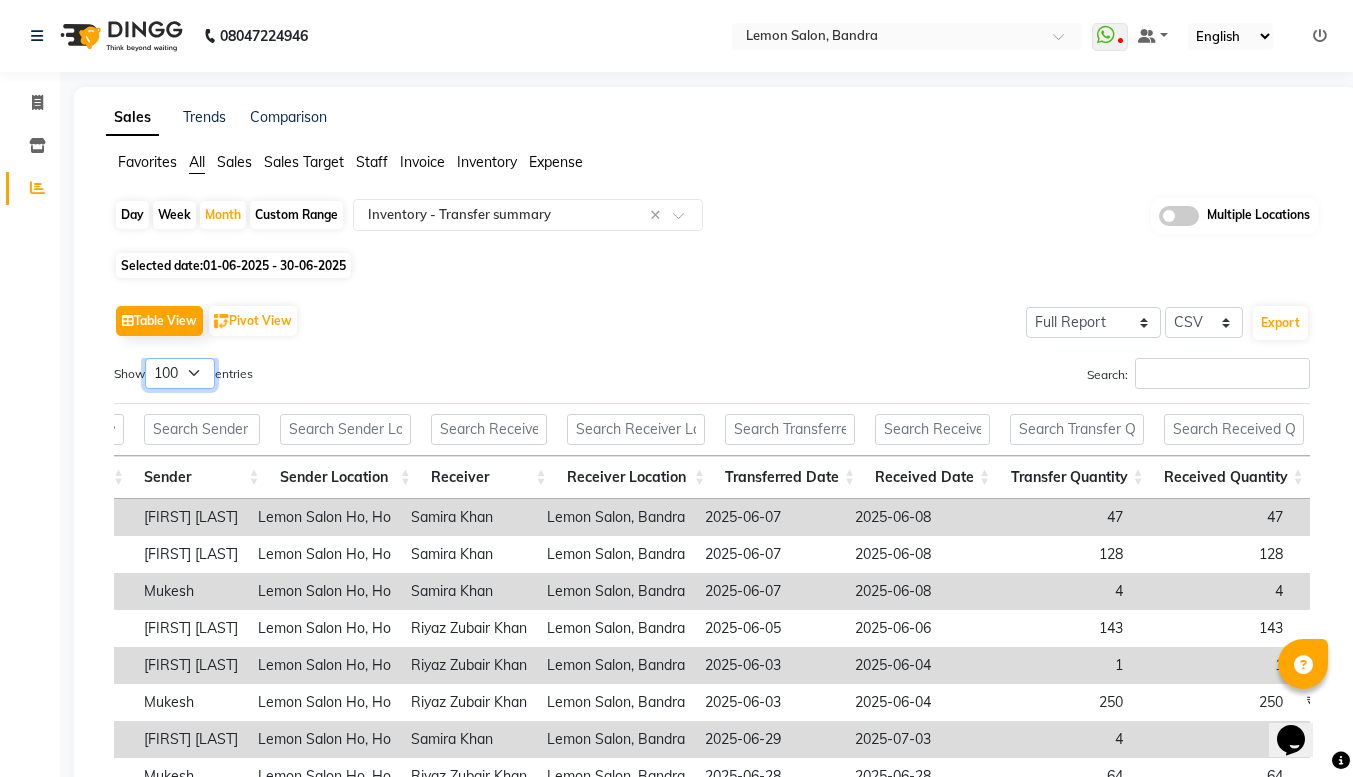 scroll, scrollTop: 288, scrollLeft: 0, axis: vertical 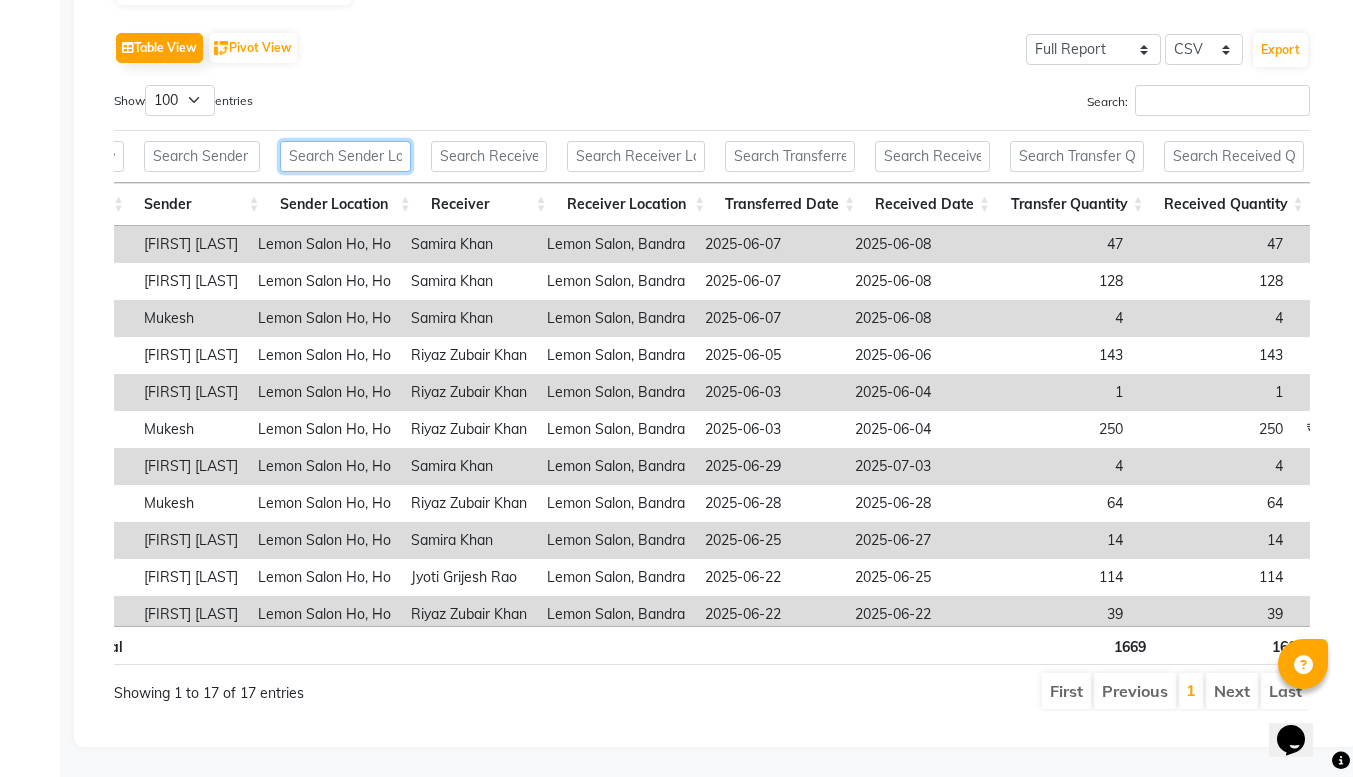 click at bounding box center [345, 156] 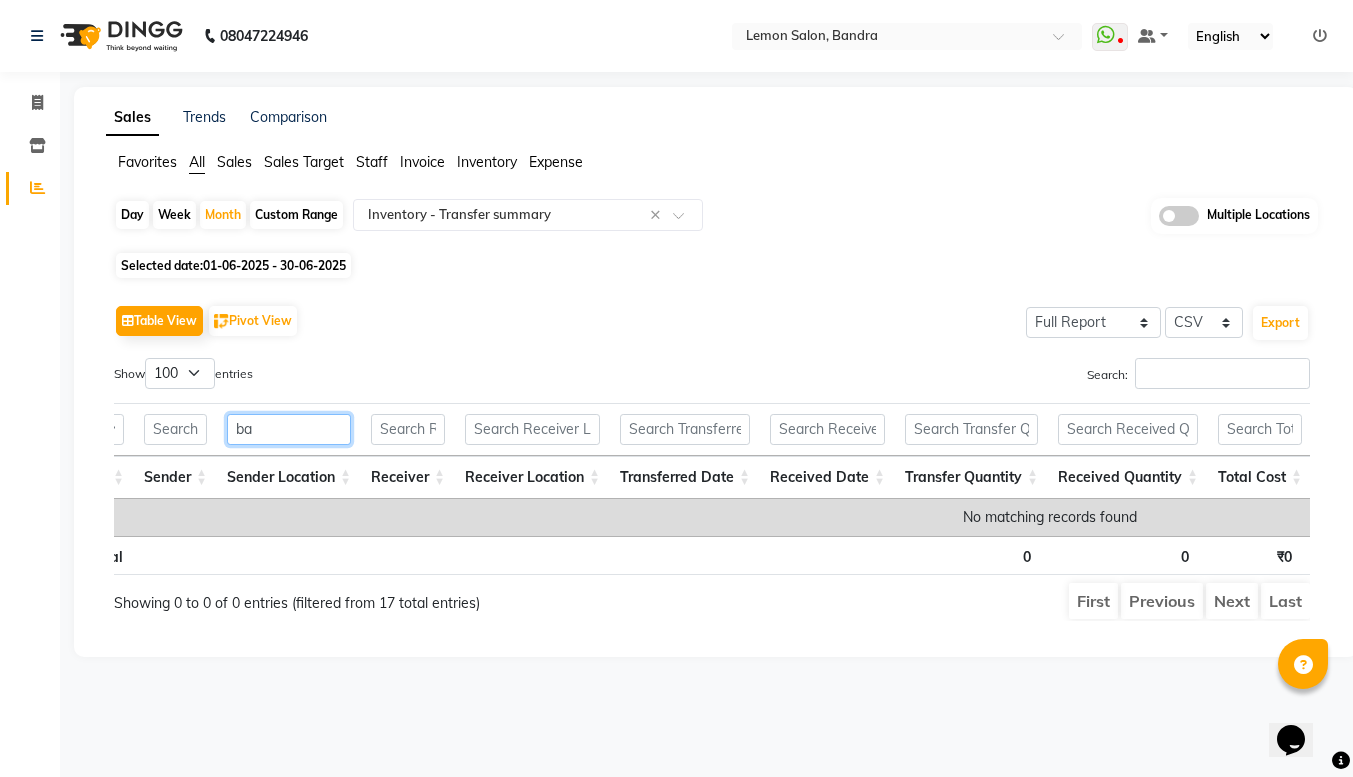 scroll, scrollTop: 0, scrollLeft: 0, axis: both 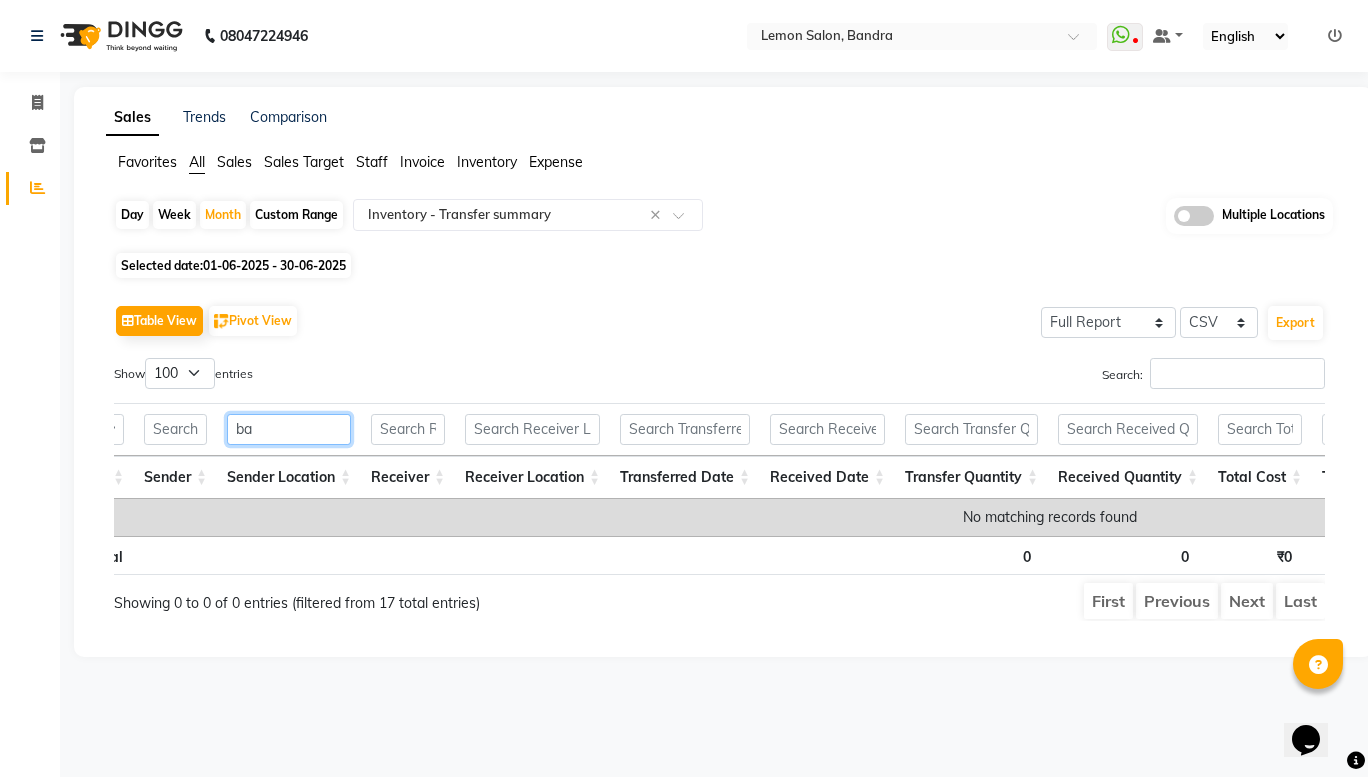 type on "b" 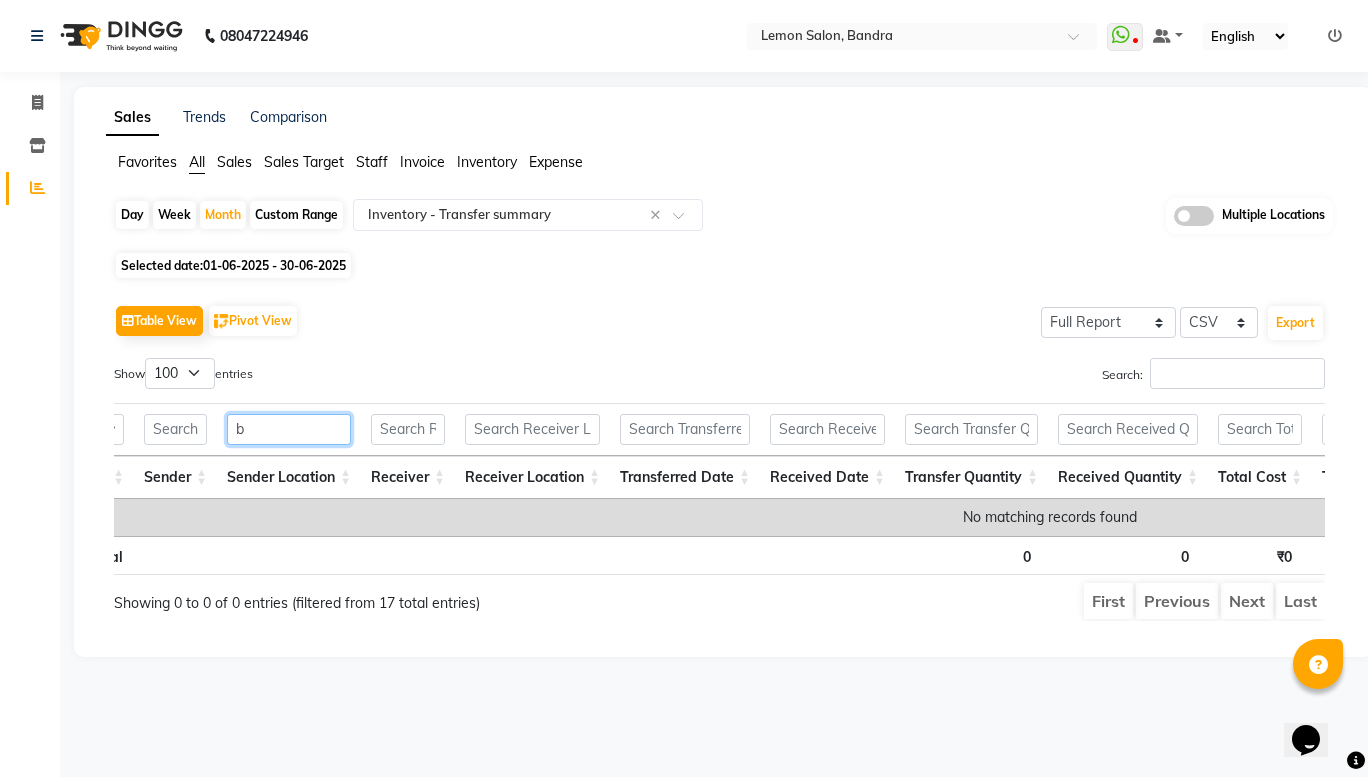 type 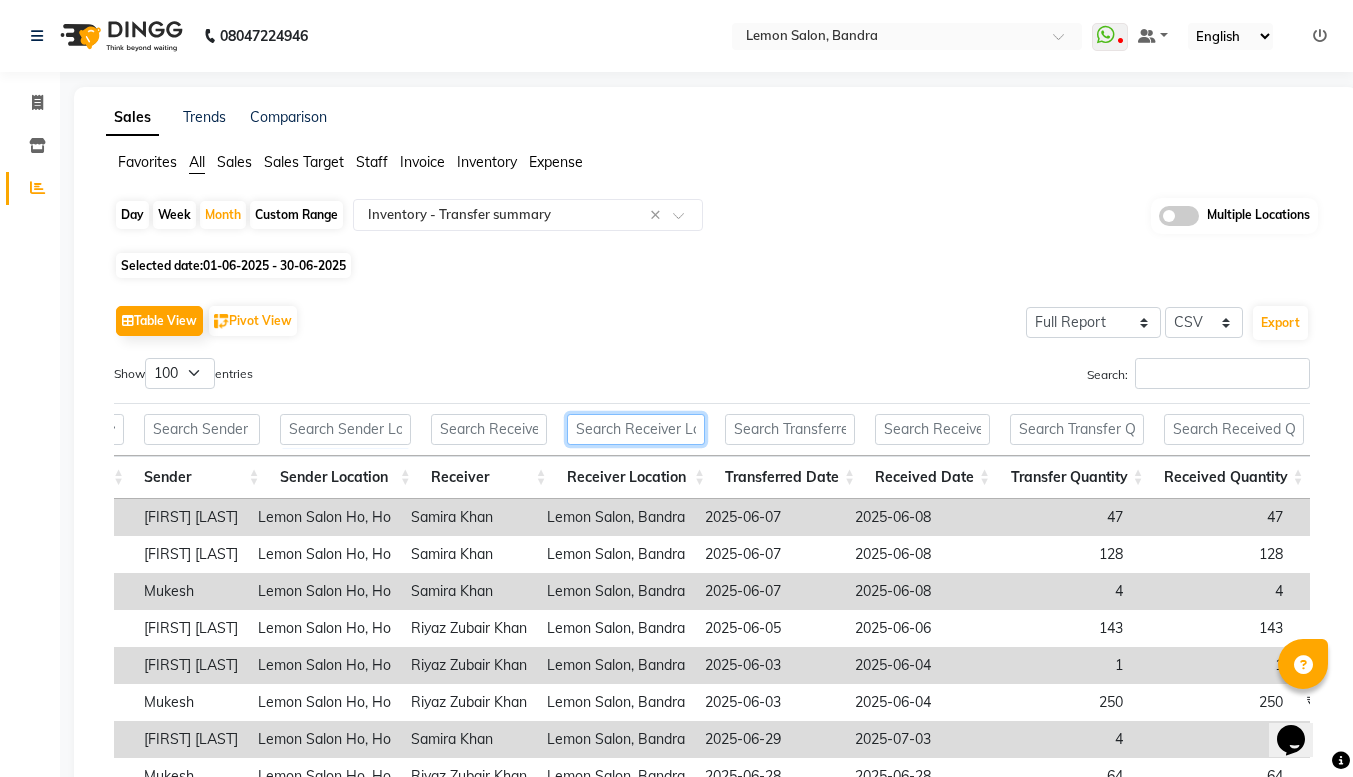 click at bounding box center (636, 429) 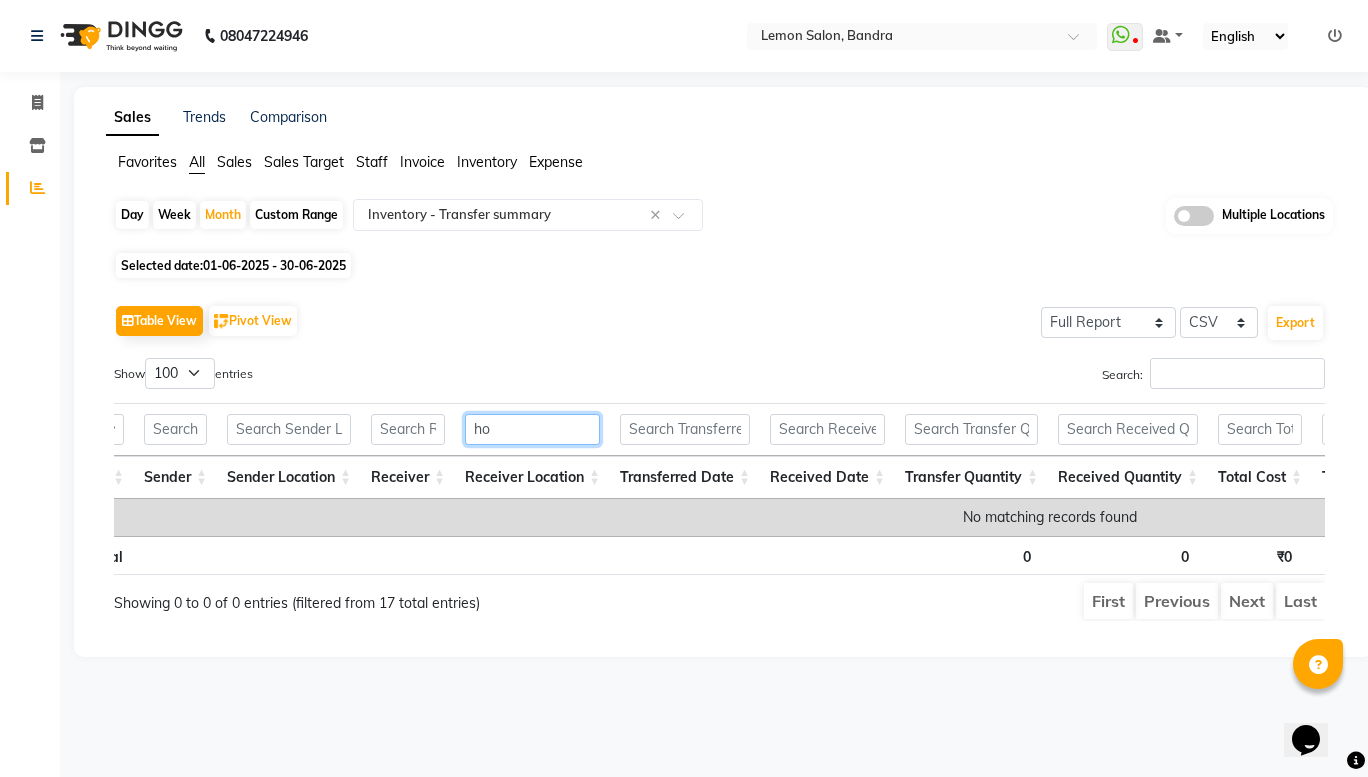 type on "h" 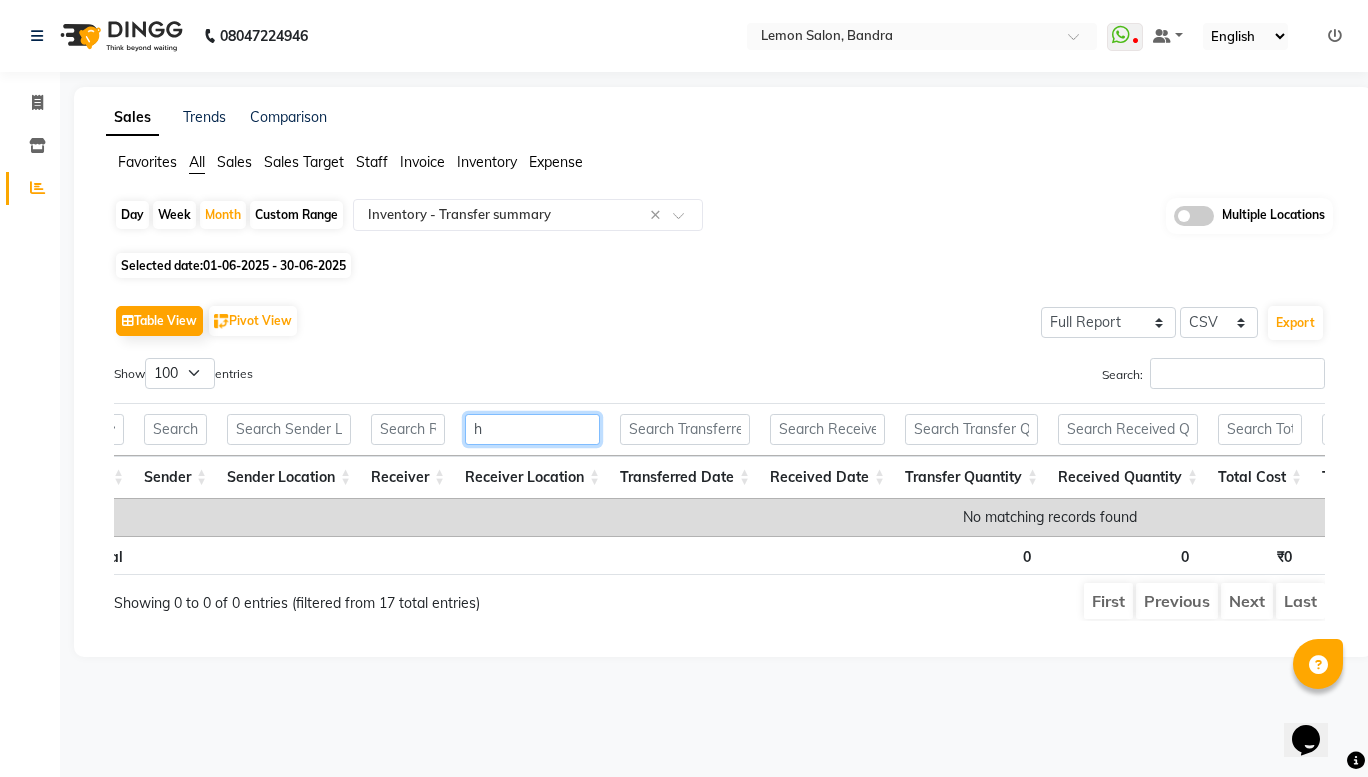 type 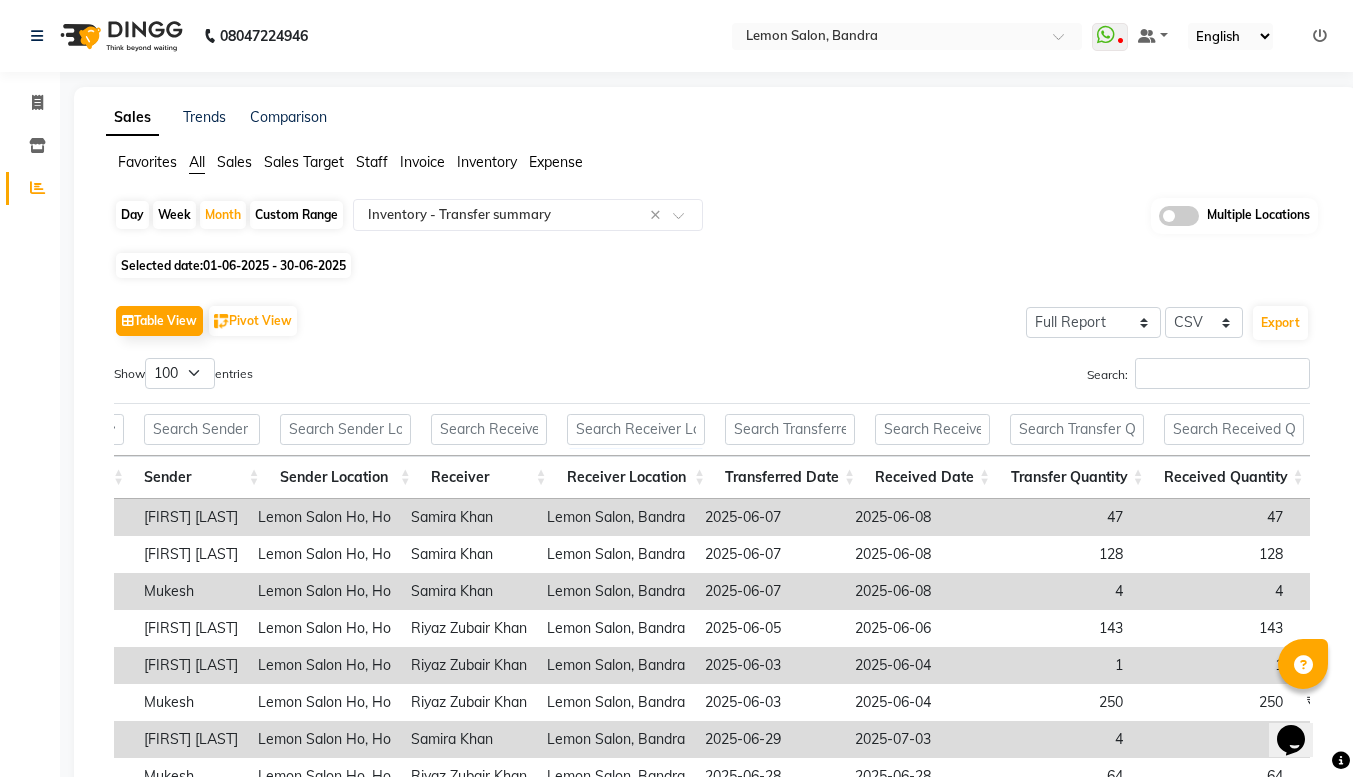 click on "Table View   Pivot View  Select Full Report Filtered Report Select CSV PDF  Export" 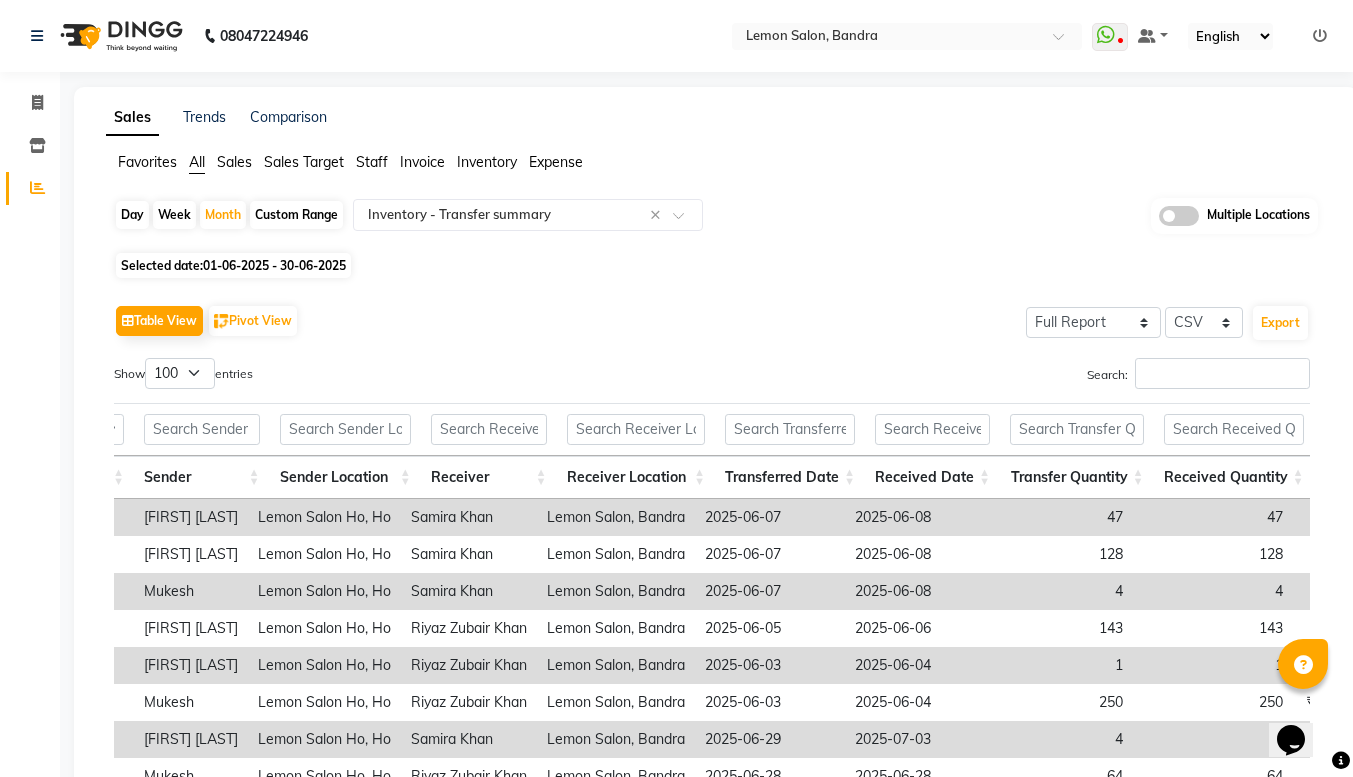 scroll, scrollTop: 288, scrollLeft: 0, axis: vertical 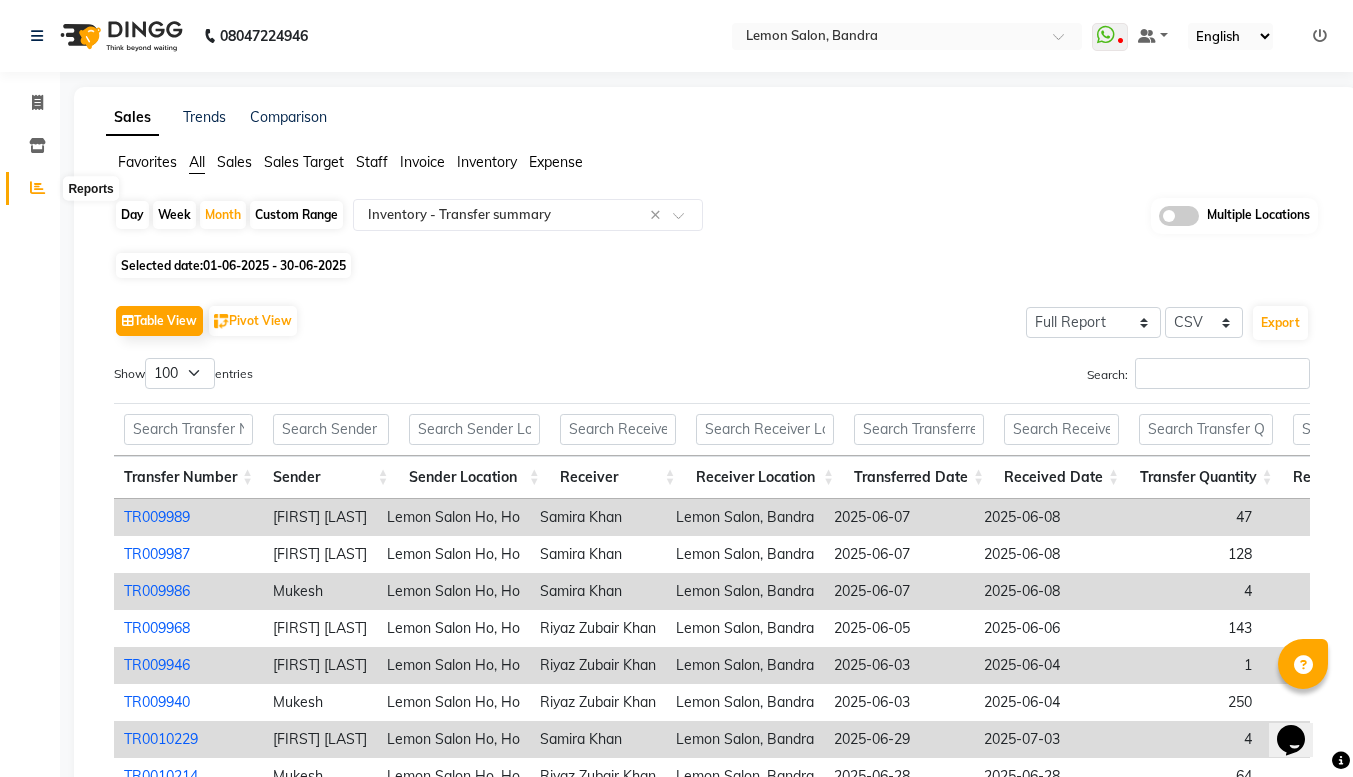 click 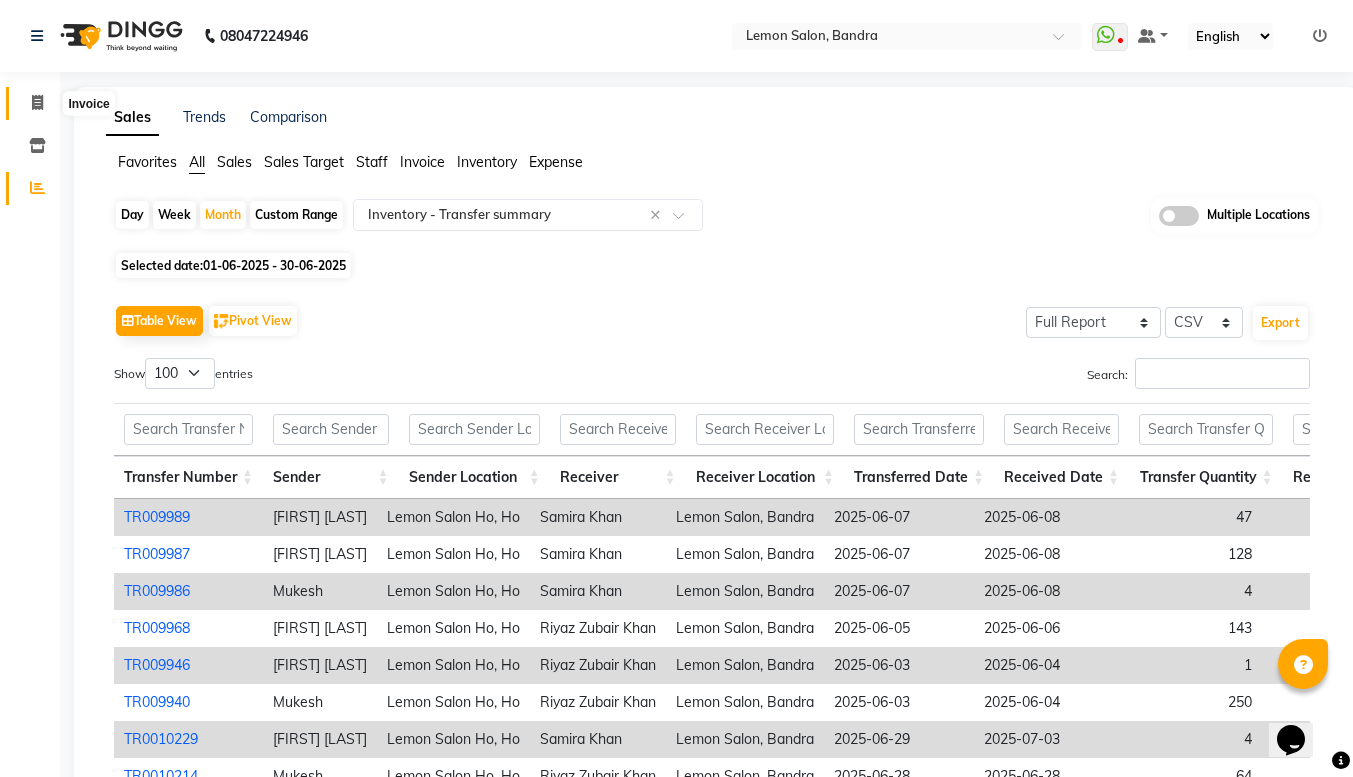 click 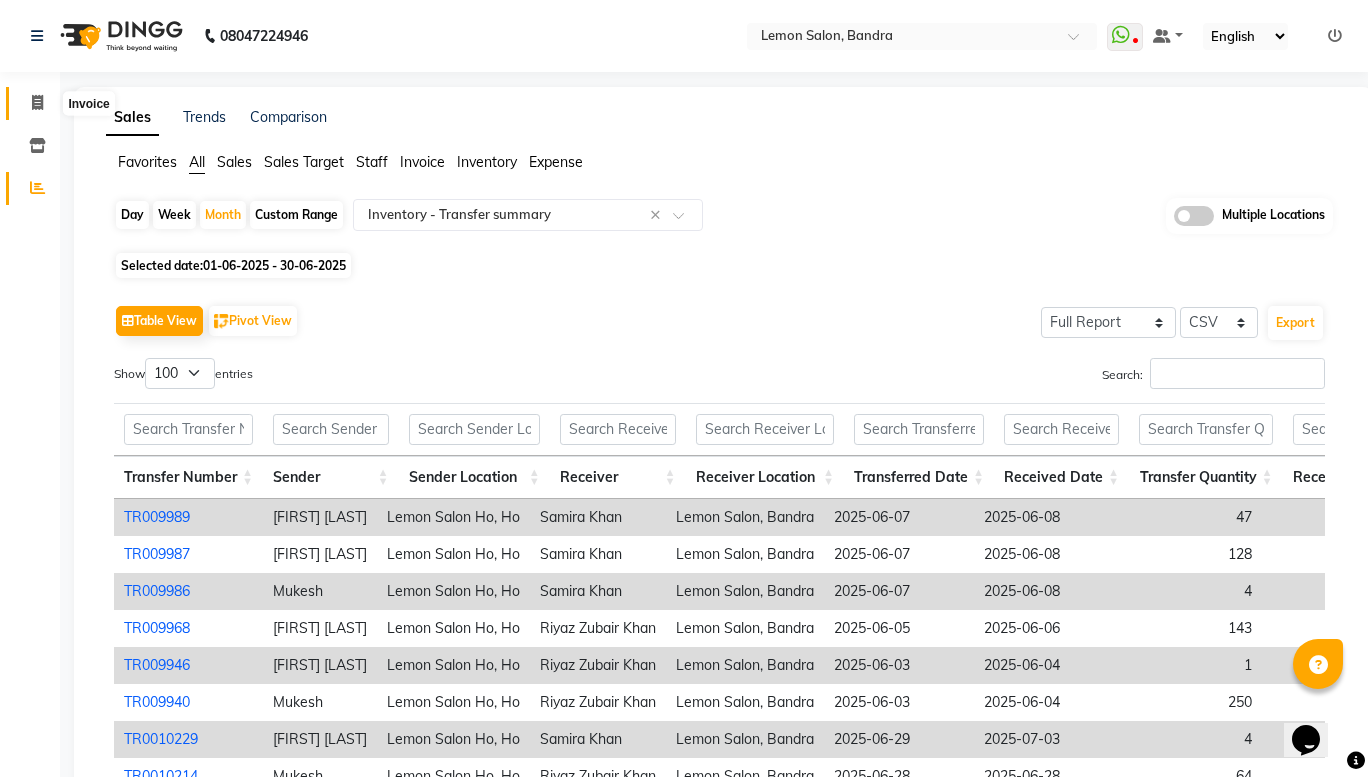 select on "563" 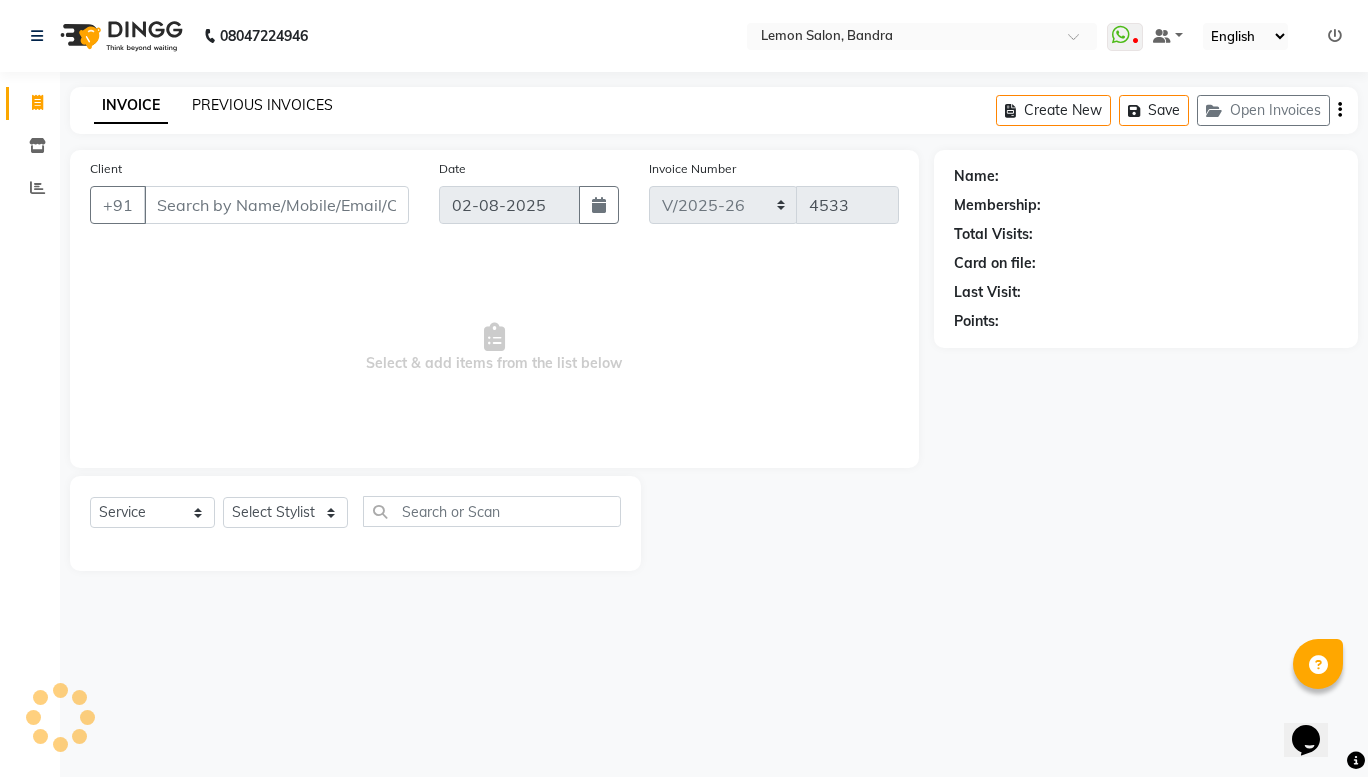 click on "PREVIOUS INVOICES" 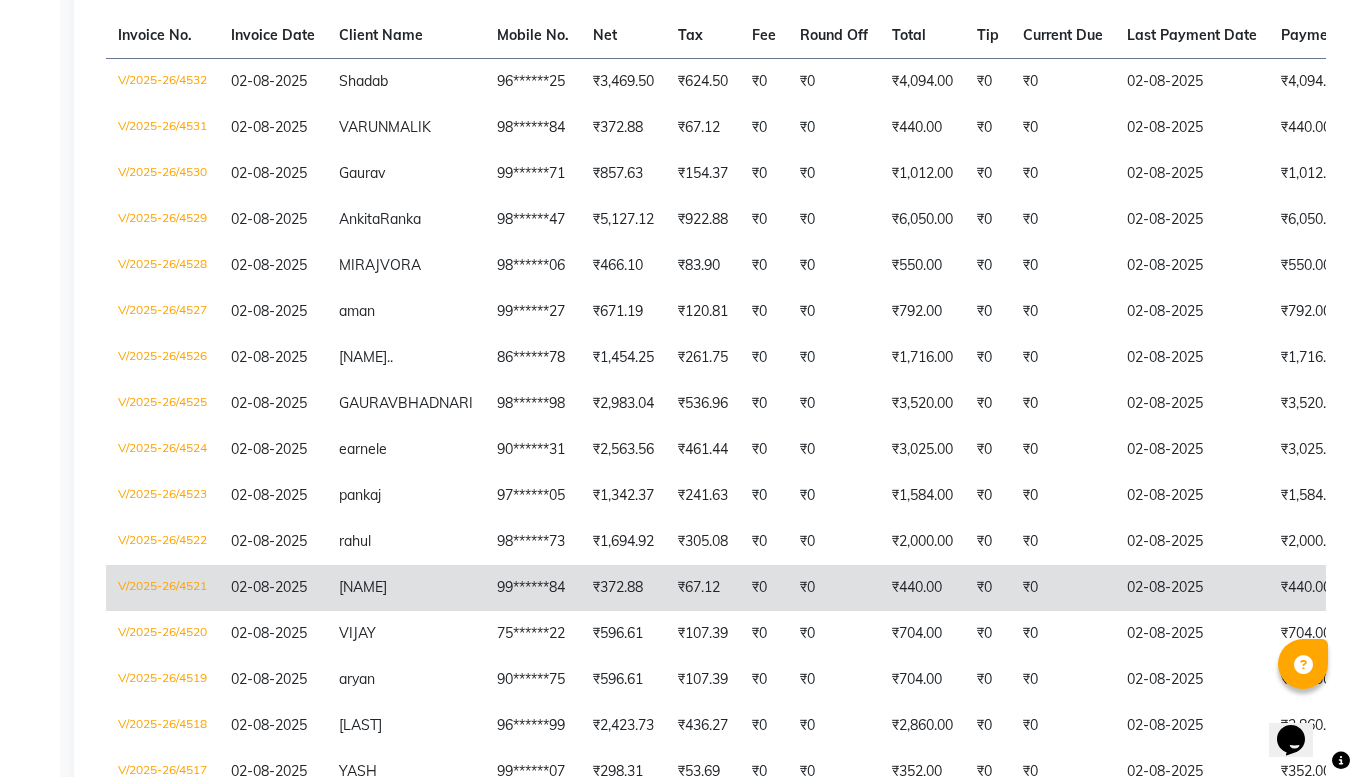 scroll, scrollTop: 0, scrollLeft: 0, axis: both 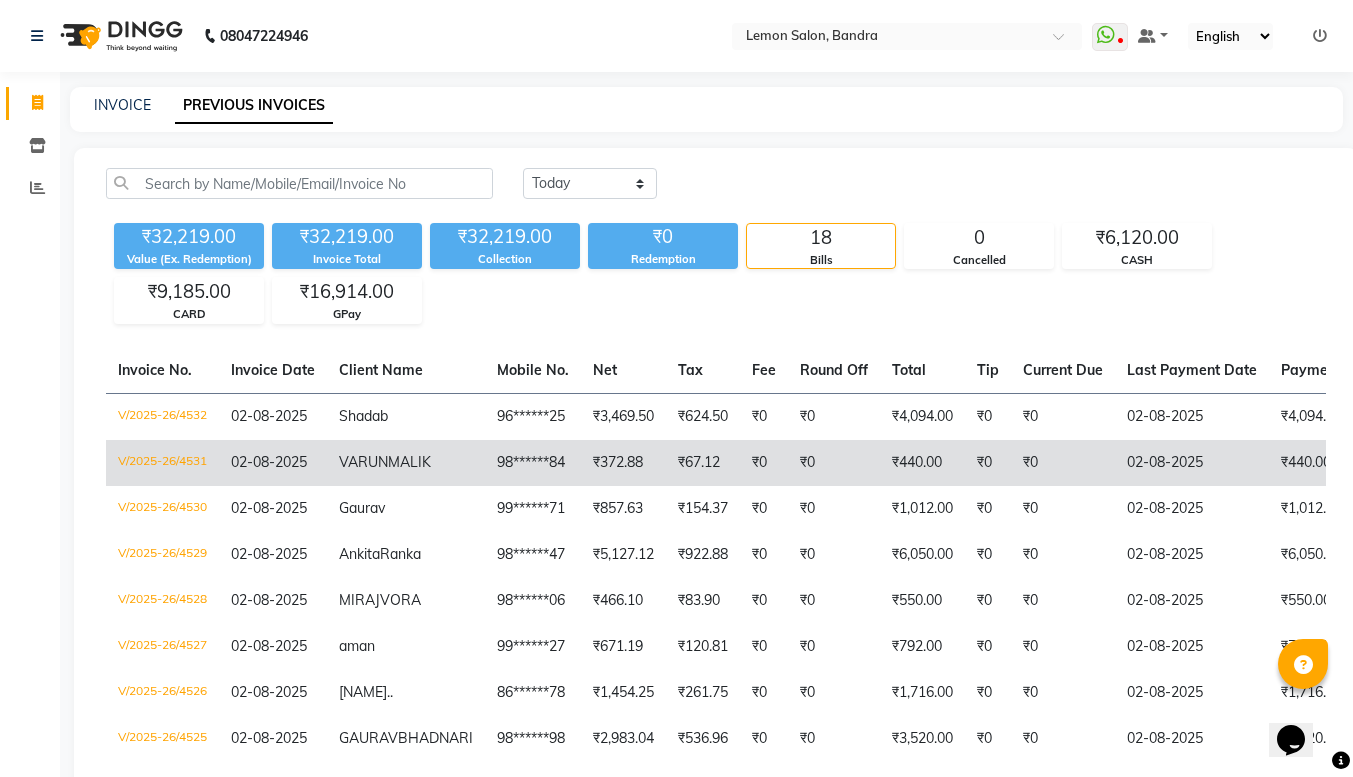 click on "₹0" 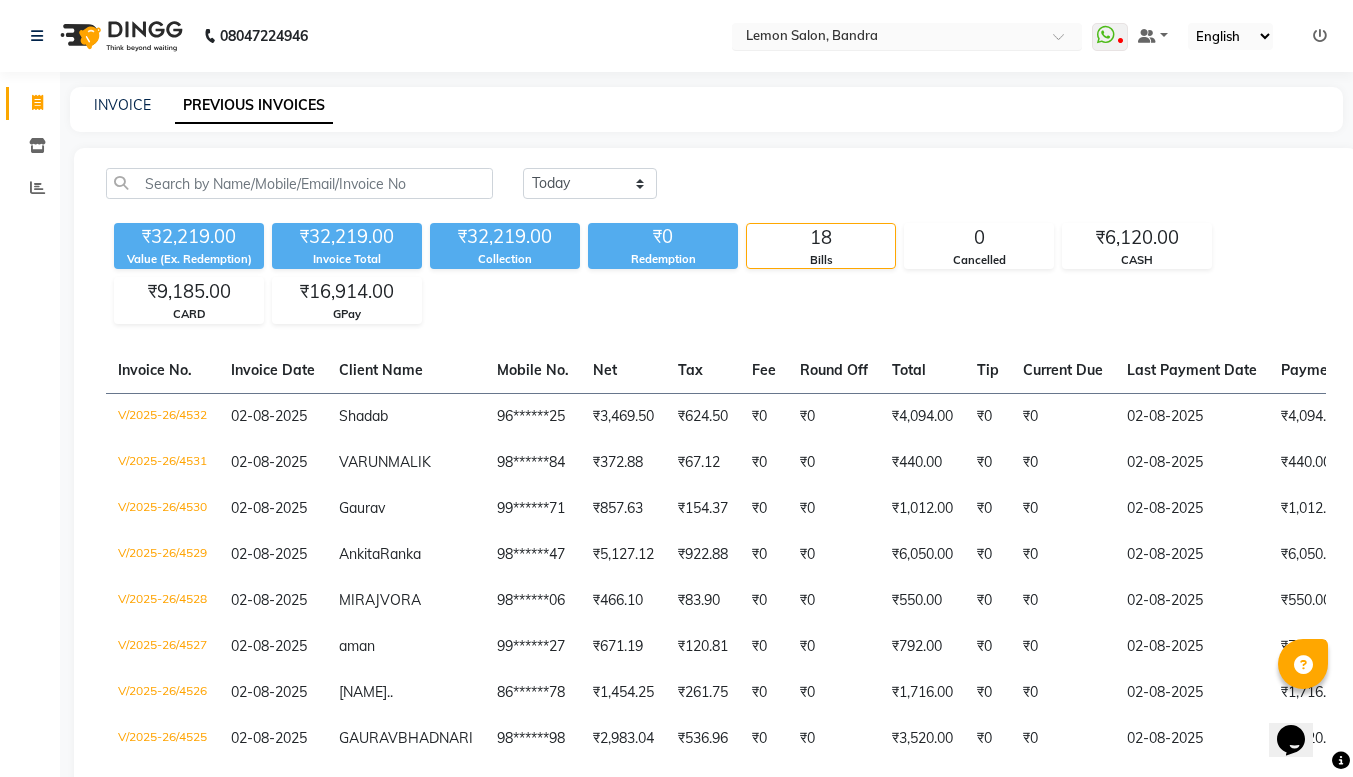 click at bounding box center (887, 38) 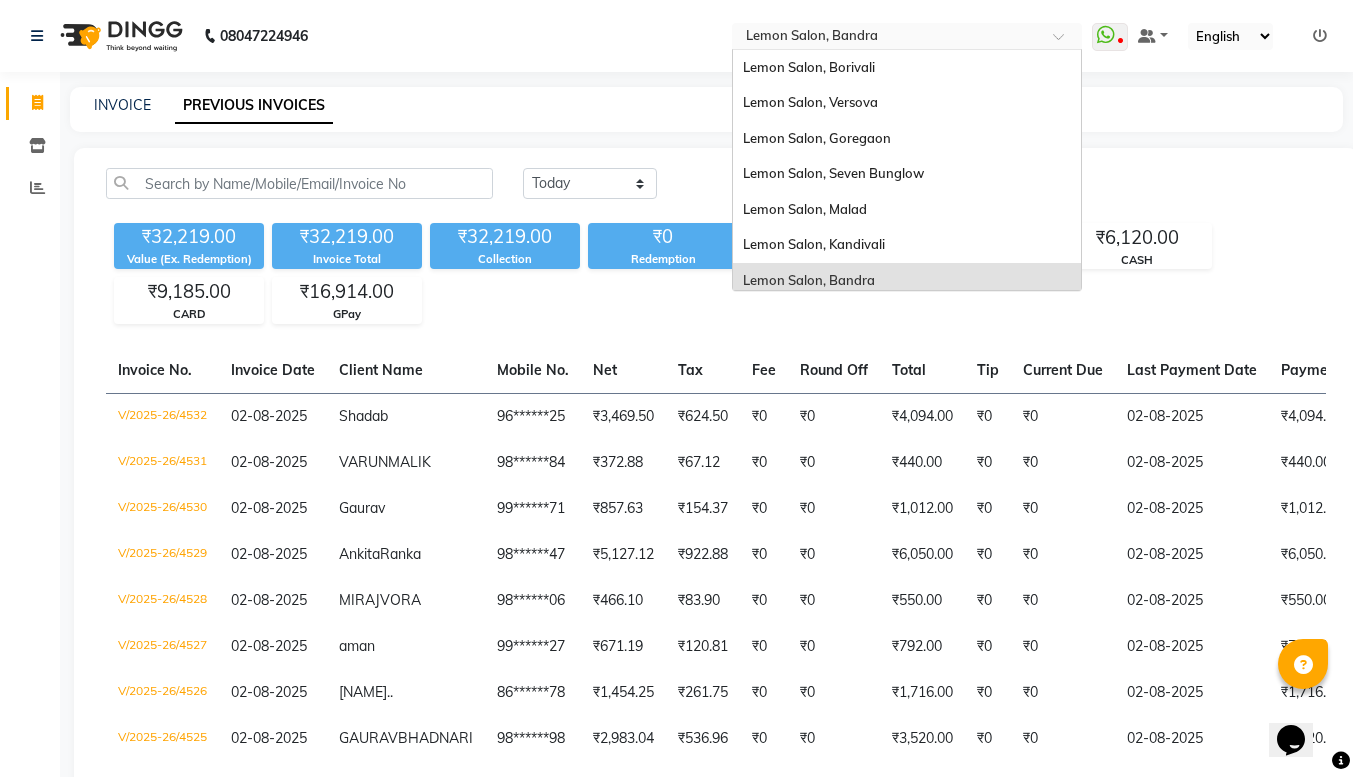 scroll, scrollTop: 186, scrollLeft: 0, axis: vertical 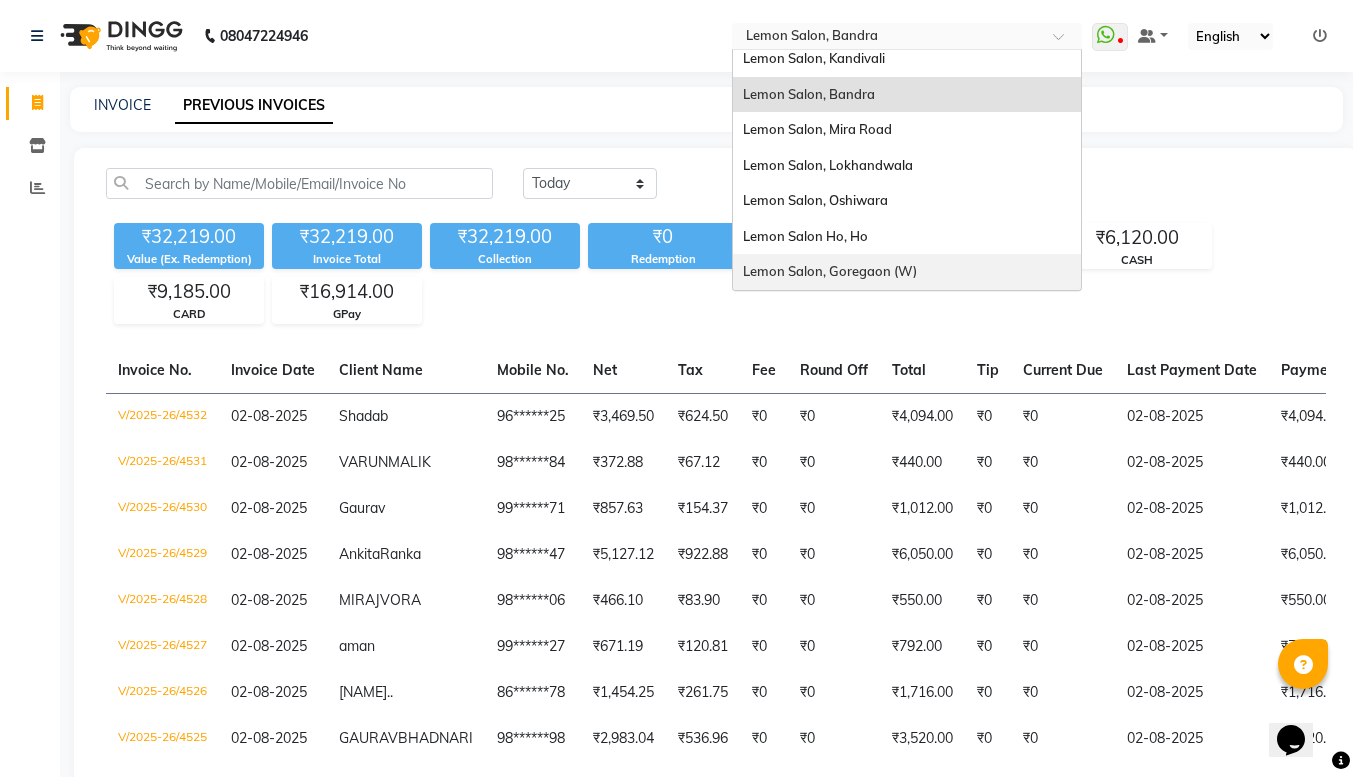 click on "Lemon Salon, Goregaon (W)" at bounding box center (907, 272) 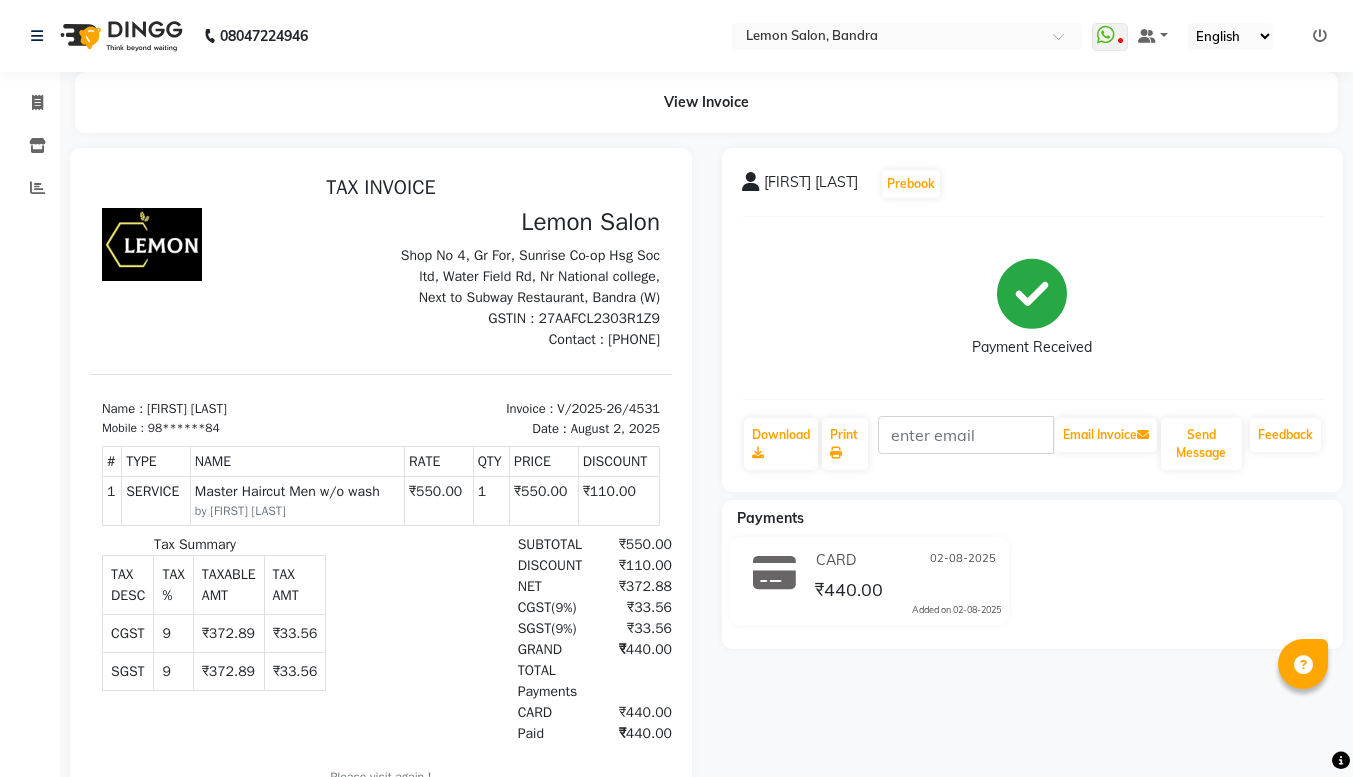 scroll, scrollTop: 0, scrollLeft: 0, axis: both 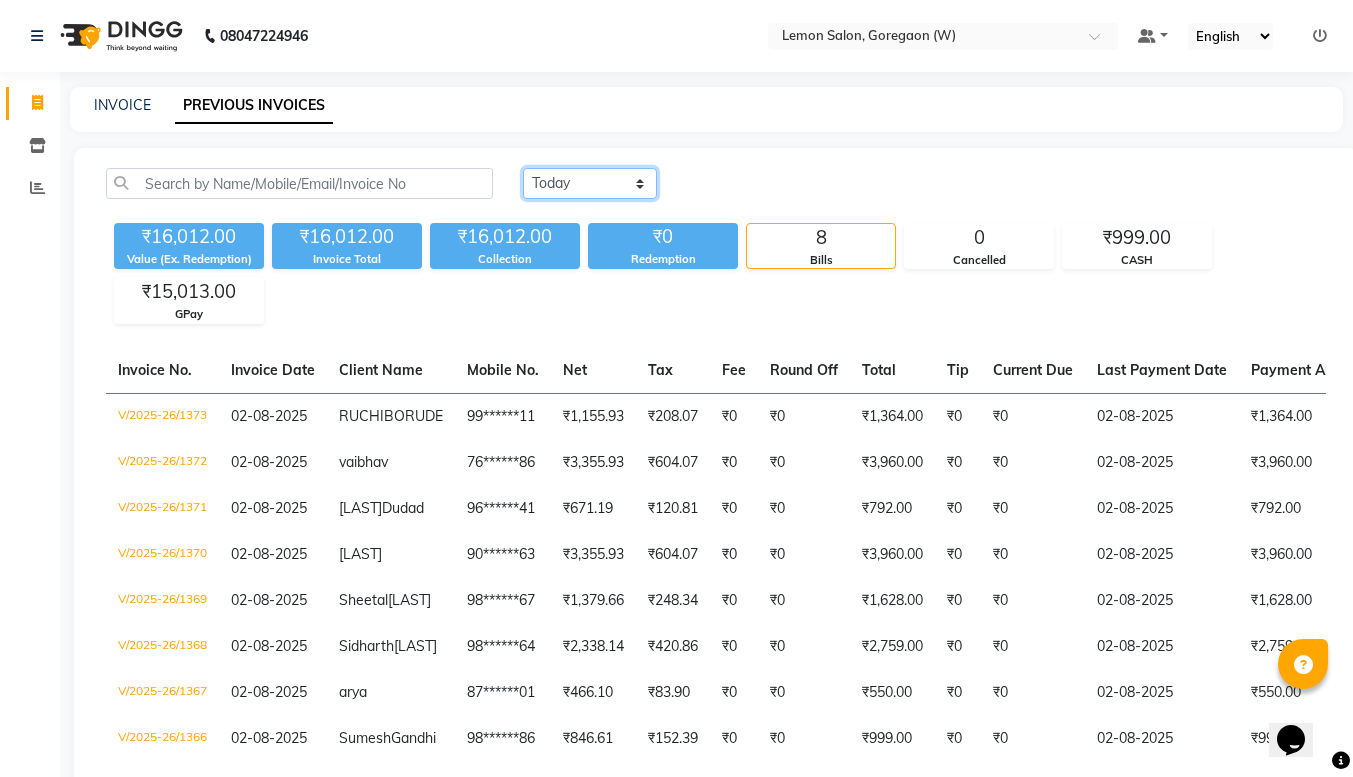 click on "Today Yesterday Custom Range" 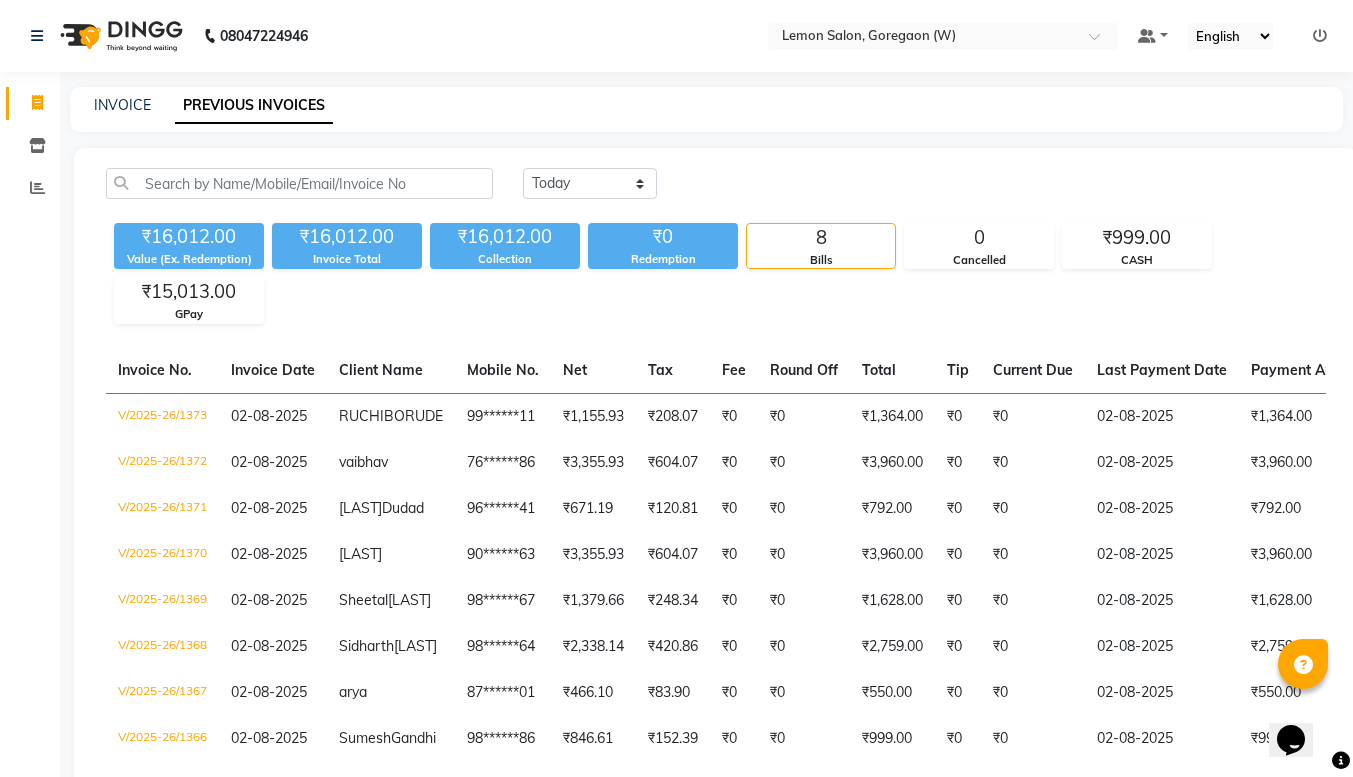 click on "INVOICE PREVIOUS INVOICES" 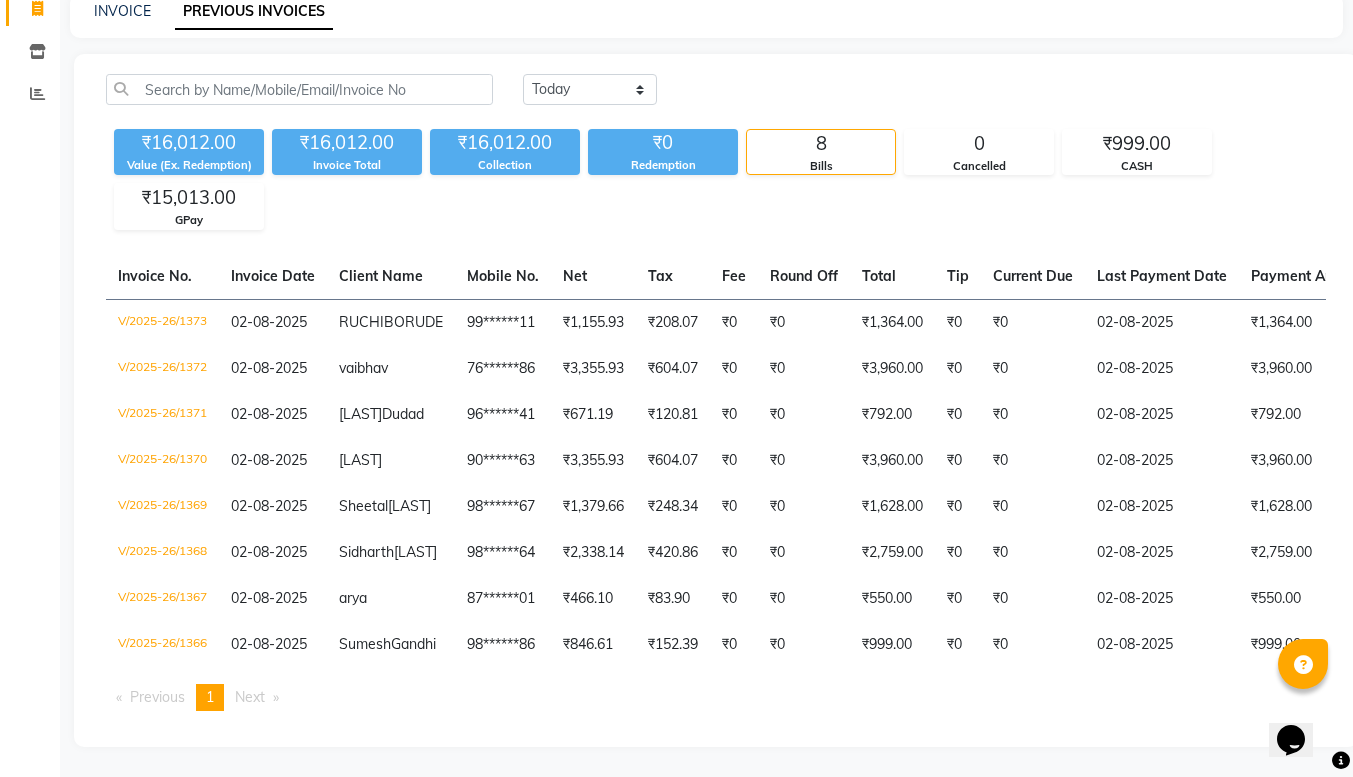 scroll, scrollTop: 0, scrollLeft: 0, axis: both 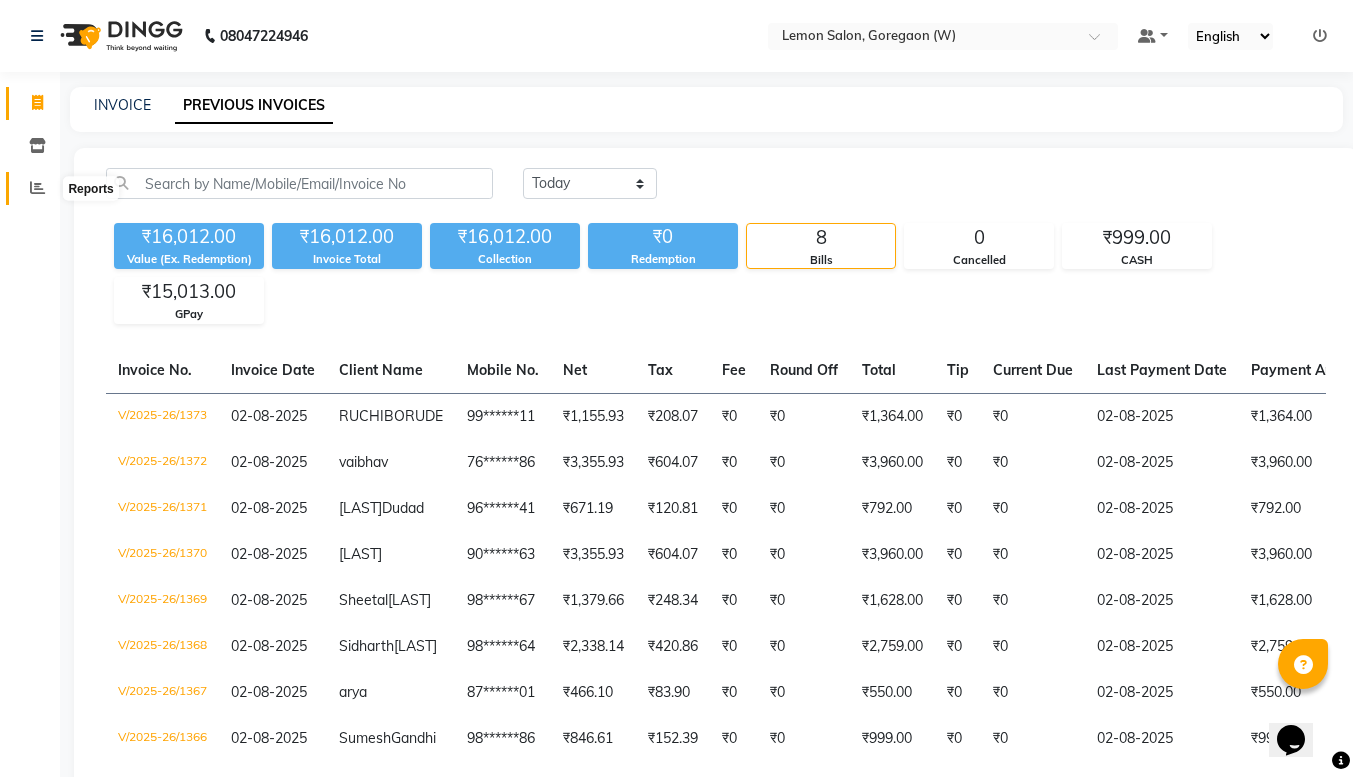 click 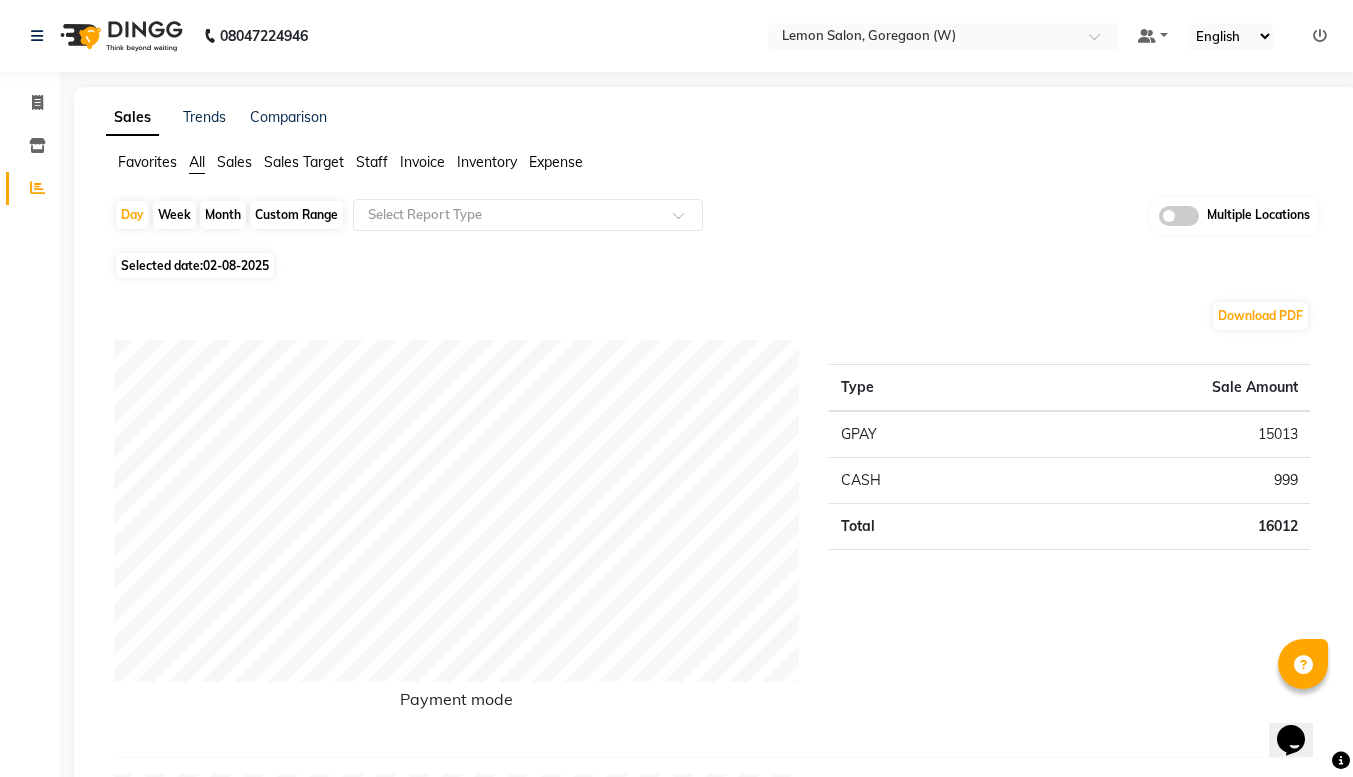 click on "Month" 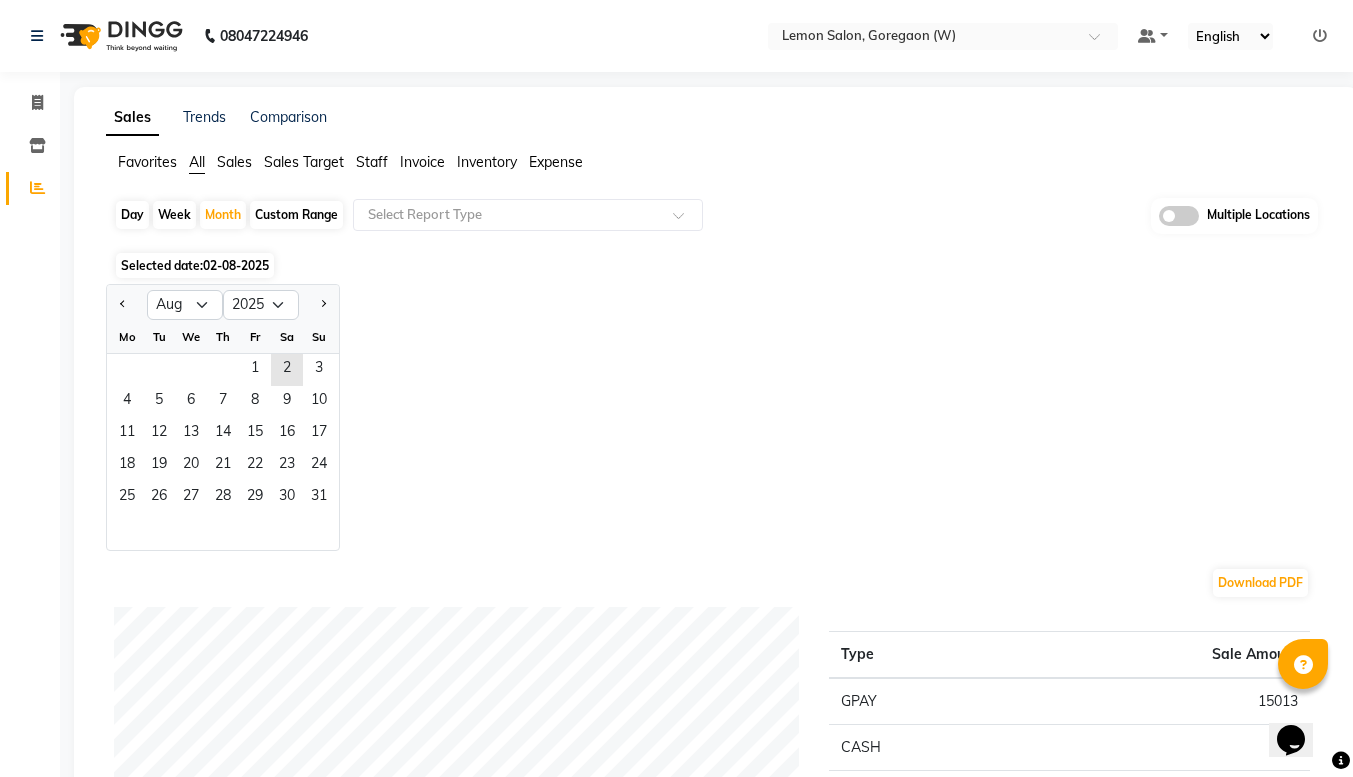 click on "Day" 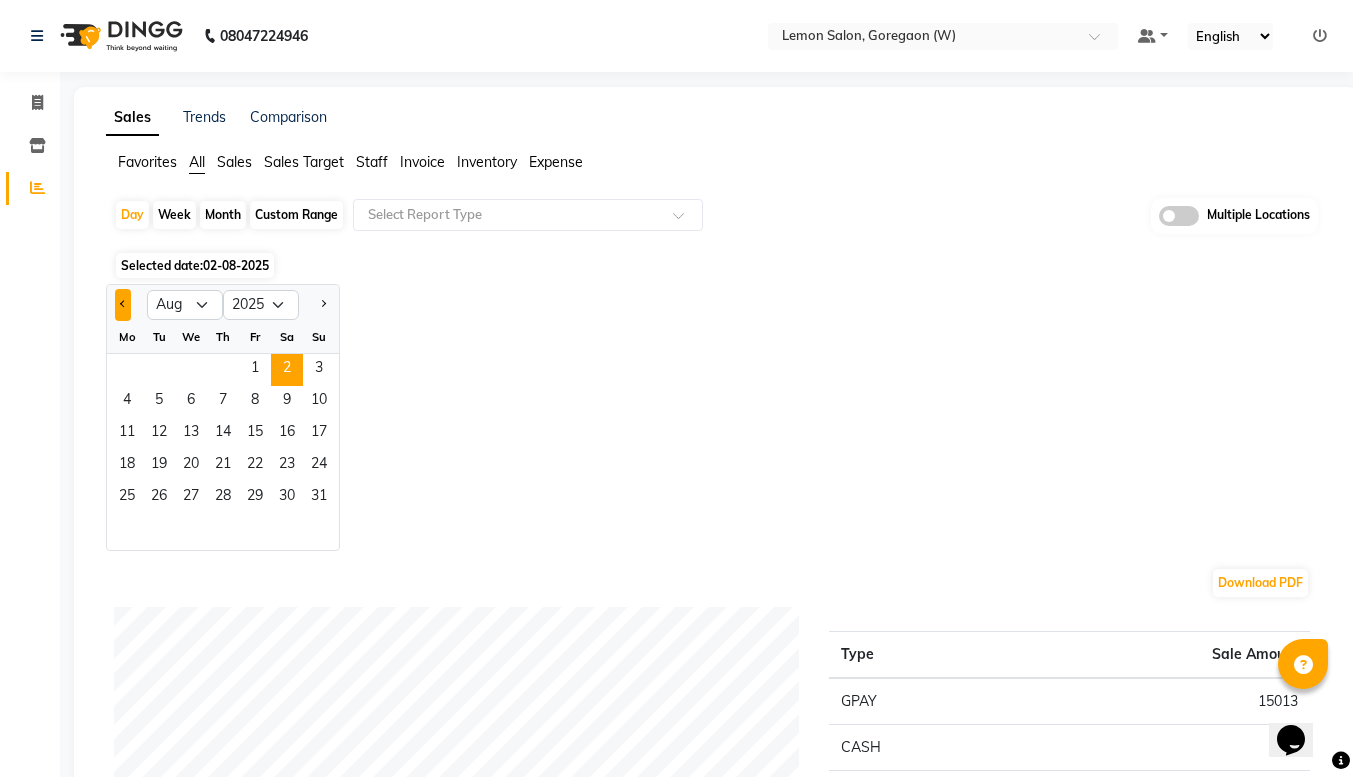 click 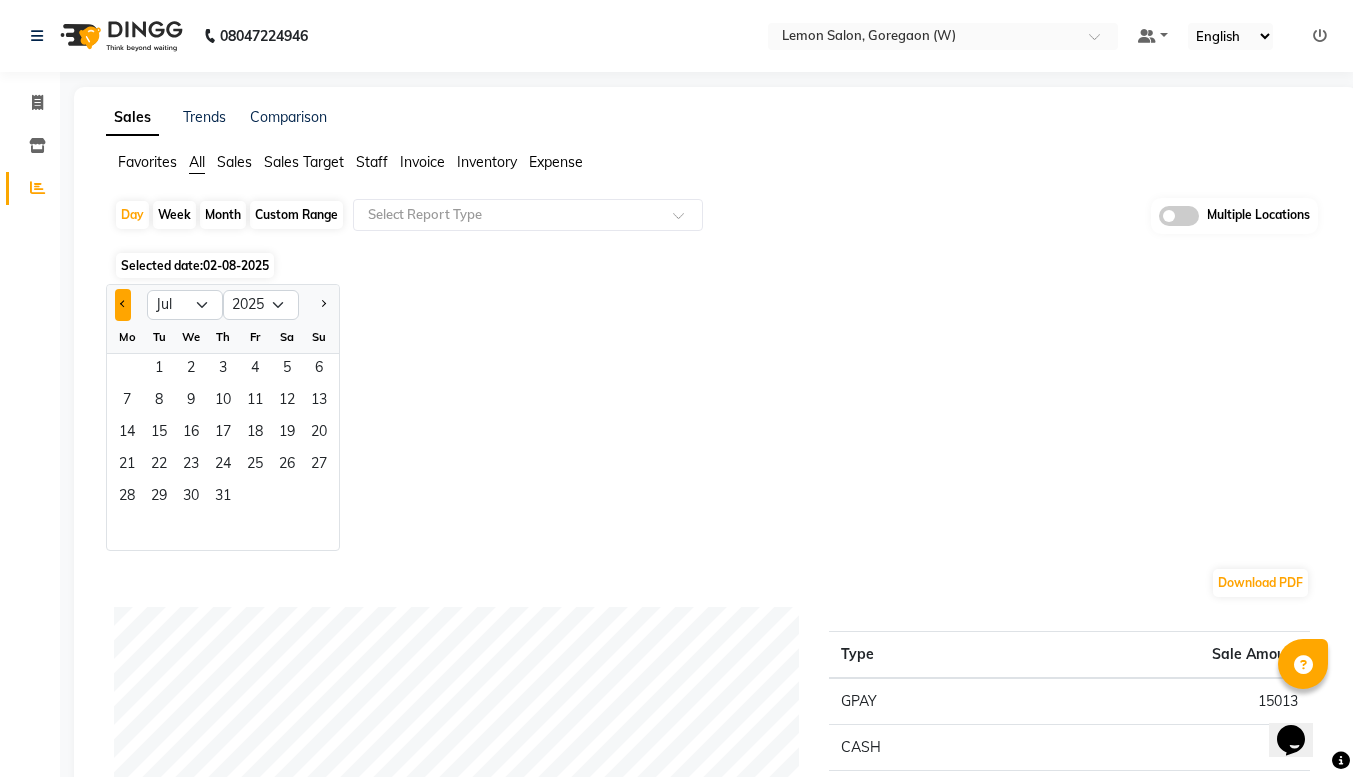 click 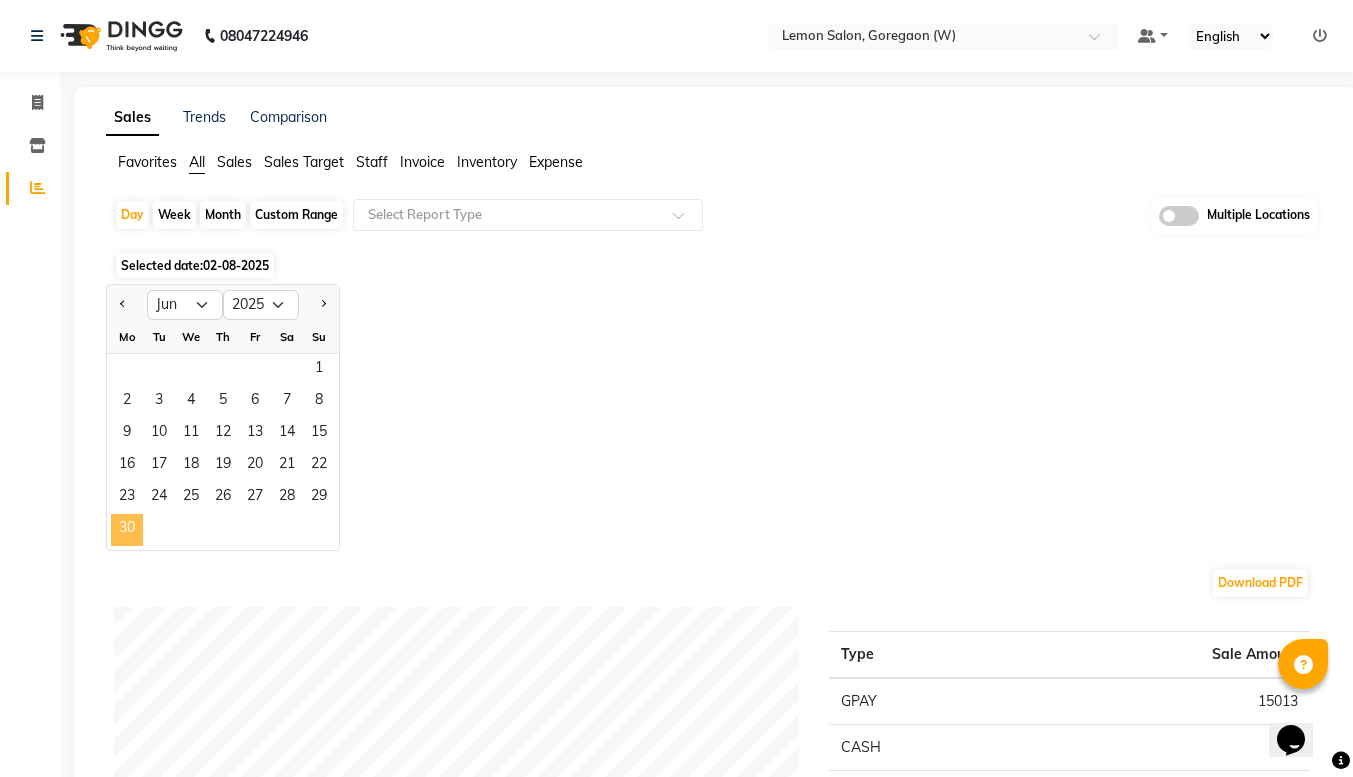 click on "30" 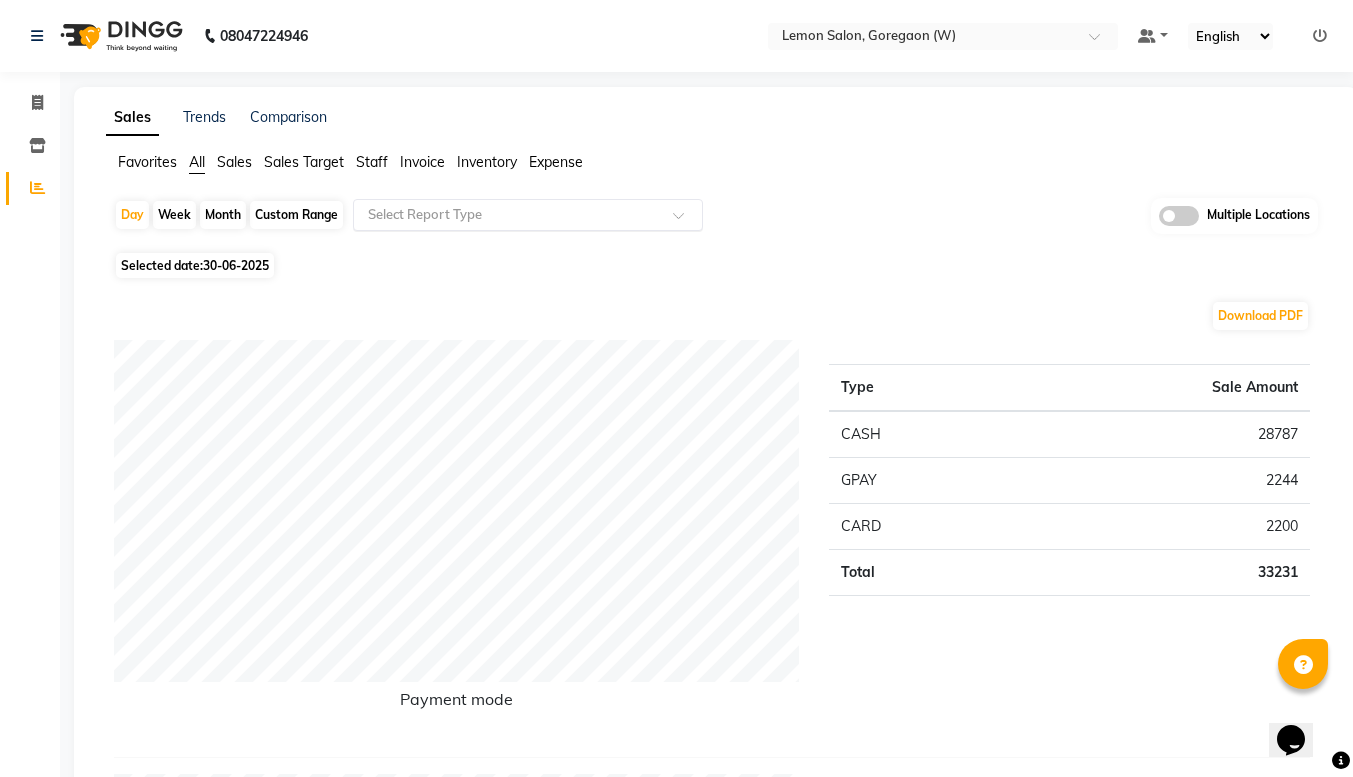 click 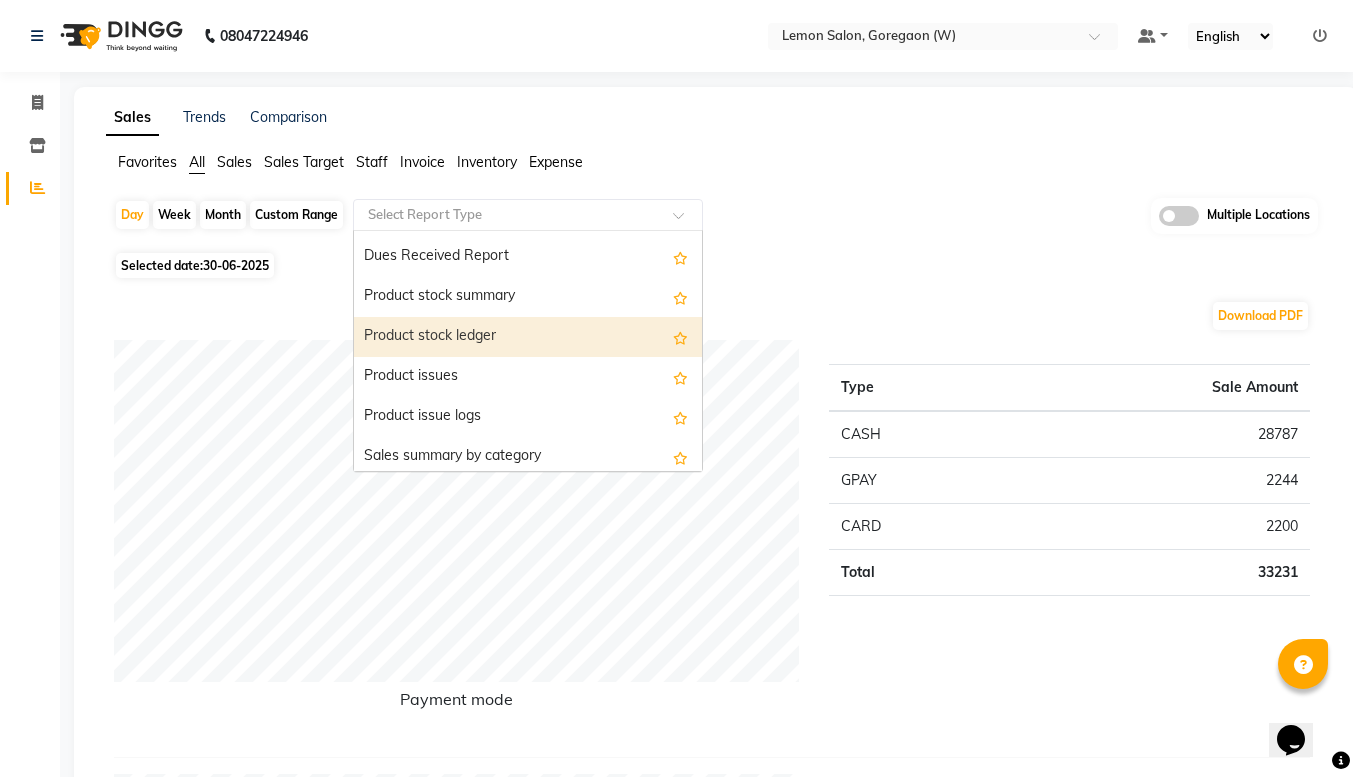 scroll, scrollTop: 1873, scrollLeft: 0, axis: vertical 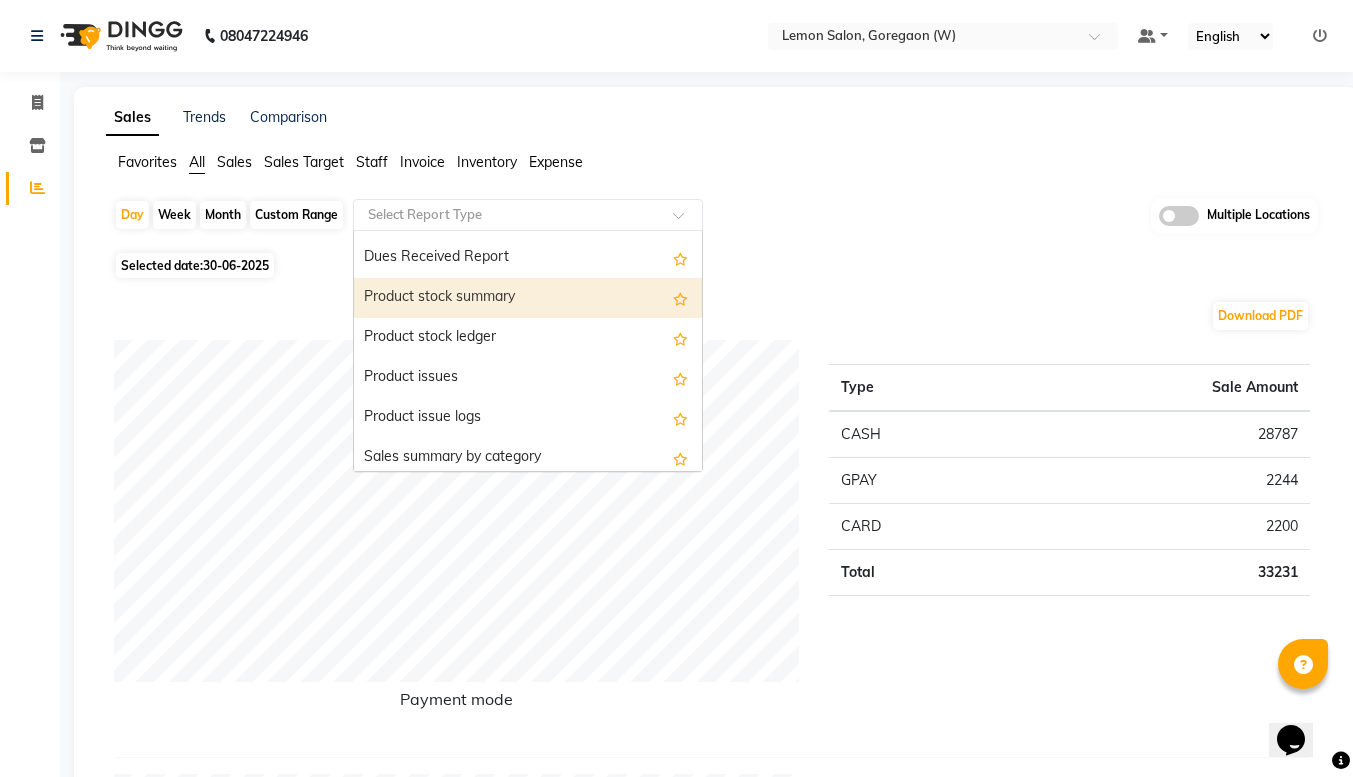 click on "Product stock summary" at bounding box center (528, 298) 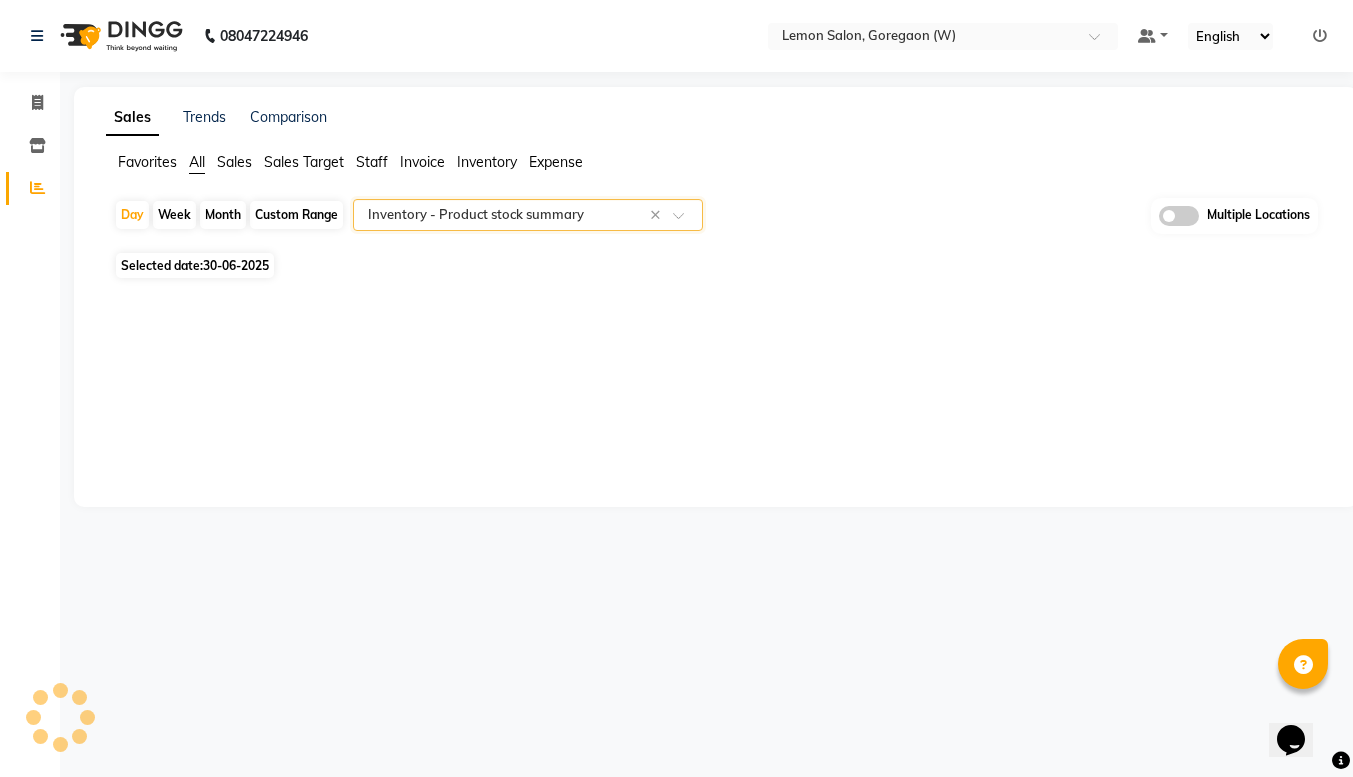 select on "full_report" 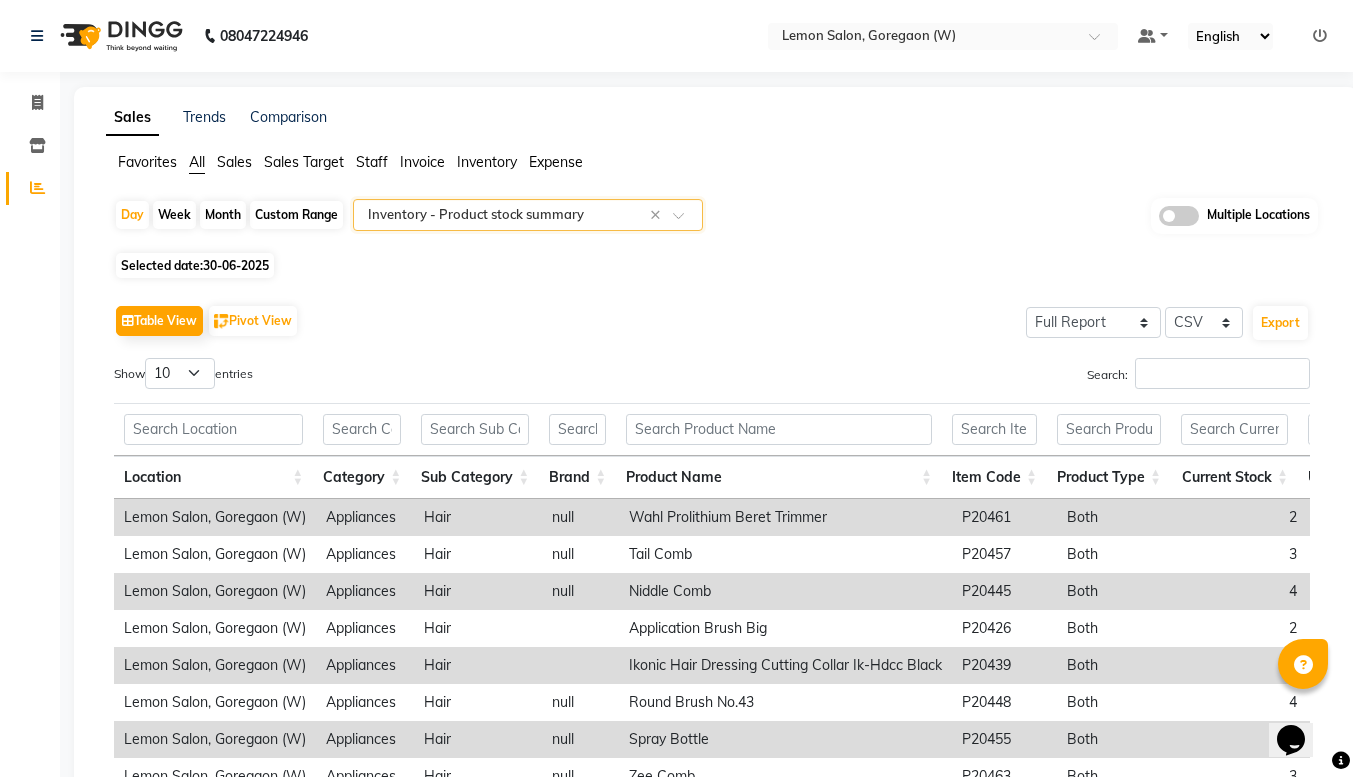 scroll, scrollTop: 273, scrollLeft: 0, axis: vertical 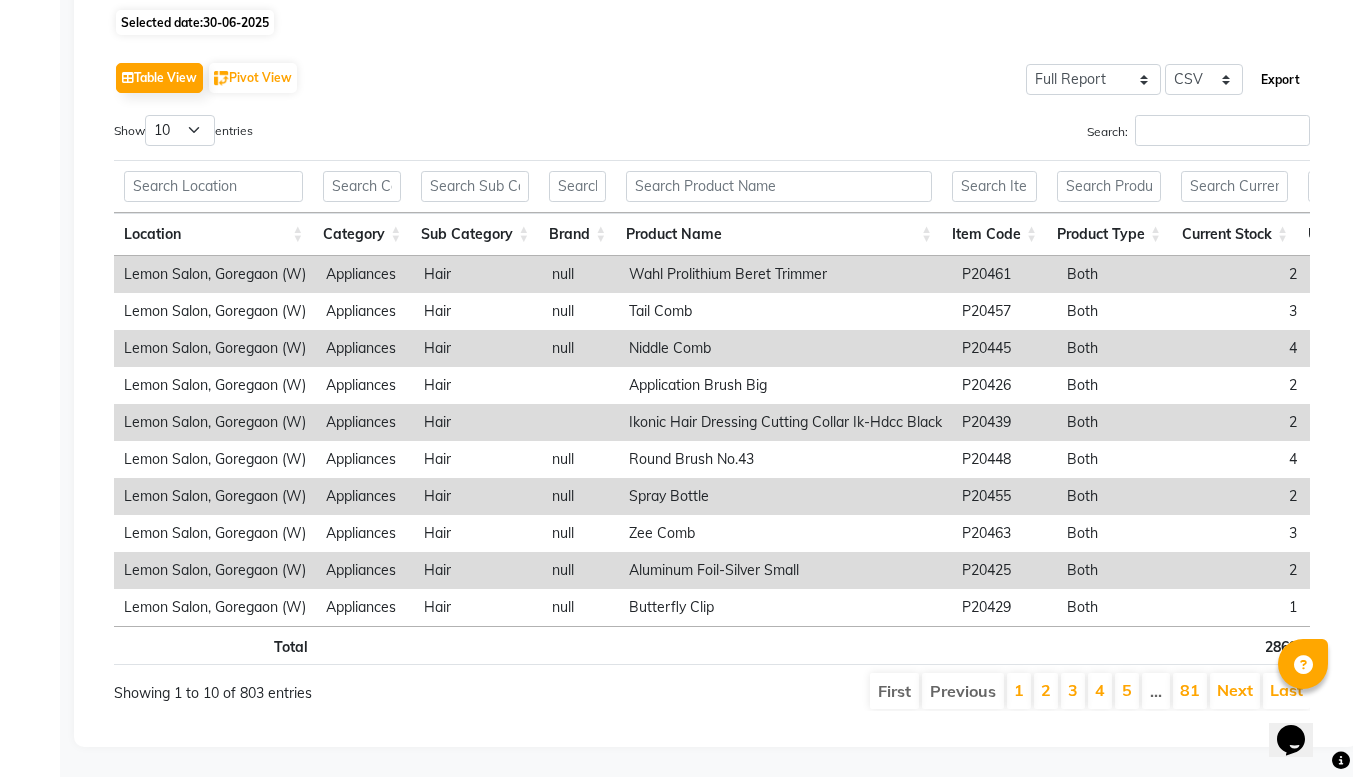 click on "Export" 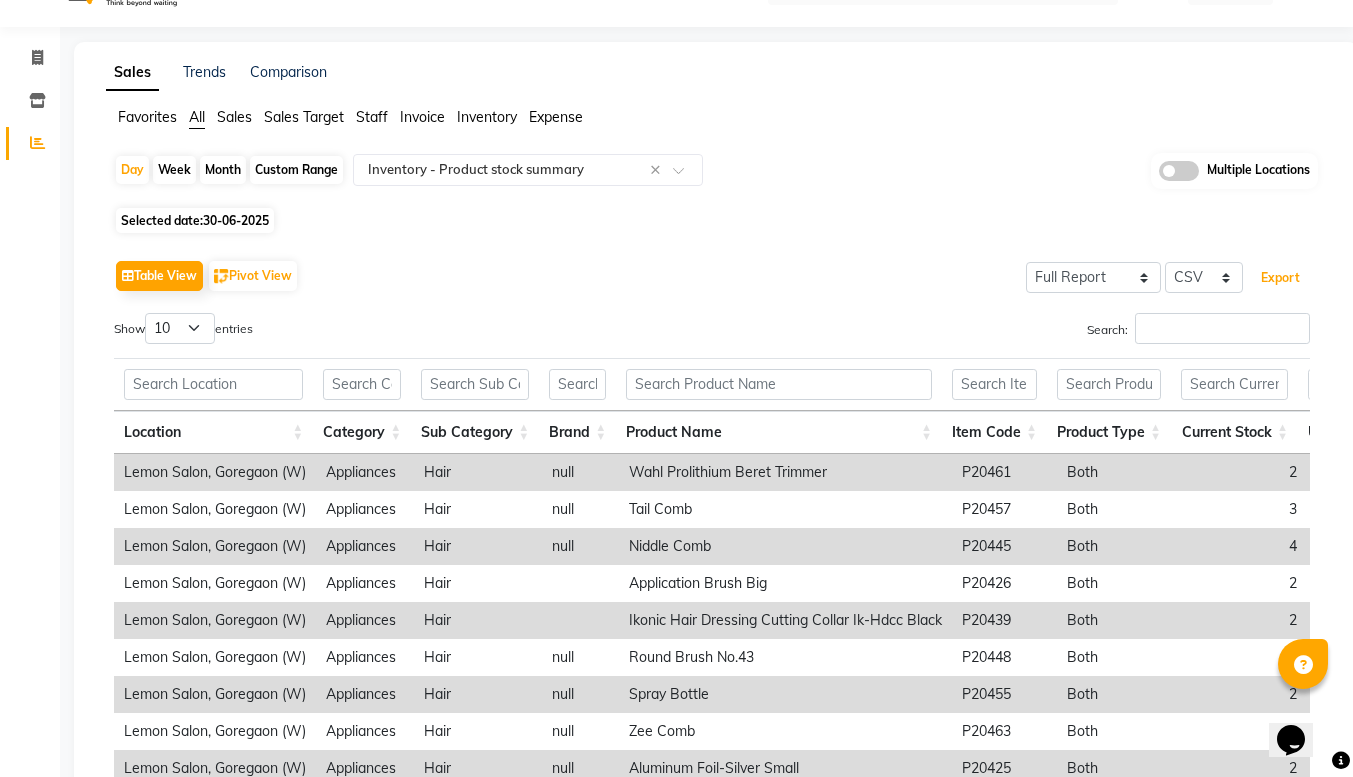 scroll, scrollTop: 0, scrollLeft: 0, axis: both 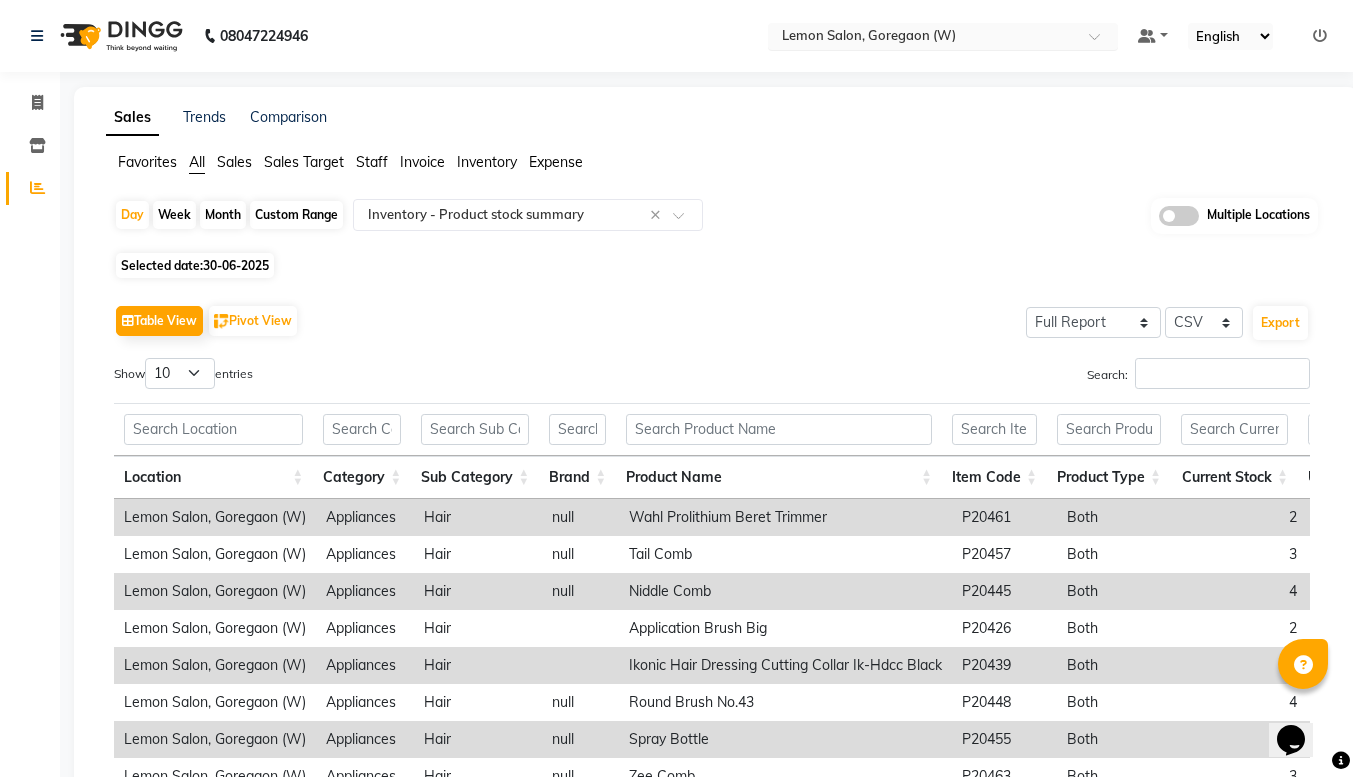 click at bounding box center (923, 38) 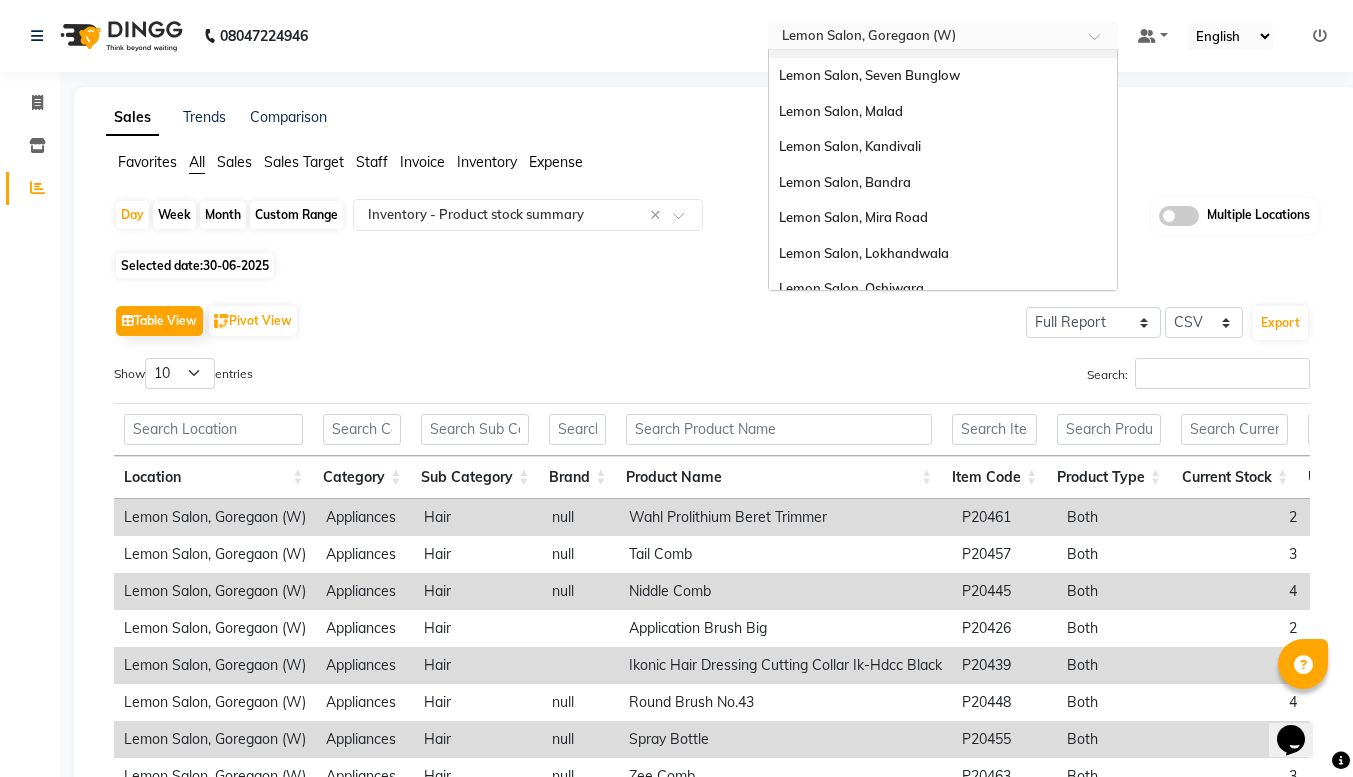 scroll, scrollTop: 123, scrollLeft: 0, axis: vertical 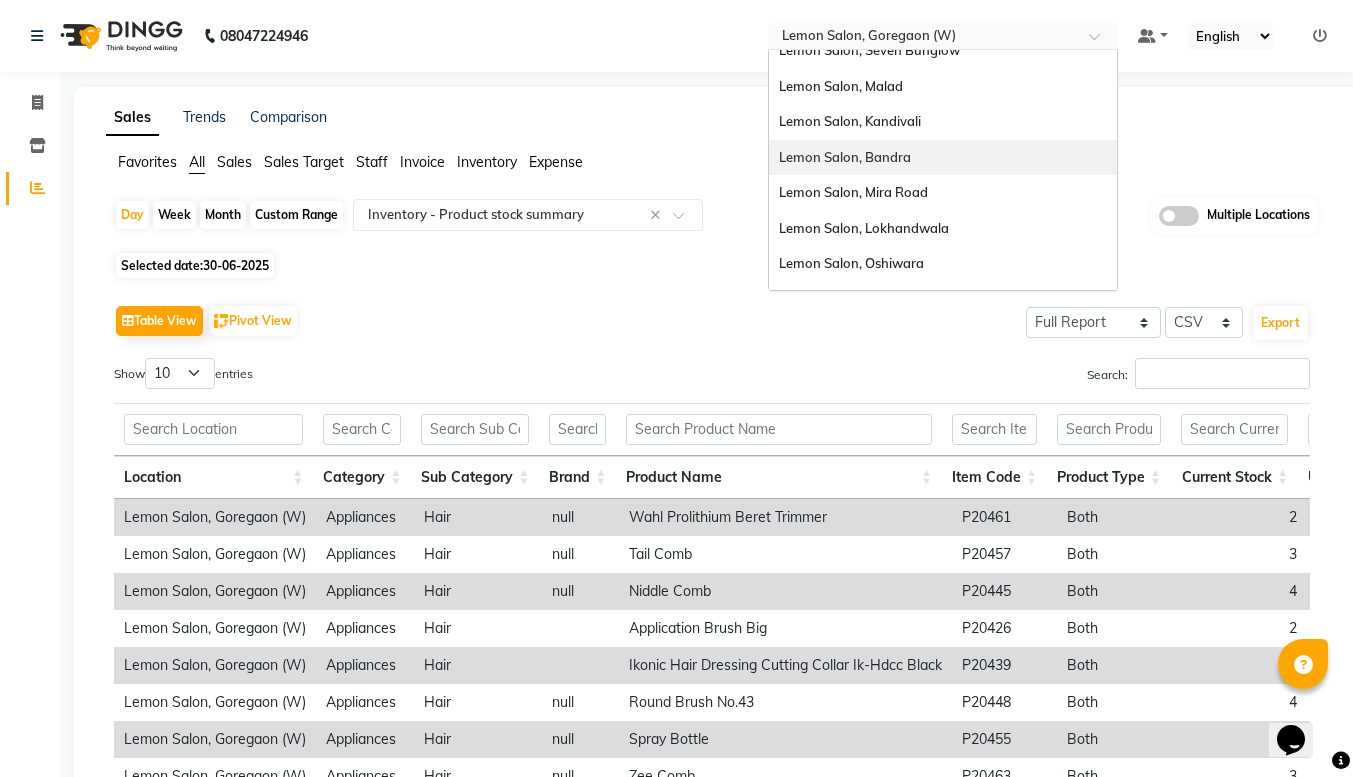 click on "Lemon Salon, Bandra" at bounding box center [845, 157] 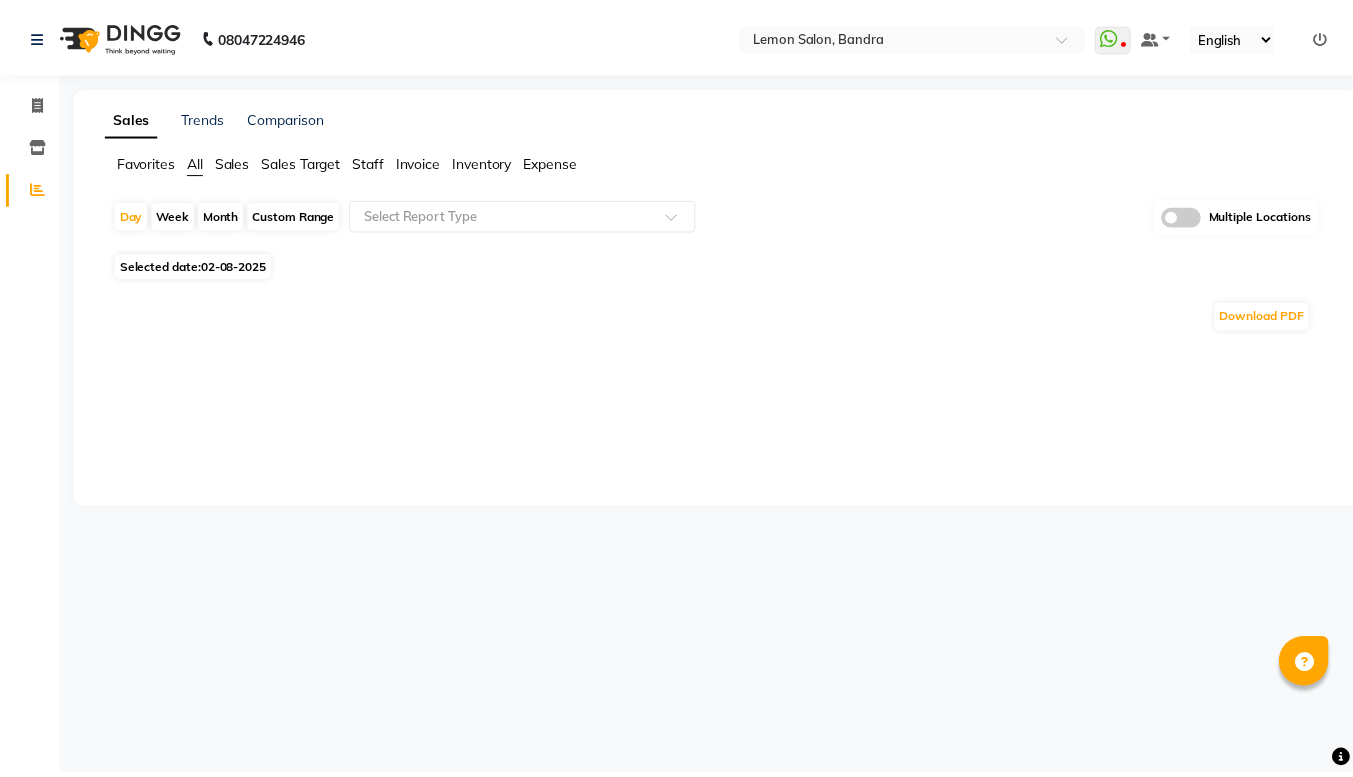 scroll, scrollTop: 0, scrollLeft: 0, axis: both 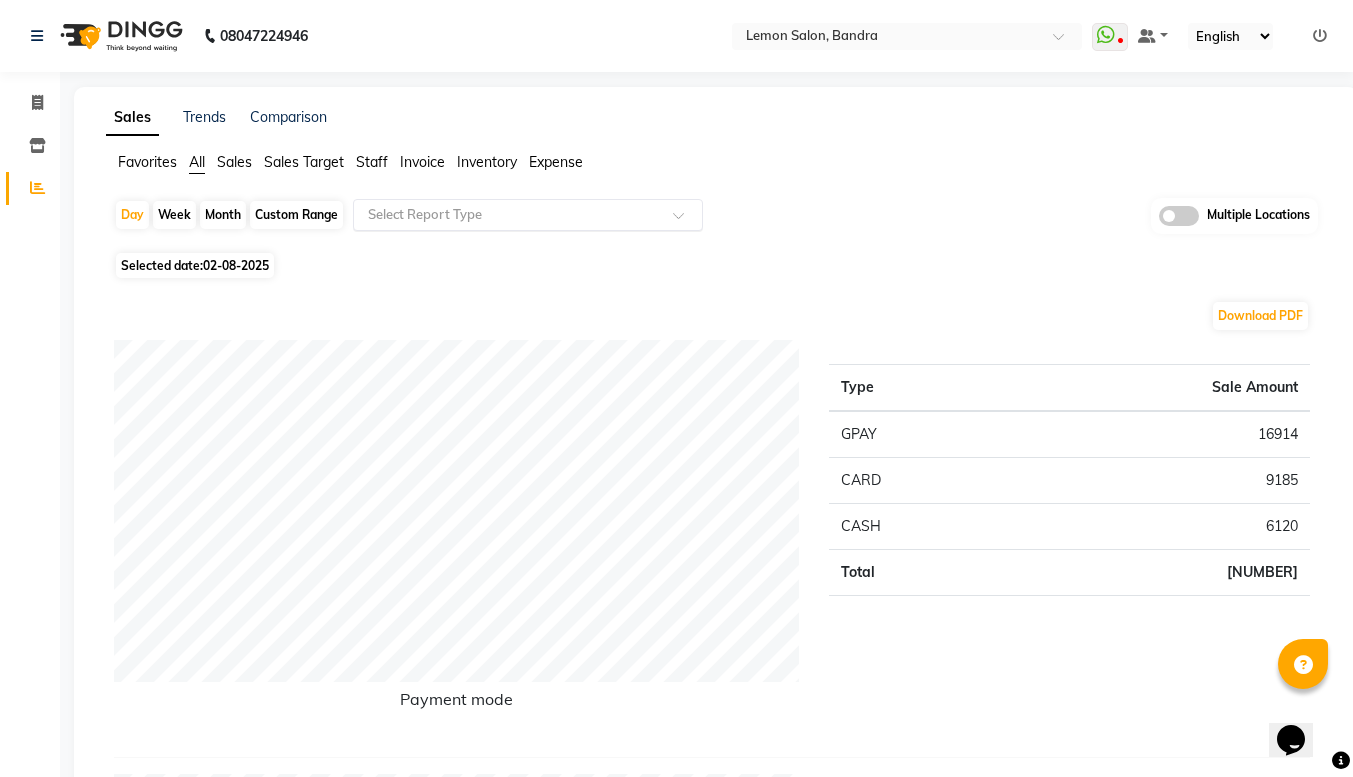 click 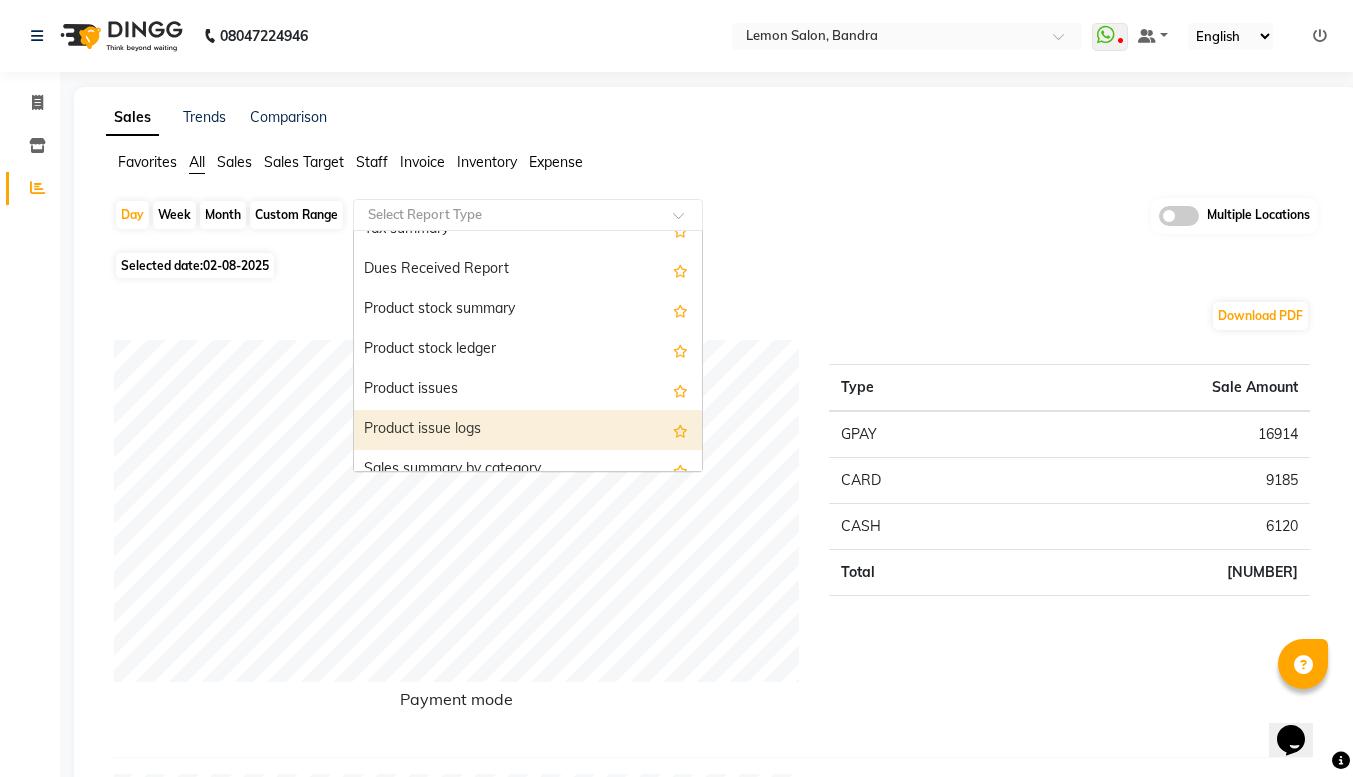 scroll, scrollTop: 1861, scrollLeft: 0, axis: vertical 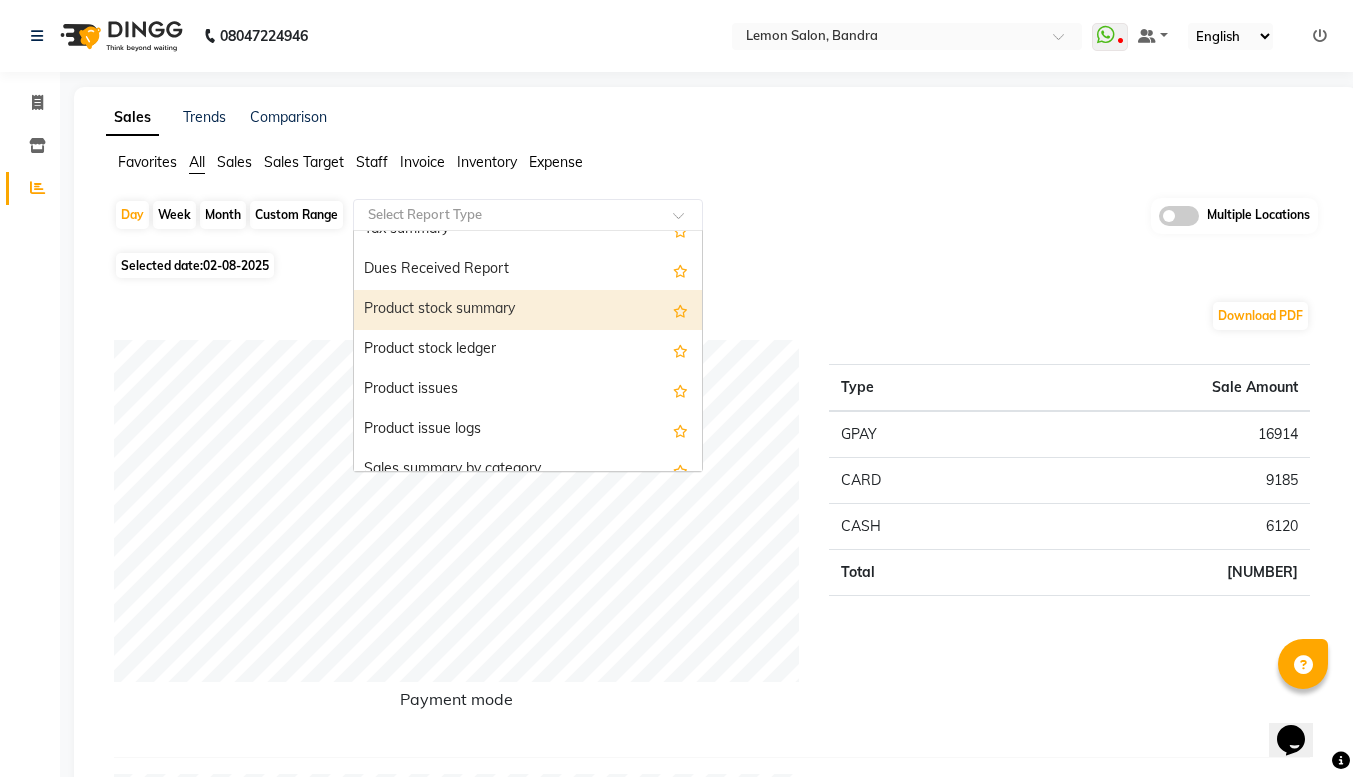 click on "Product stock summary" at bounding box center (528, 310) 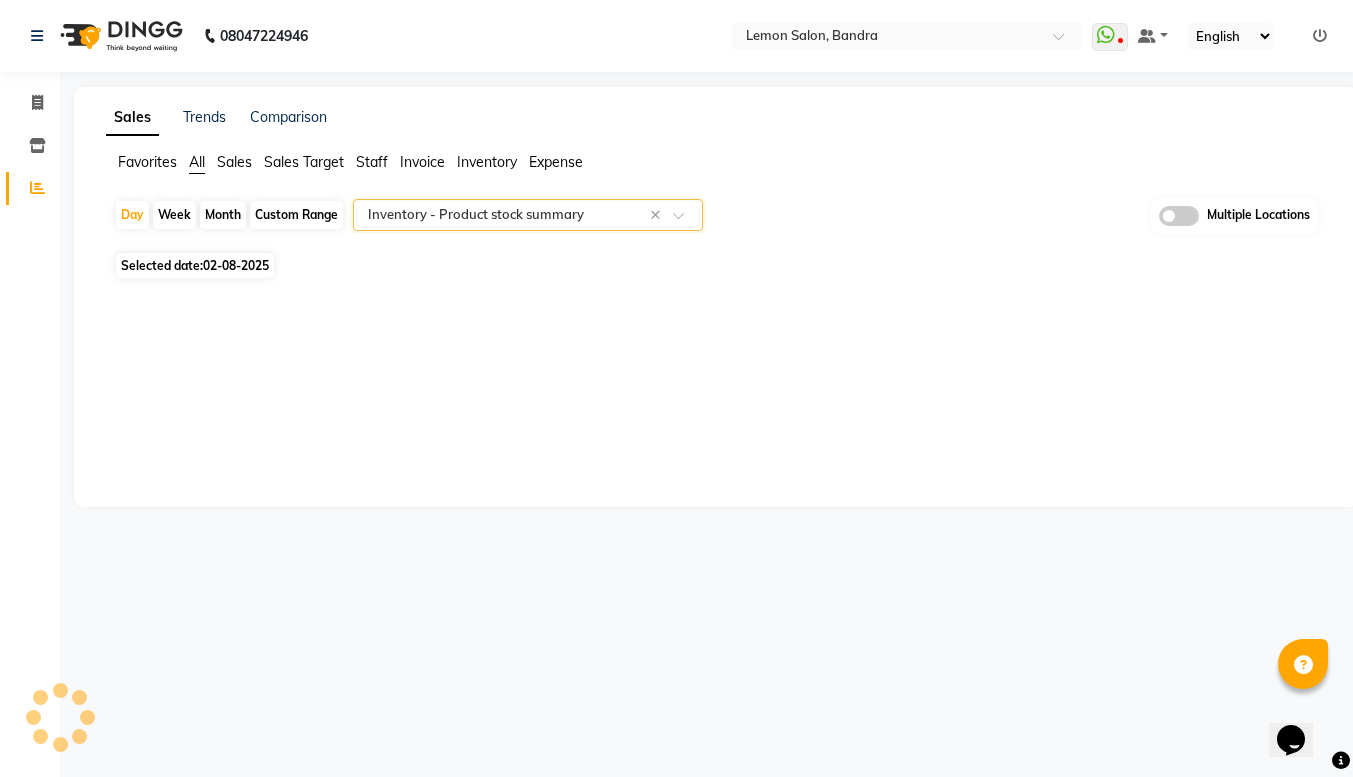 select on "full_report" 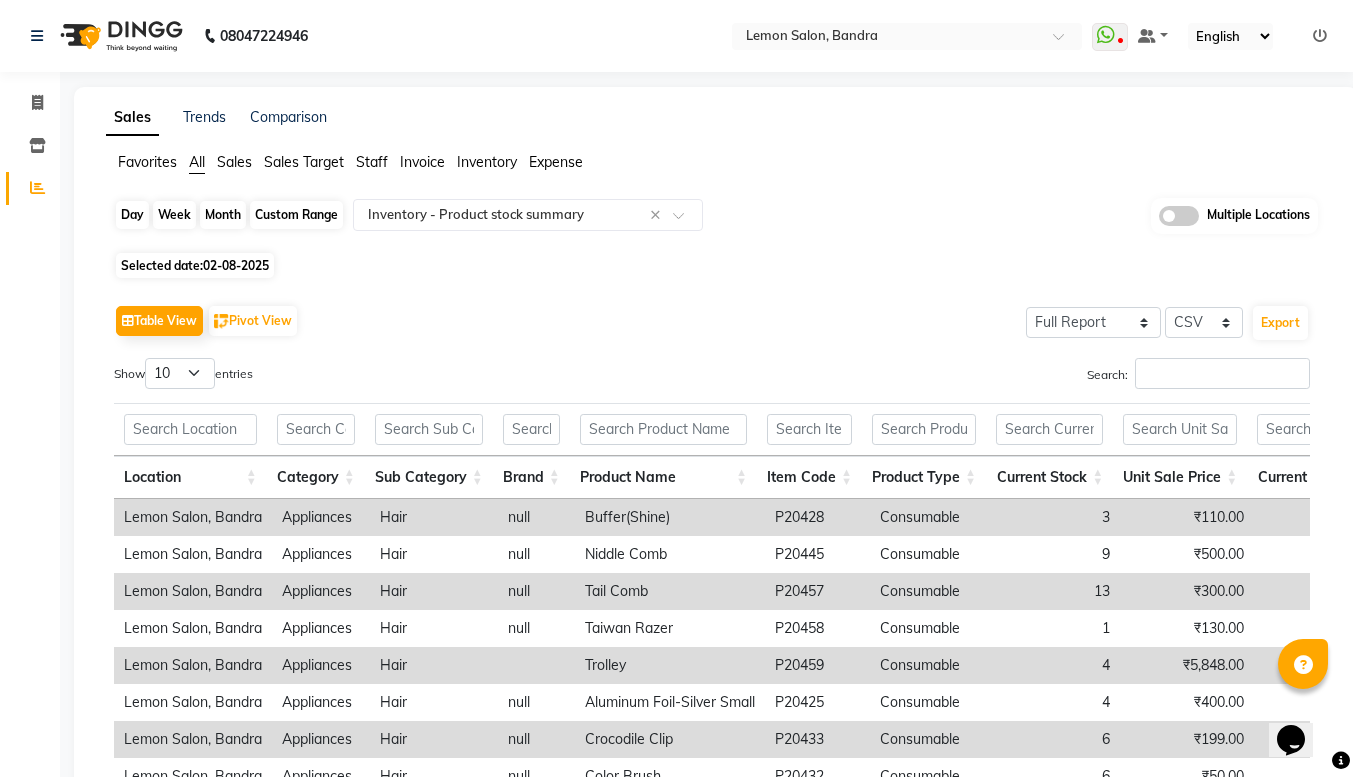 click on "Day" 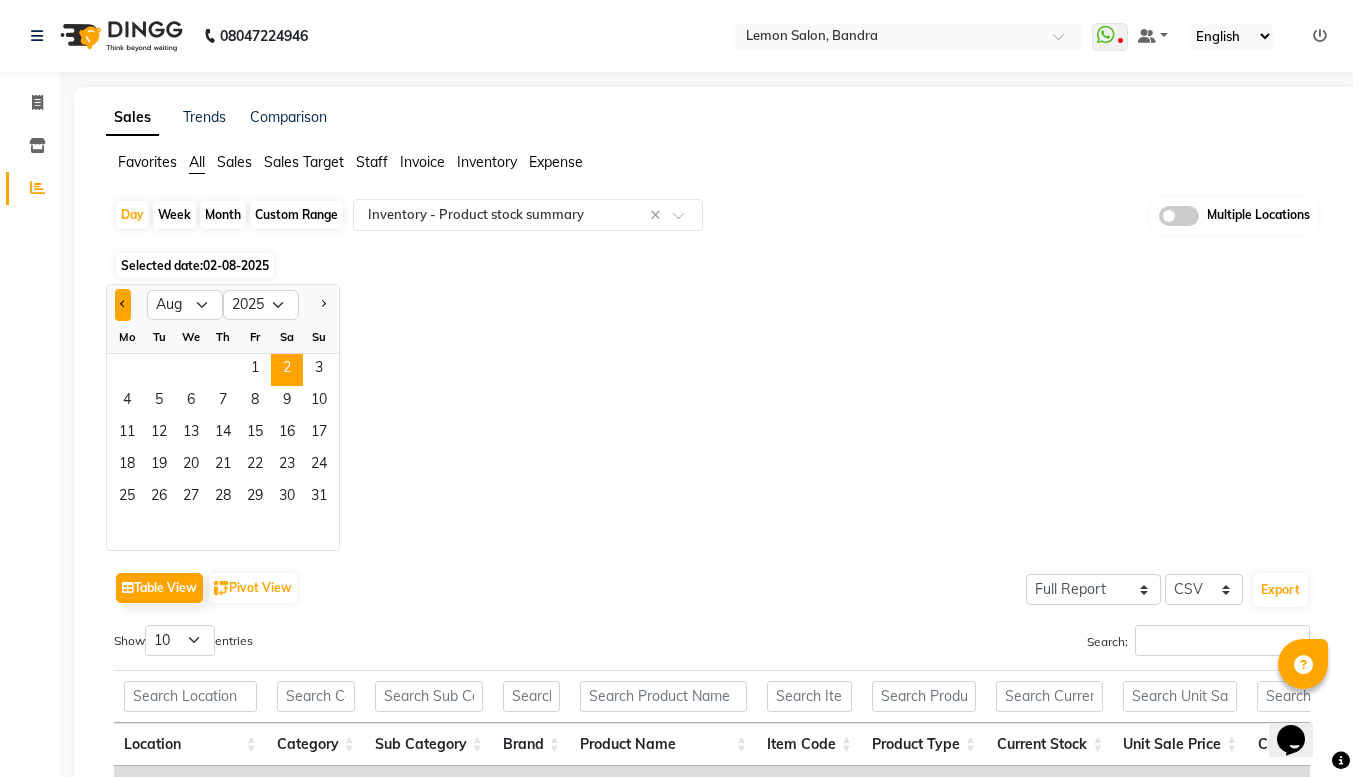 click 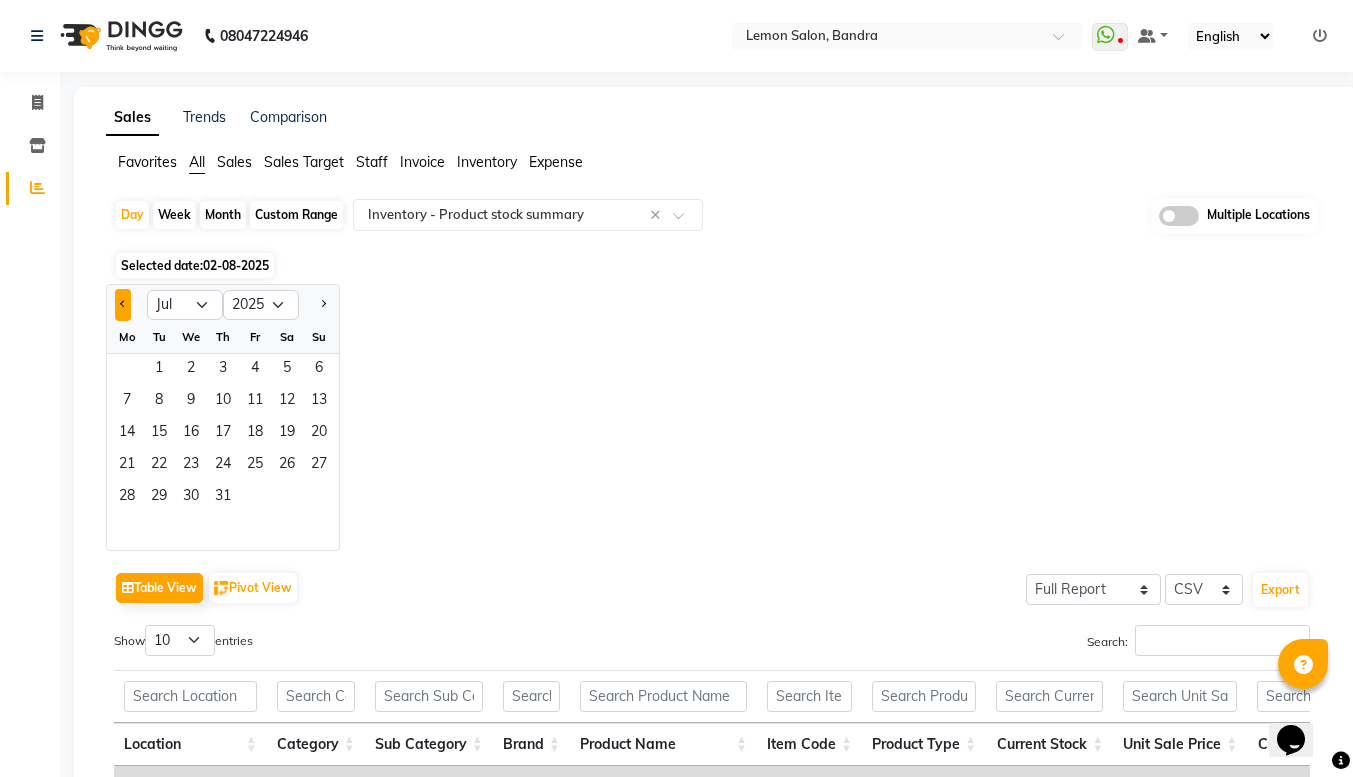 click 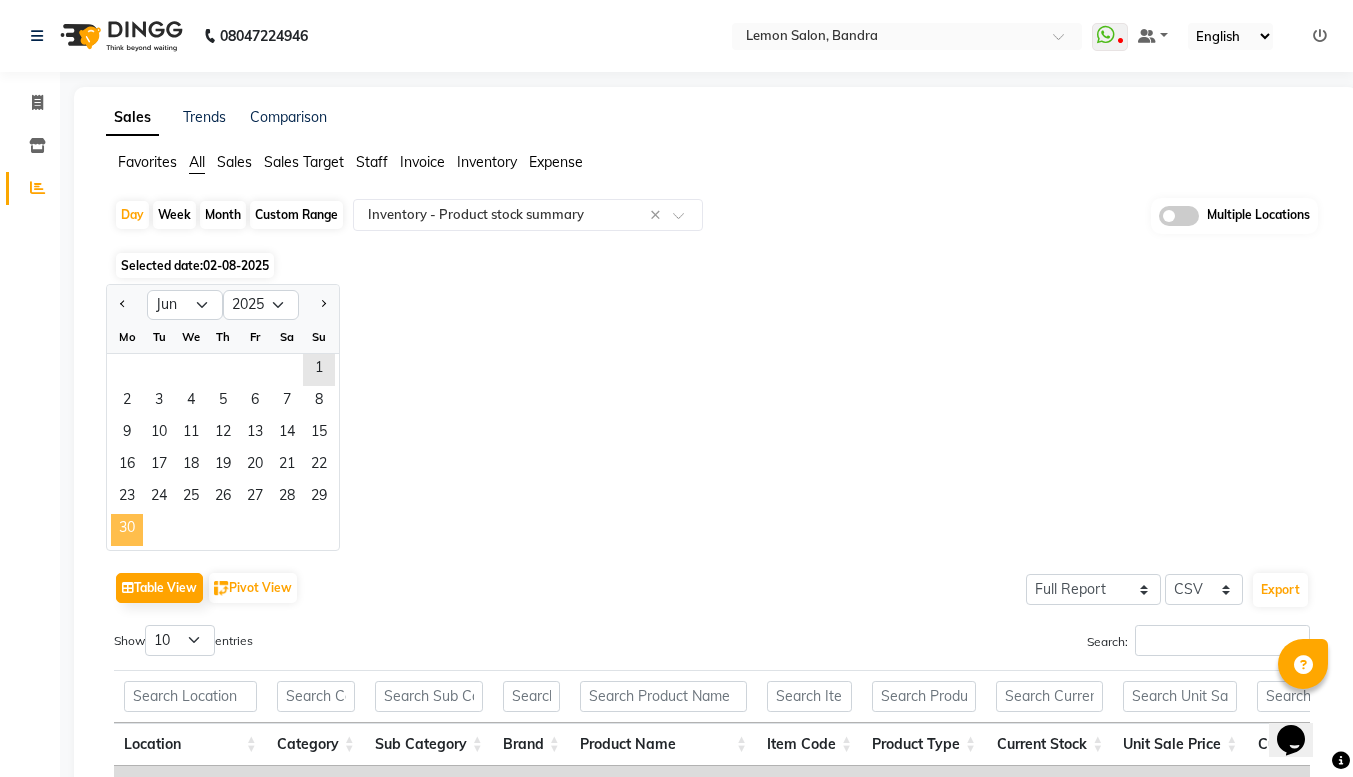 click on "30" 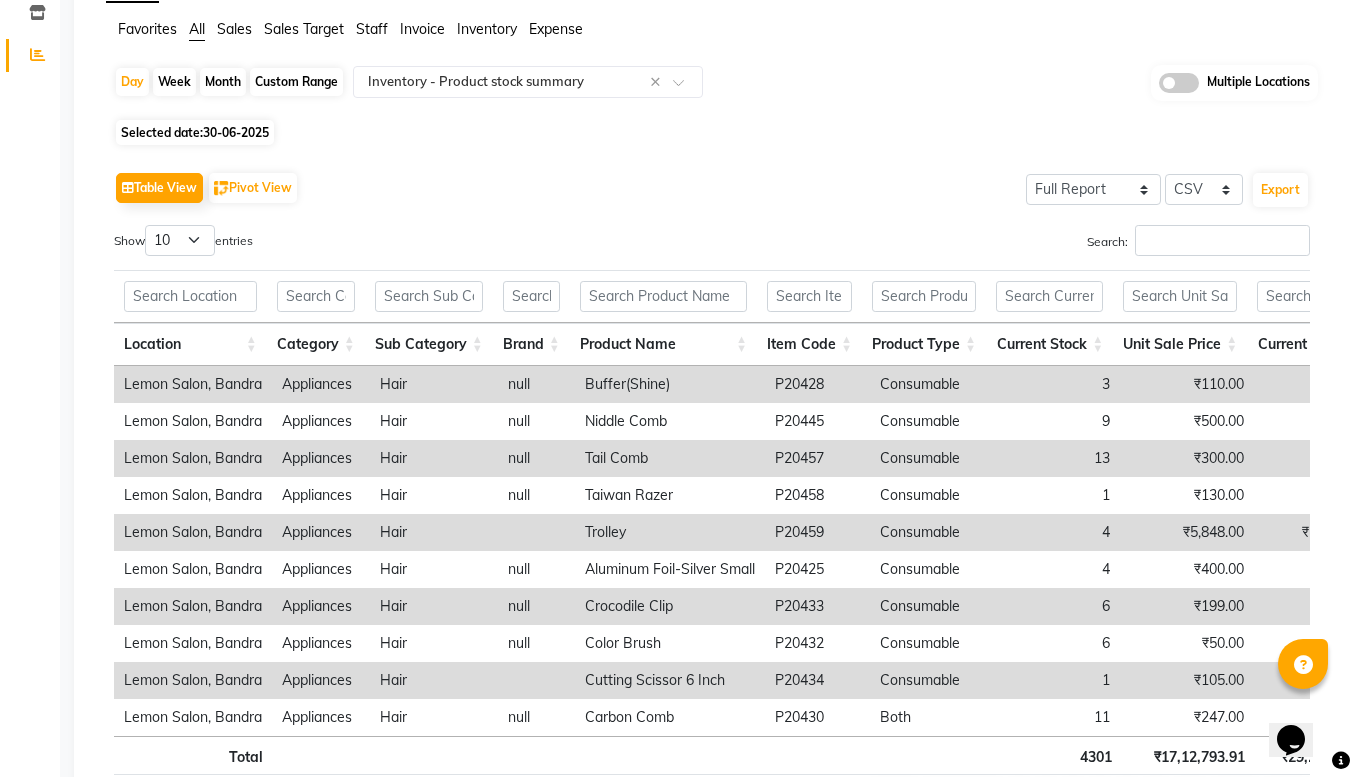 scroll, scrollTop: 135, scrollLeft: 0, axis: vertical 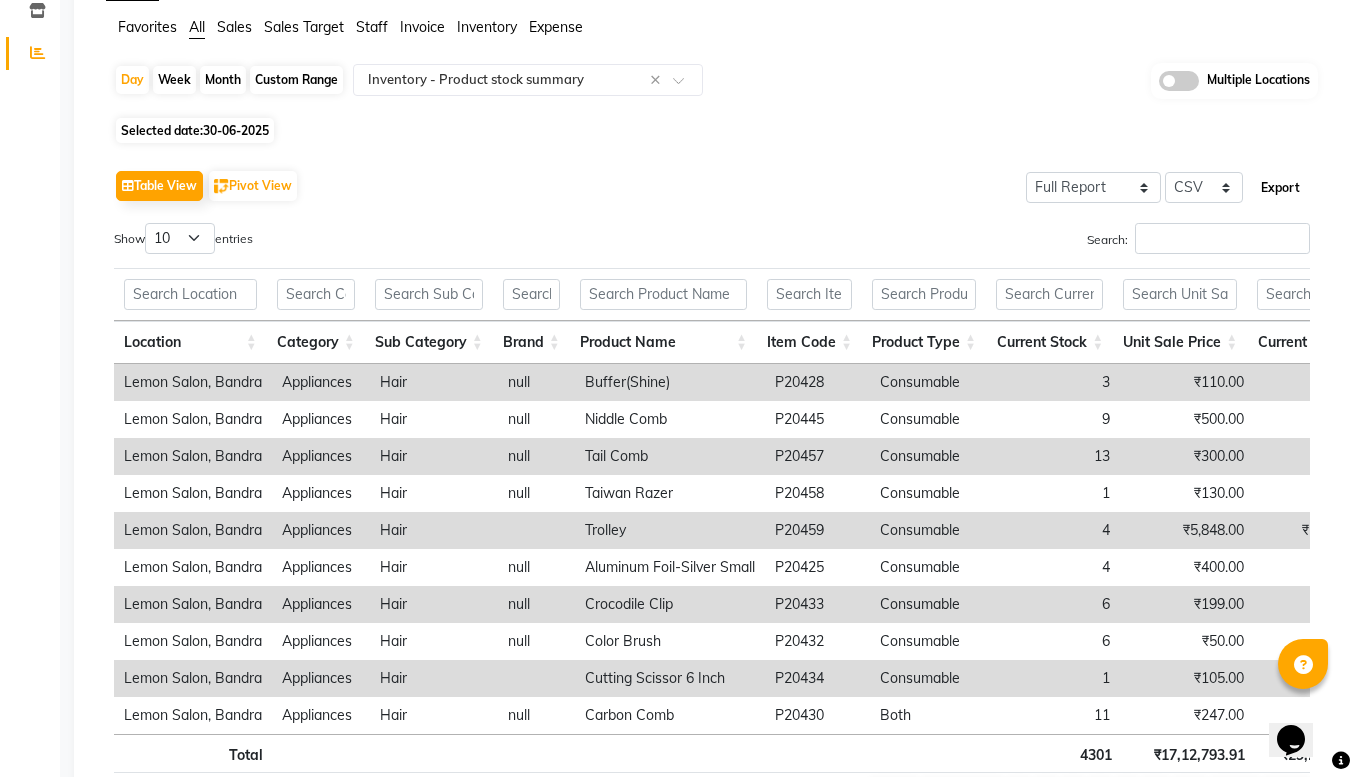 click on "Export" 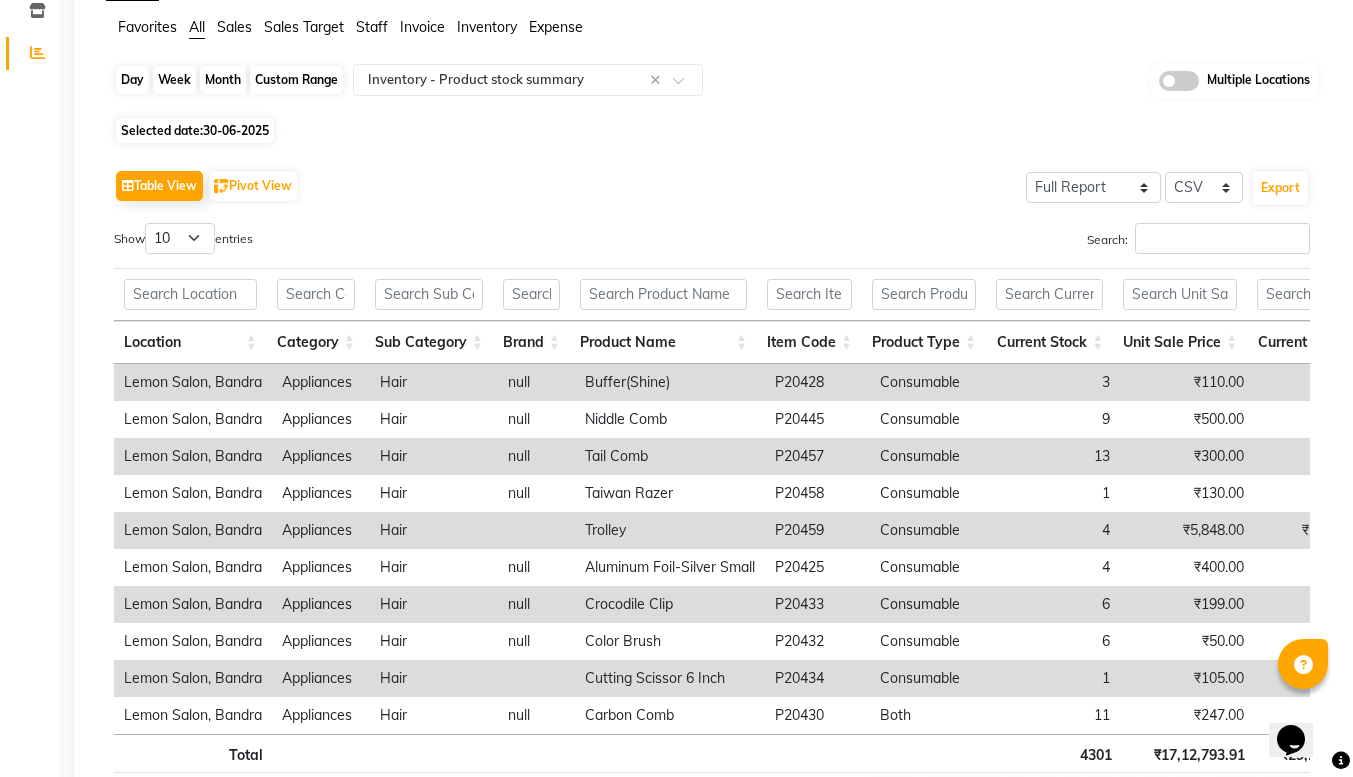click on "Day" 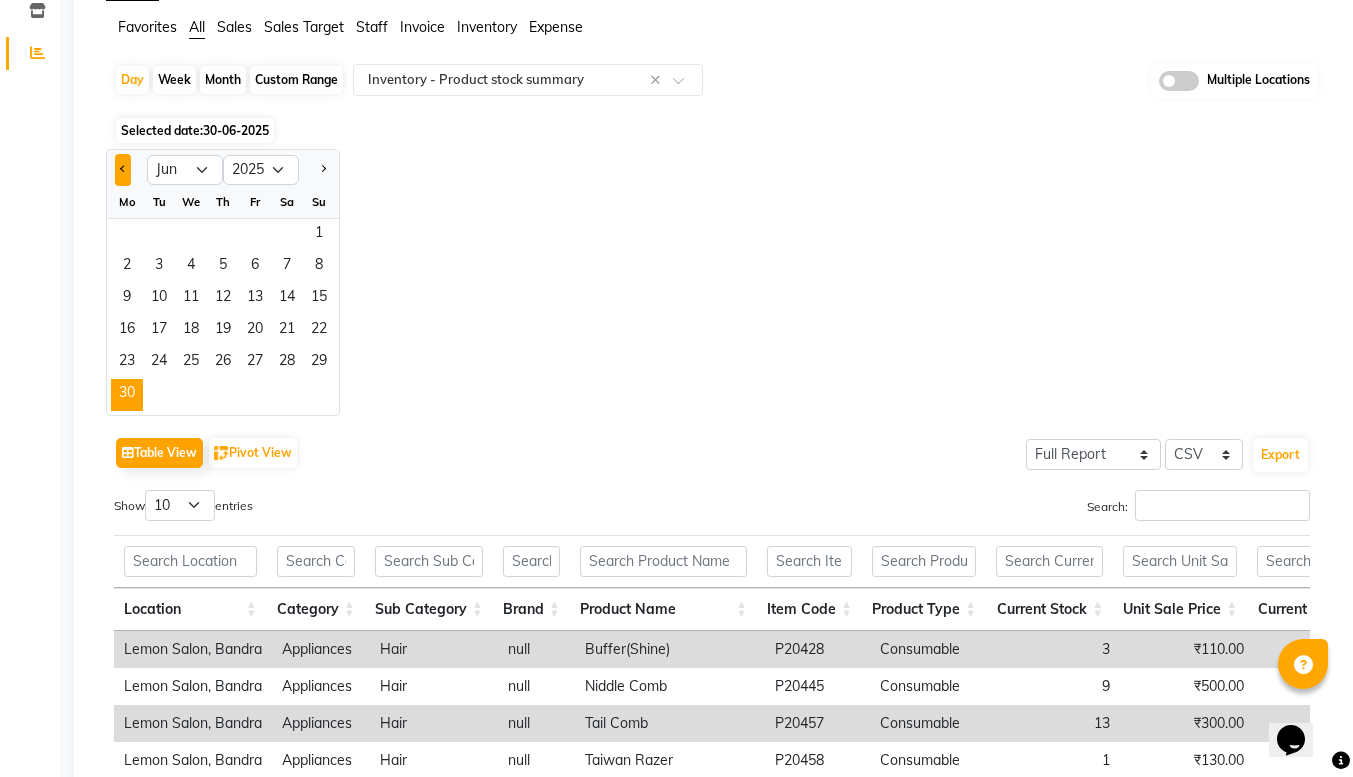 click 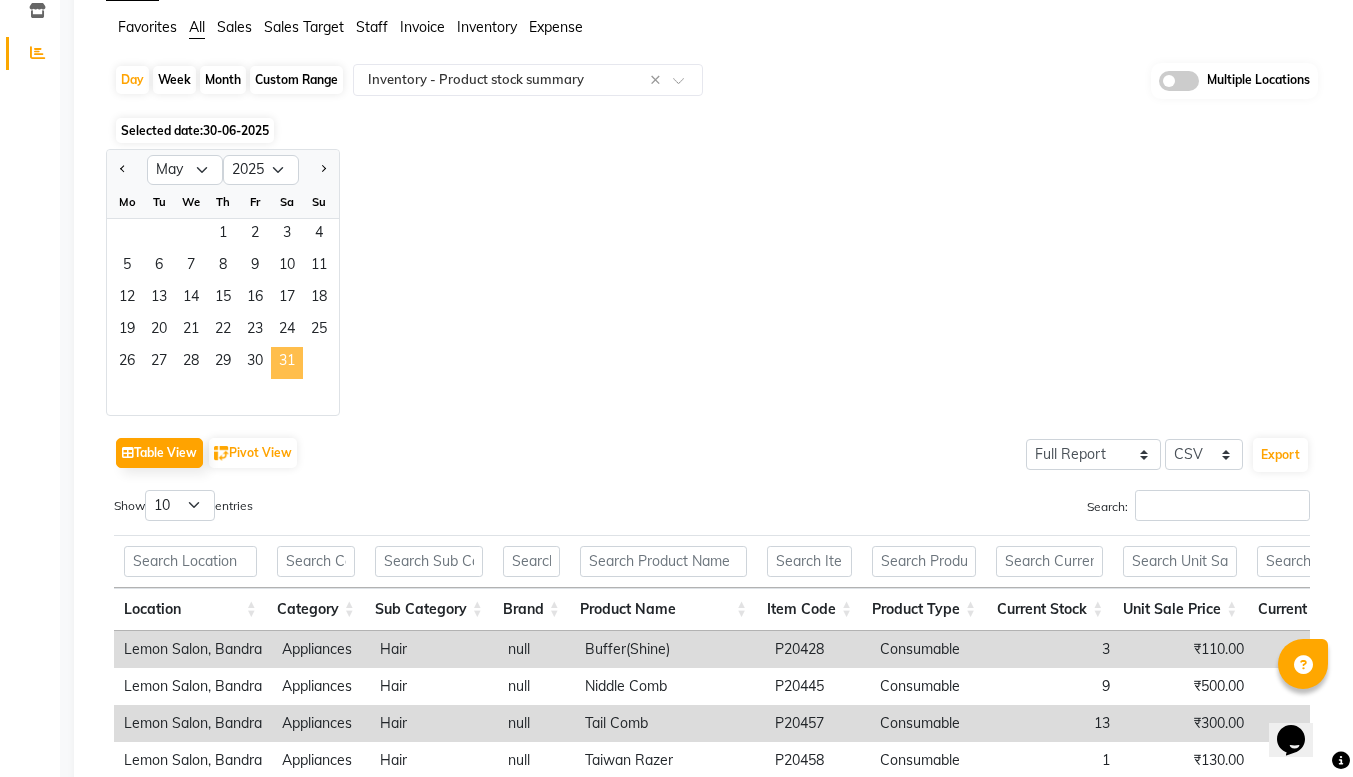 click on "31" 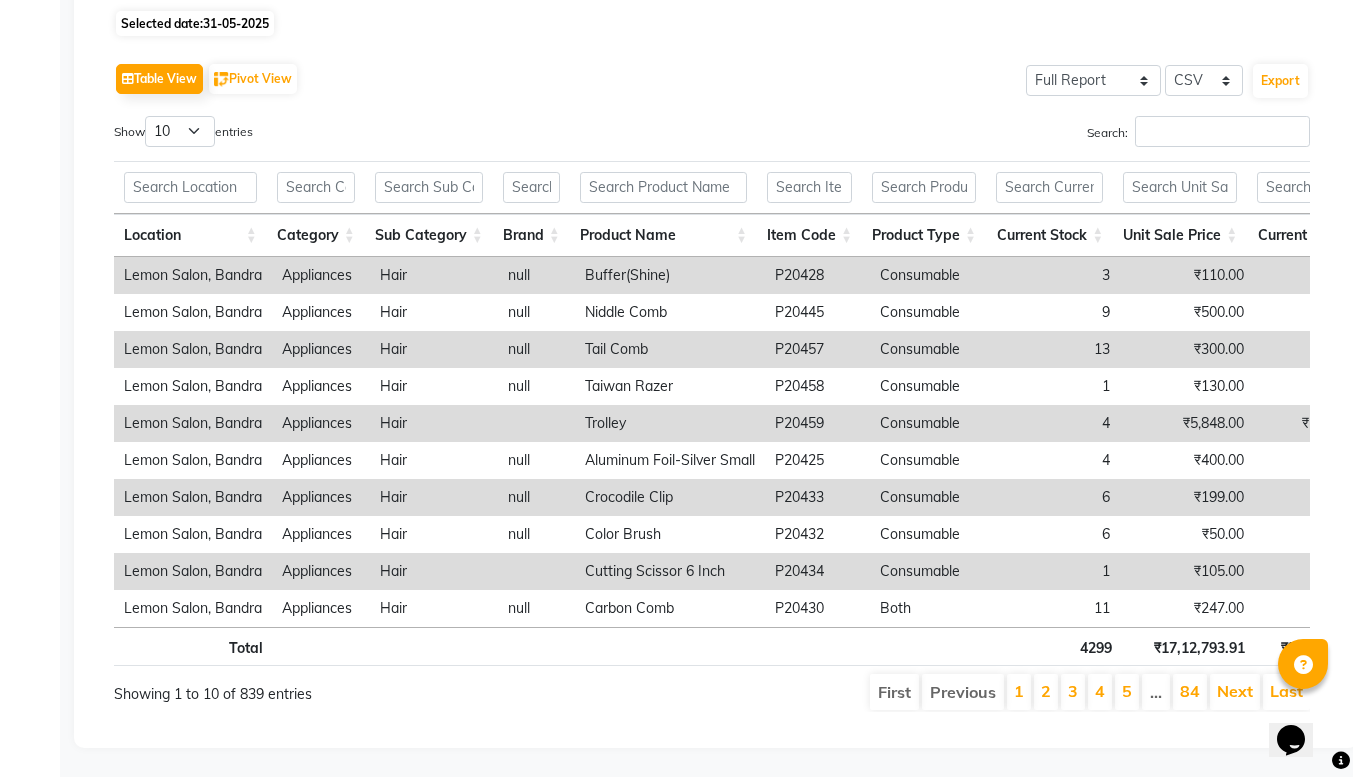 scroll, scrollTop: 244, scrollLeft: 0, axis: vertical 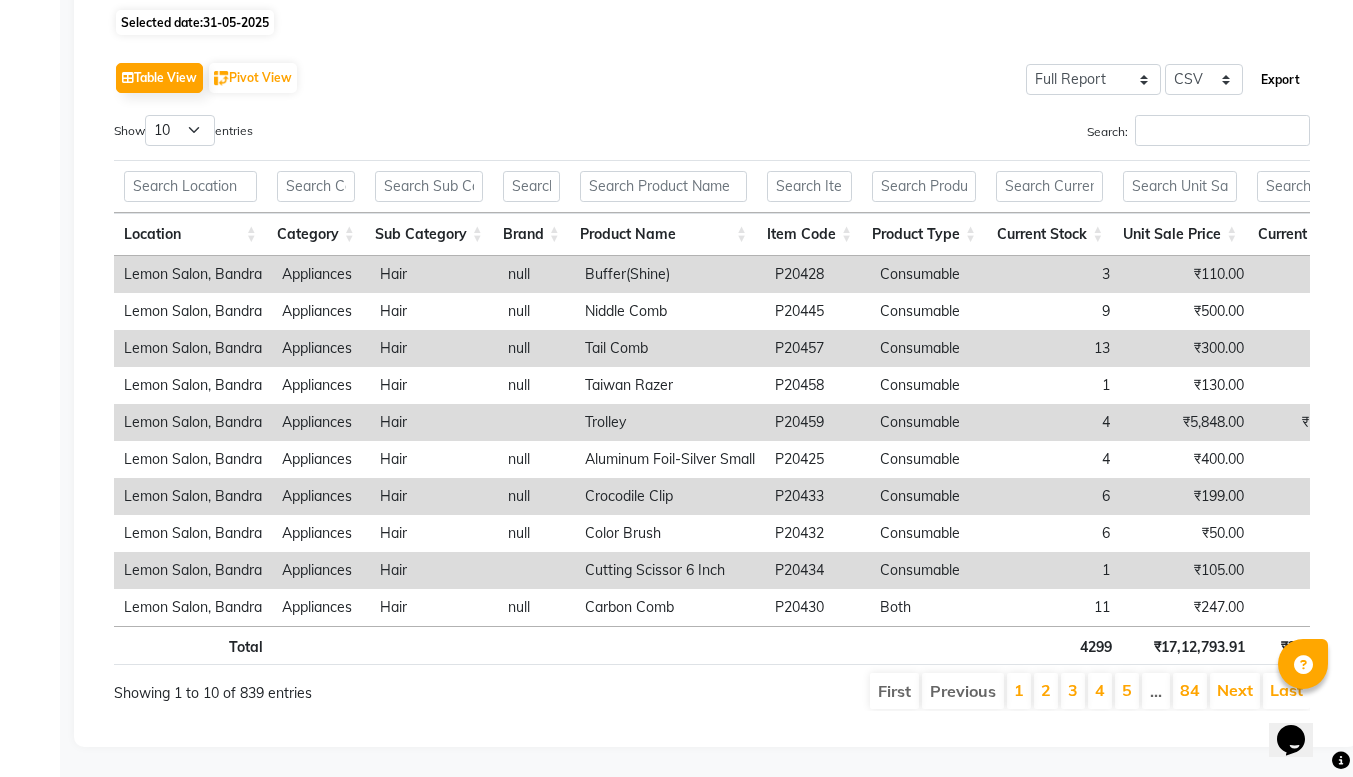 click on "Export" 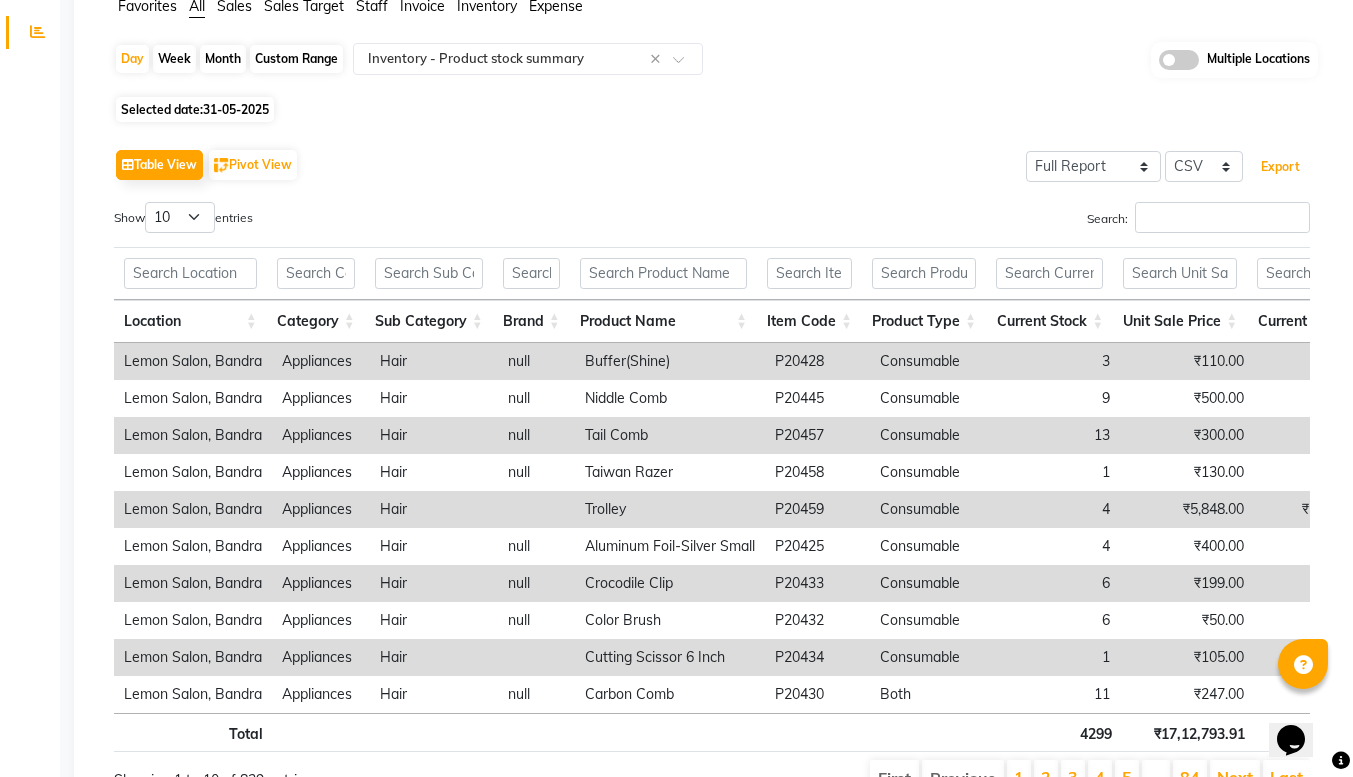 scroll, scrollTop: 154, scrollLeft: 0, axis: vertical 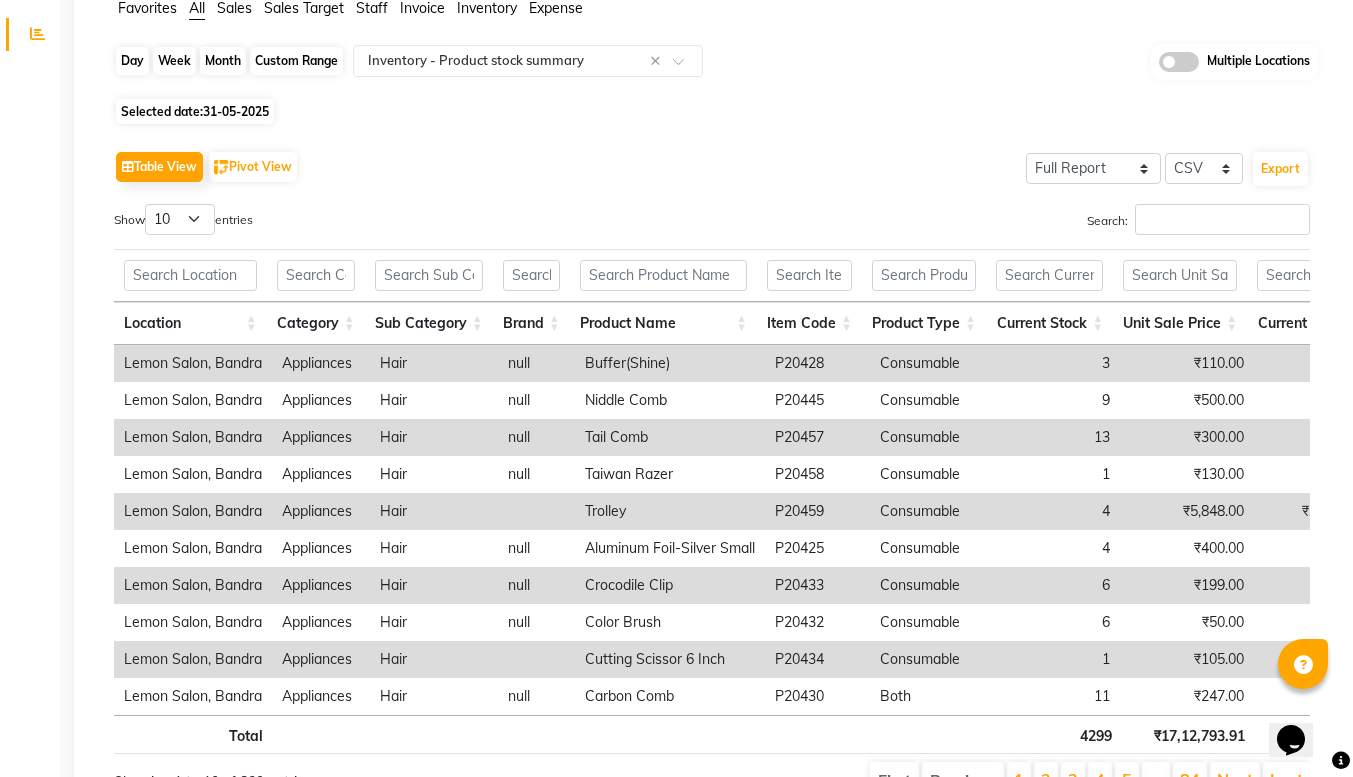 click on "Day" 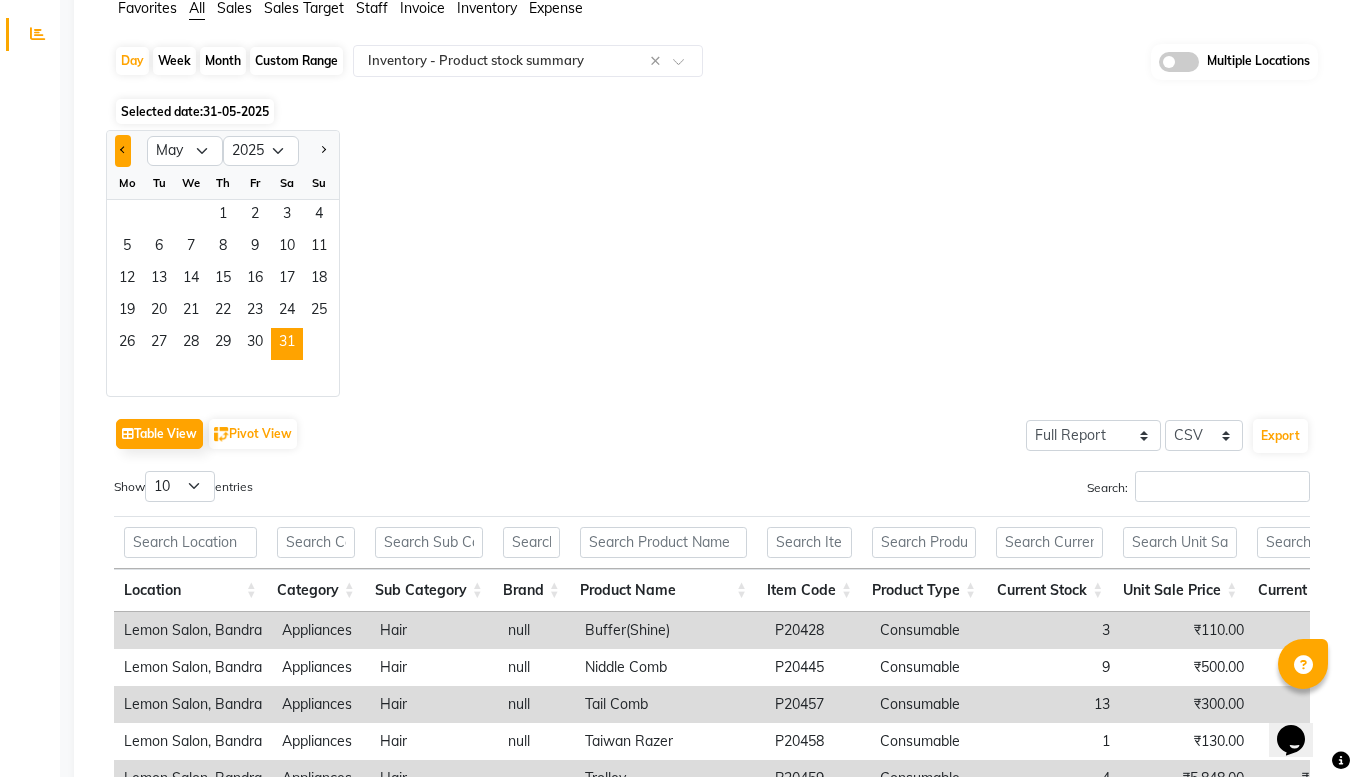 click 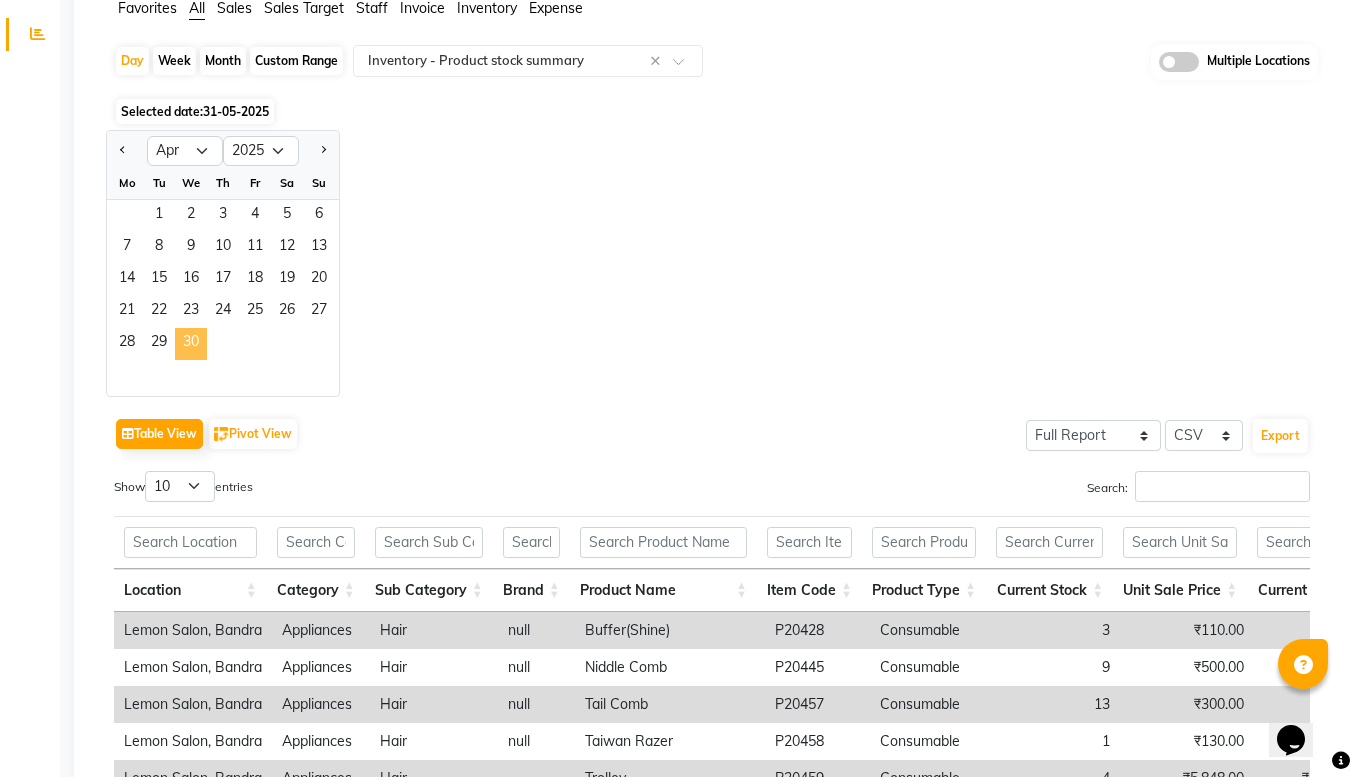 click on "30" 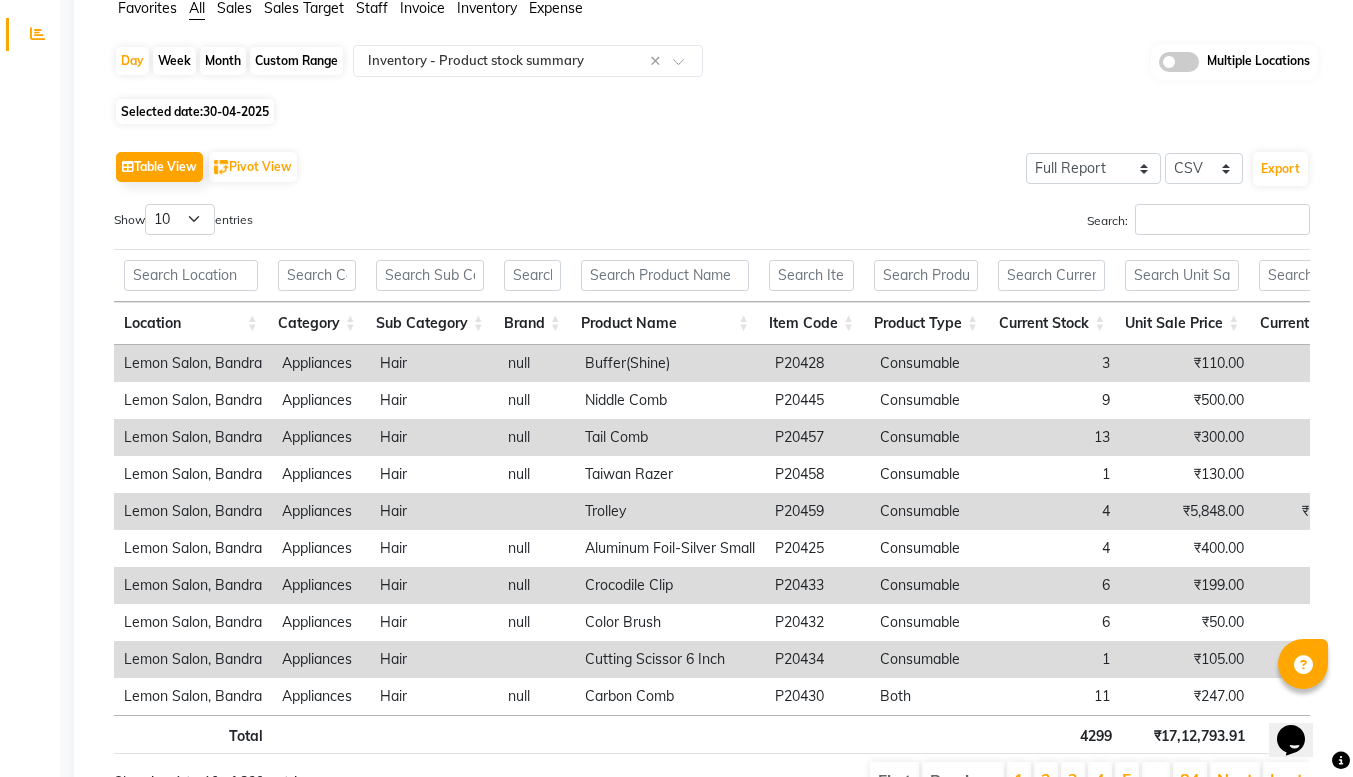 scroll, scrollTop: 0, scrollLeft: 0, axis: both 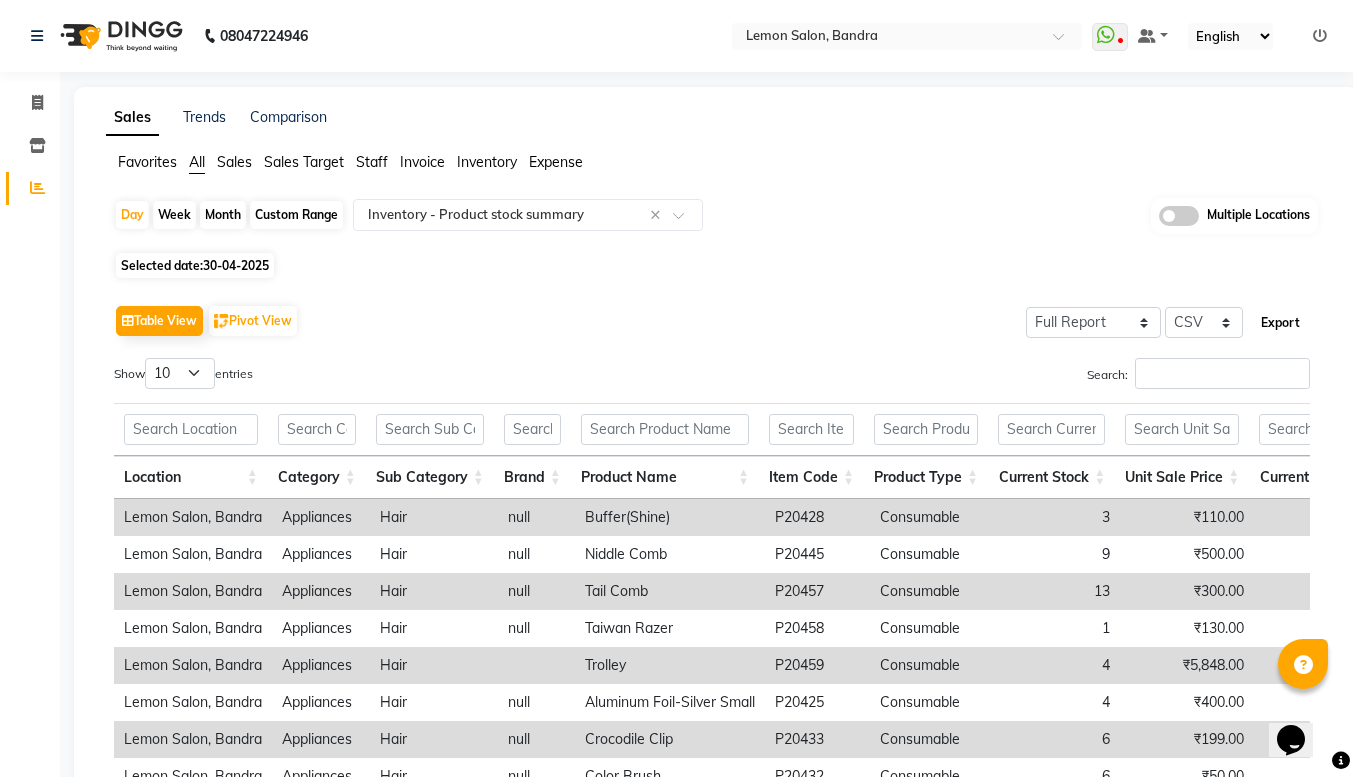 click on "Export" 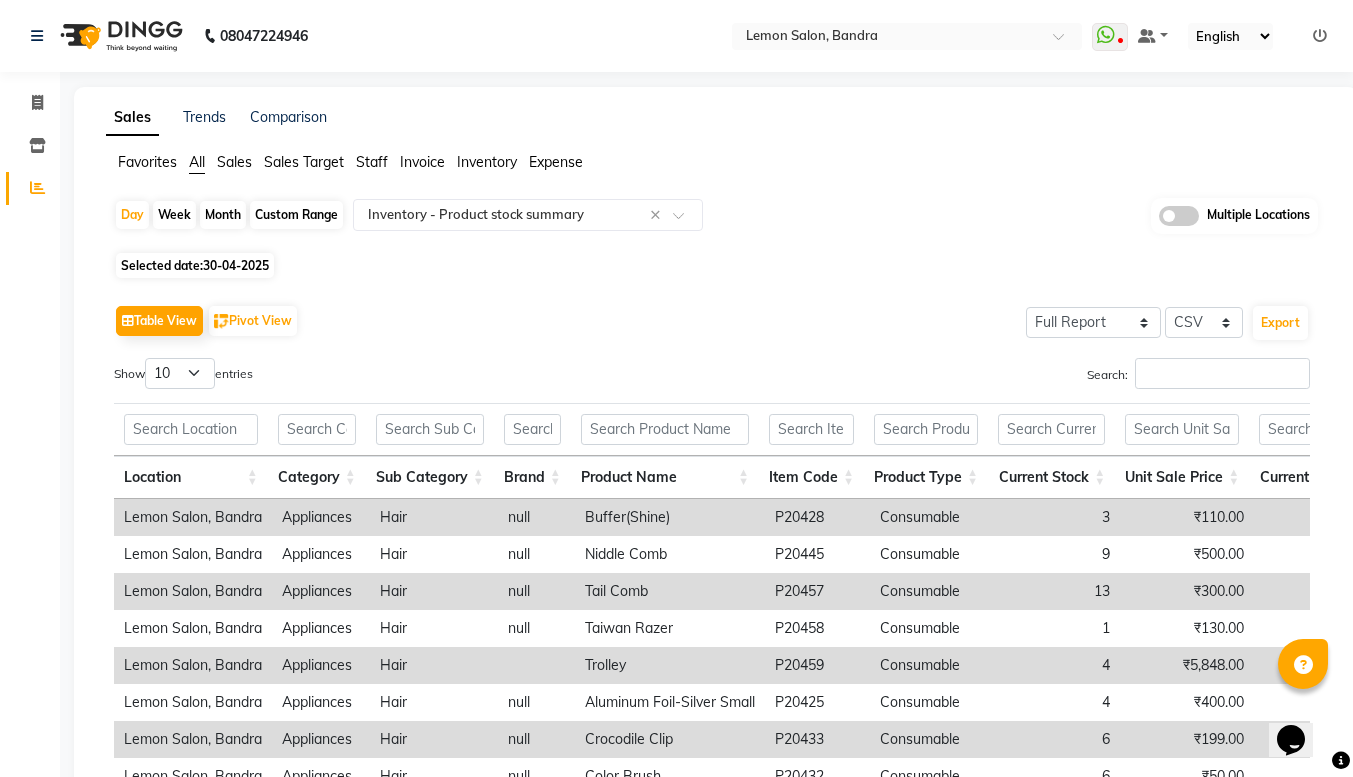 click on "Table View   Pivot View  Select Full Report Filtered Report Select CSV PDF  Export  Show  10 25 50 100  entries Search: Location Category Sub Category Brand Product Name Item Code Product Type Current Stock Unit Sale Price Current Value Unit Purchase Price Weighted Avg Cost Purchase Value Purchase Value As On 2025-04-30 Stock As Per 2025-04-30 Stock In Stock Out Detail Low Quality Measurement Tax Inclusive Sac Code Tax (%) Location Category Sub Category Brand Product Name Item Code Product Type Current Stock Unit Sale Price Current Value Unit Purchase Price Weighted Avg Cost Purchase Value Purchase Value As On 2025-04-30 Stock As Per 2025-04-30 Stock In Stock Out Detail Low Quality Measurement Tax Inclusive Sac Code Tax (%) Total 4299 ₹17,12,793.91 ₹29,13,436.03 ₹8,10,335.08 ₹Infinity. -₹Infinity. -₹Infinity. 6291 17918 11627 Lemon Salon, Bandra Appliances Hair null Buffer(Shine) P20428 Consumable 3 ₹110.00 ₹330.00 ₹0 ₹0 ₹0 ₹0 3 10 7 0 1 pcs Yes Lemon Salon, Bandra Appliances Hair 9" 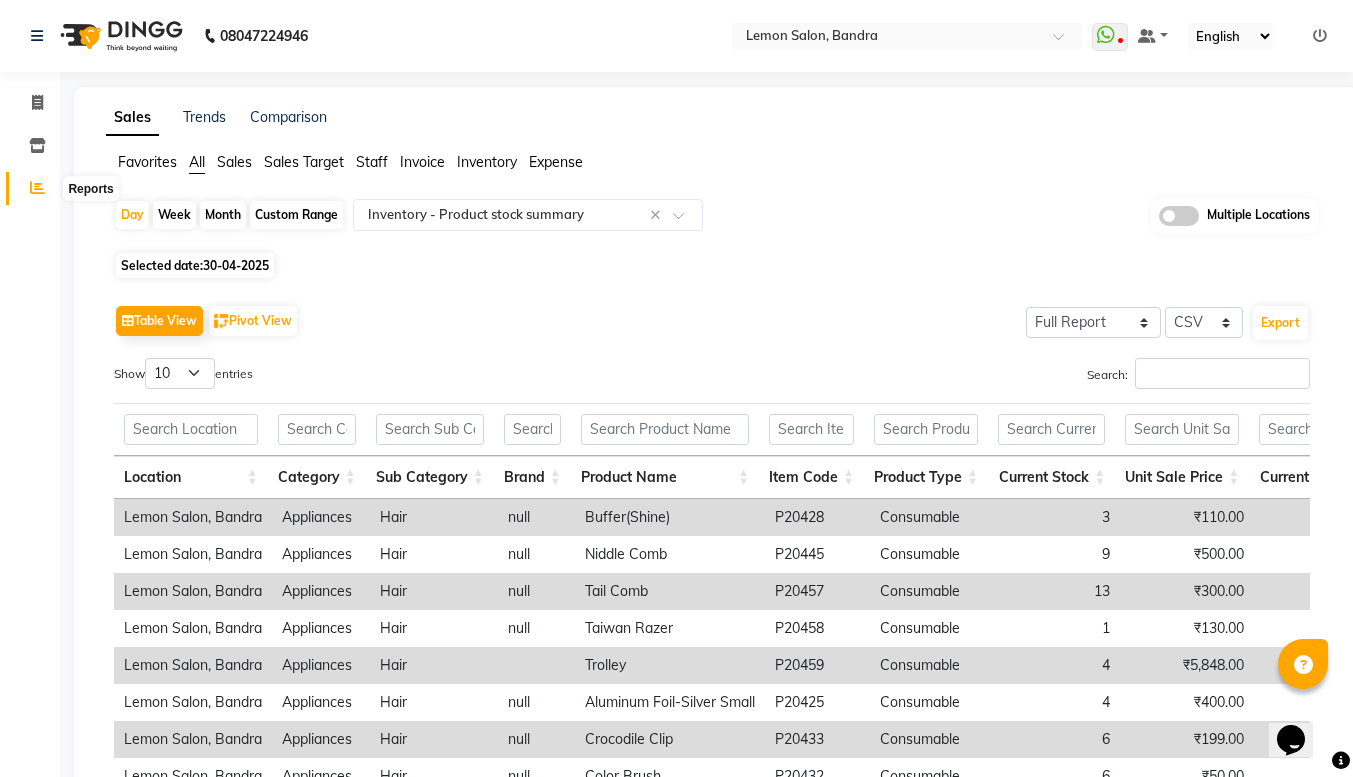 click 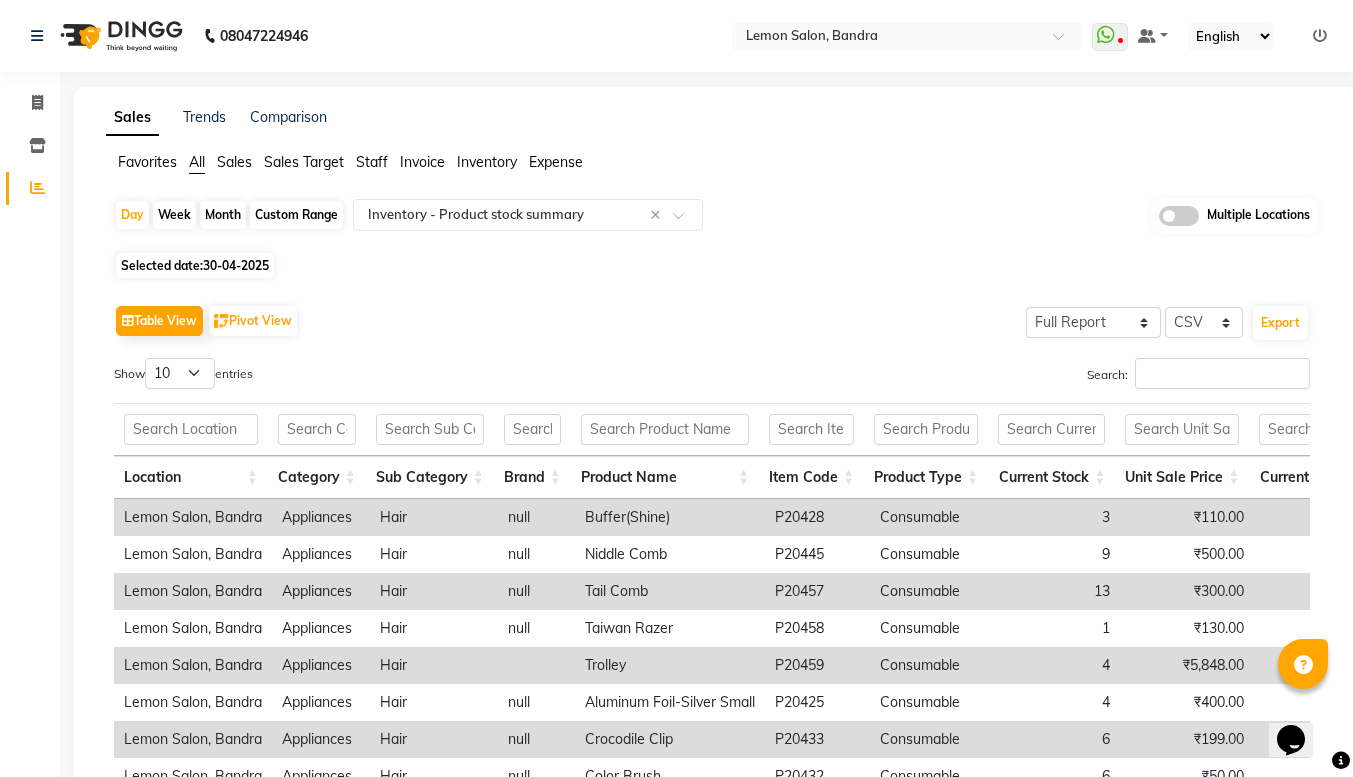 click 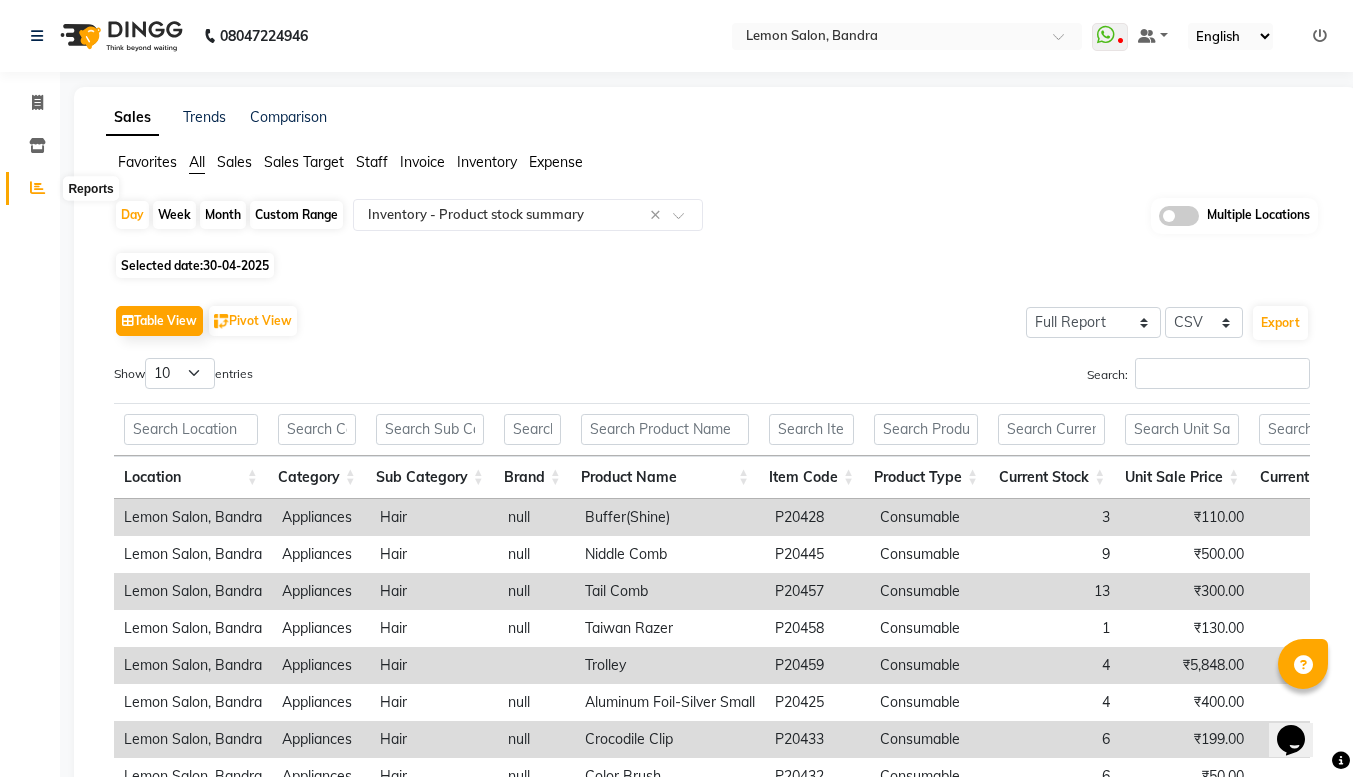 click 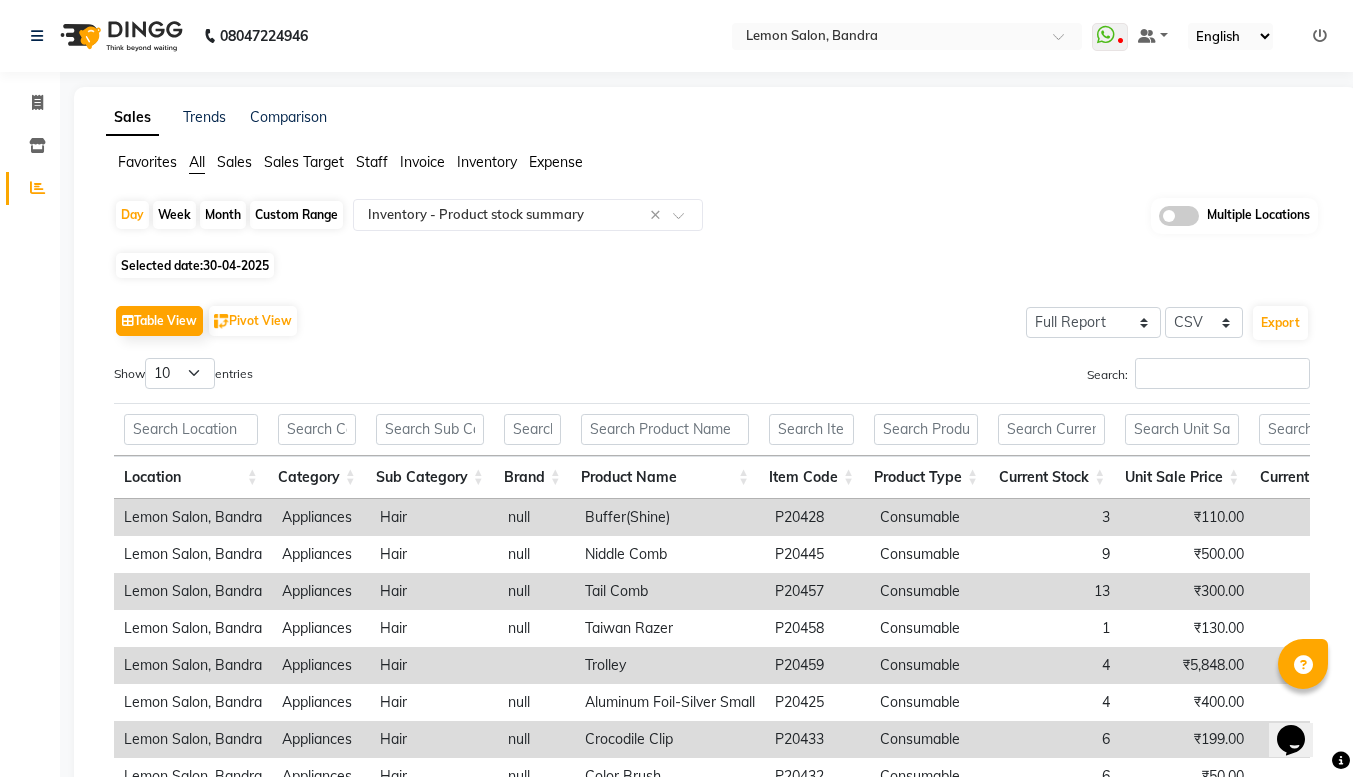 click 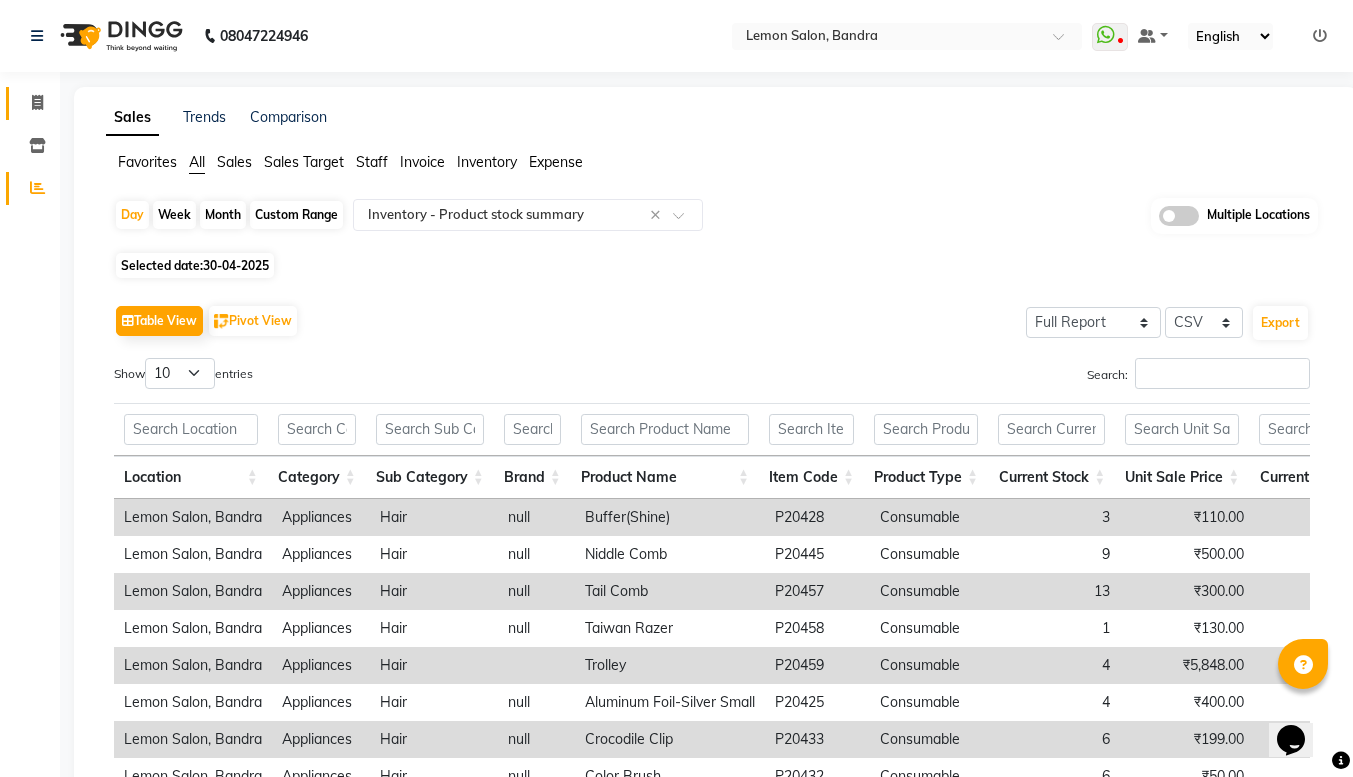 click on "Invoice" 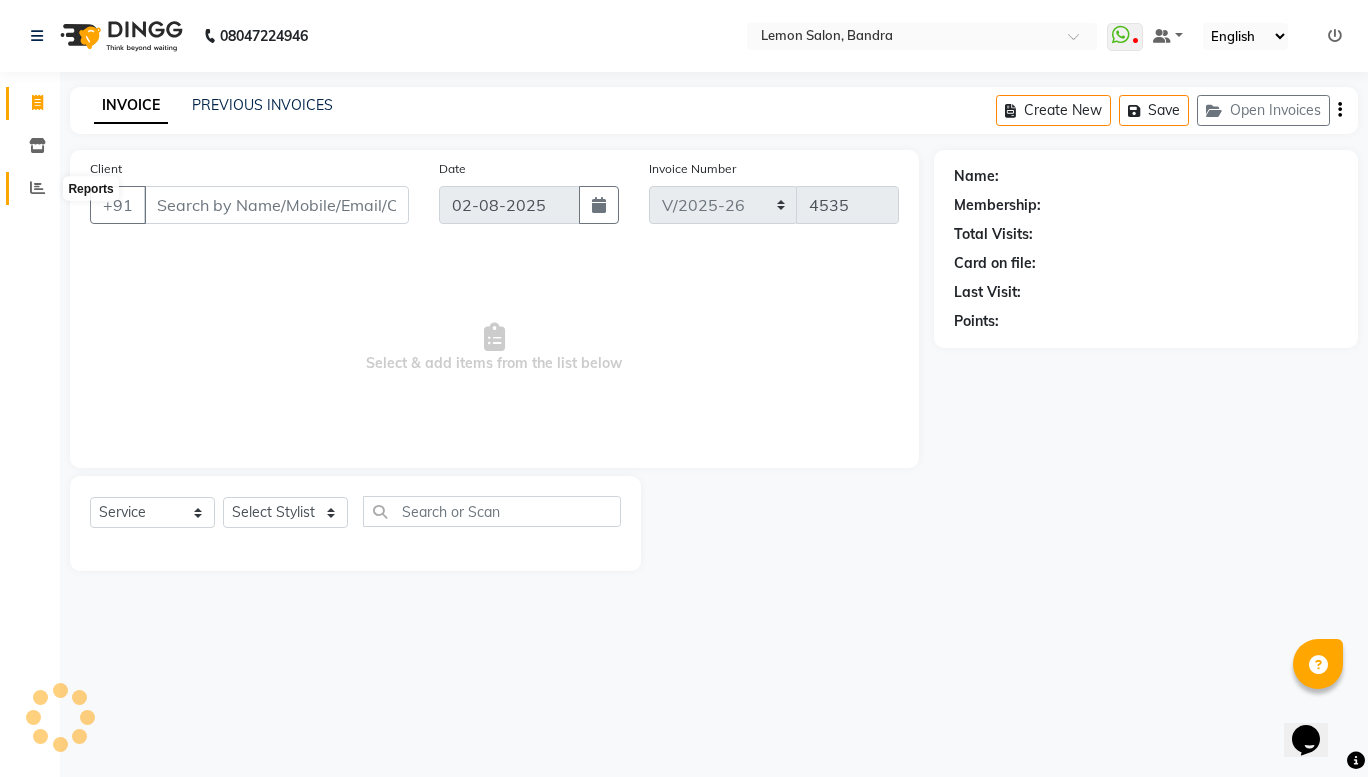 click 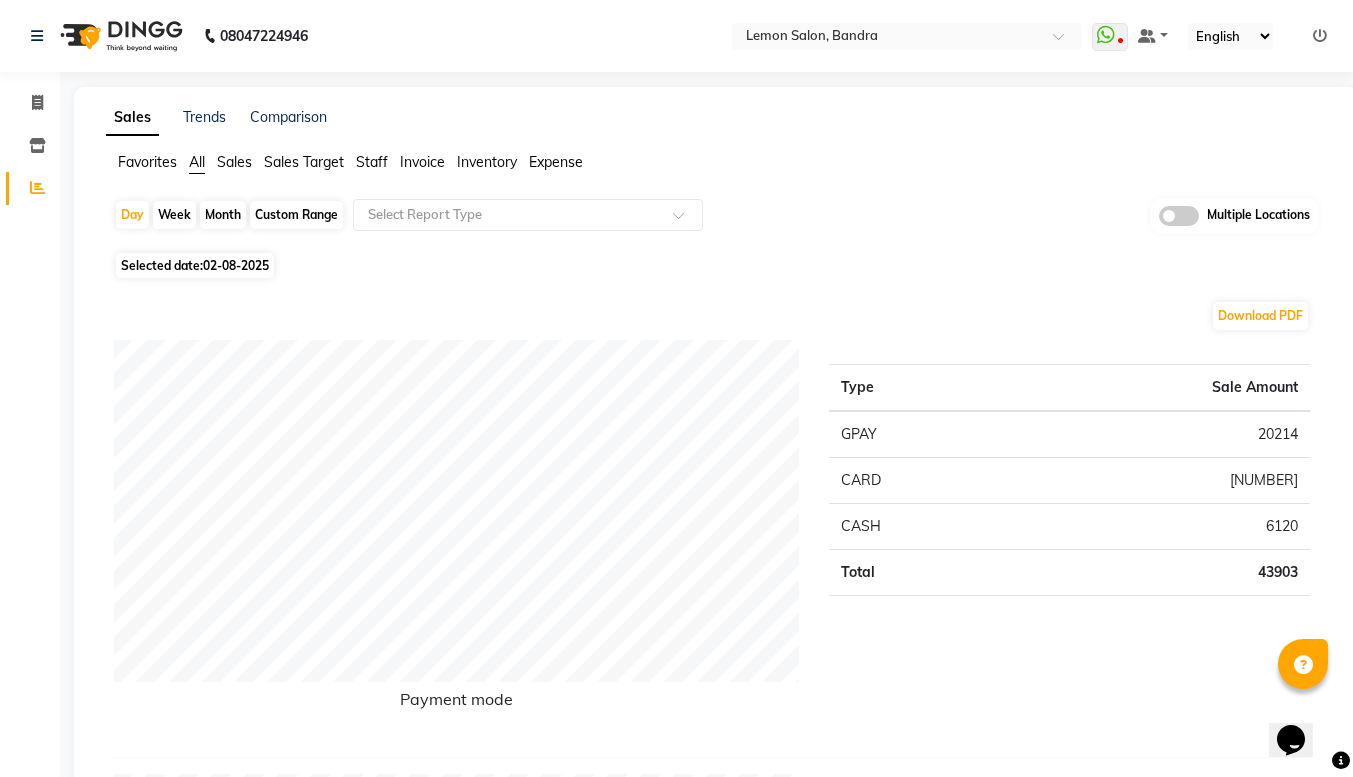 click on "Month" 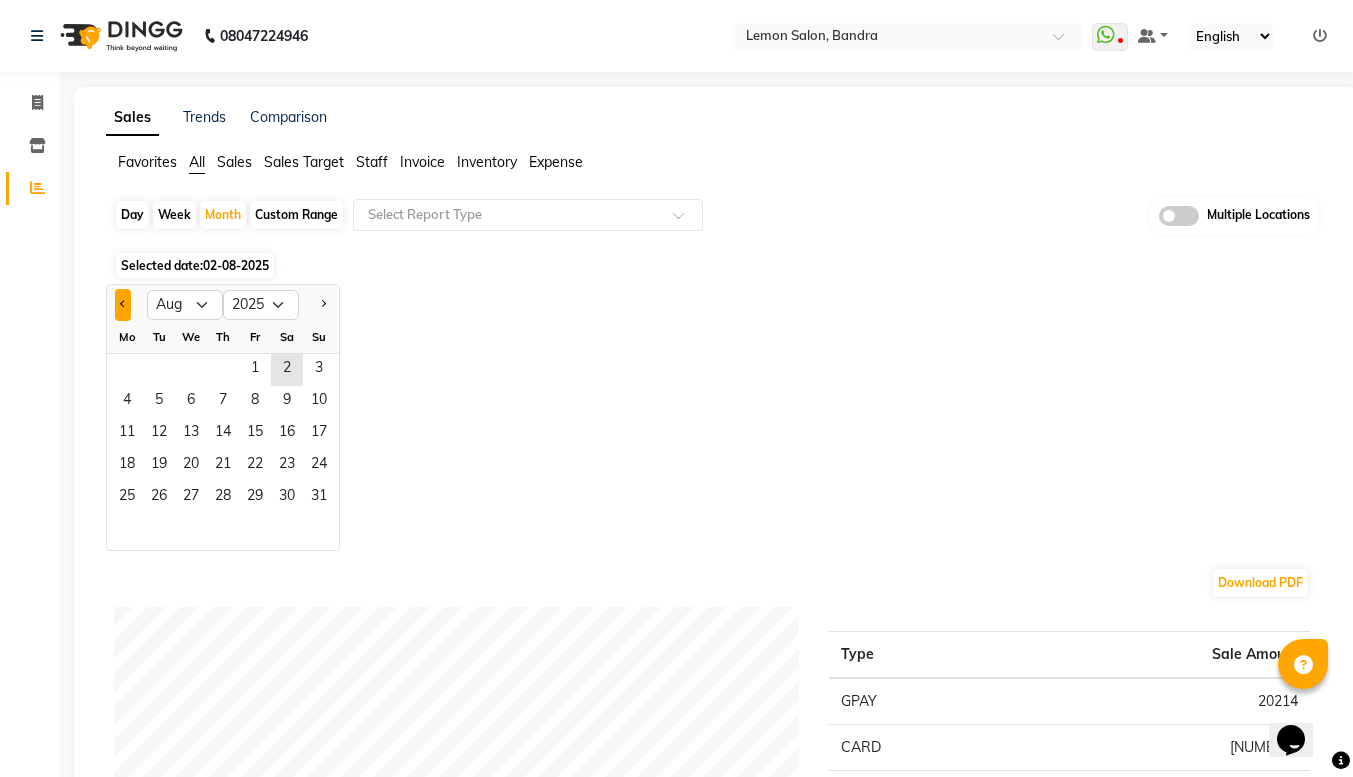 click 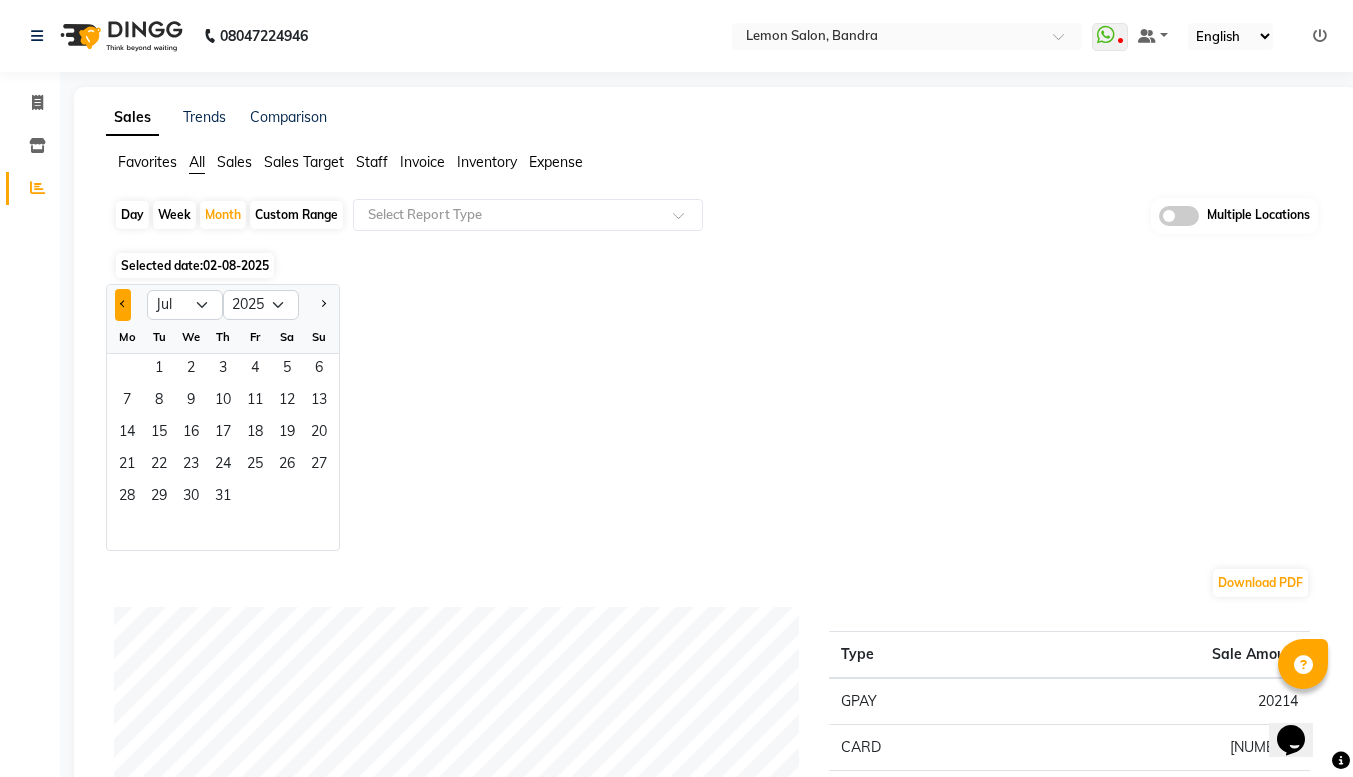 click 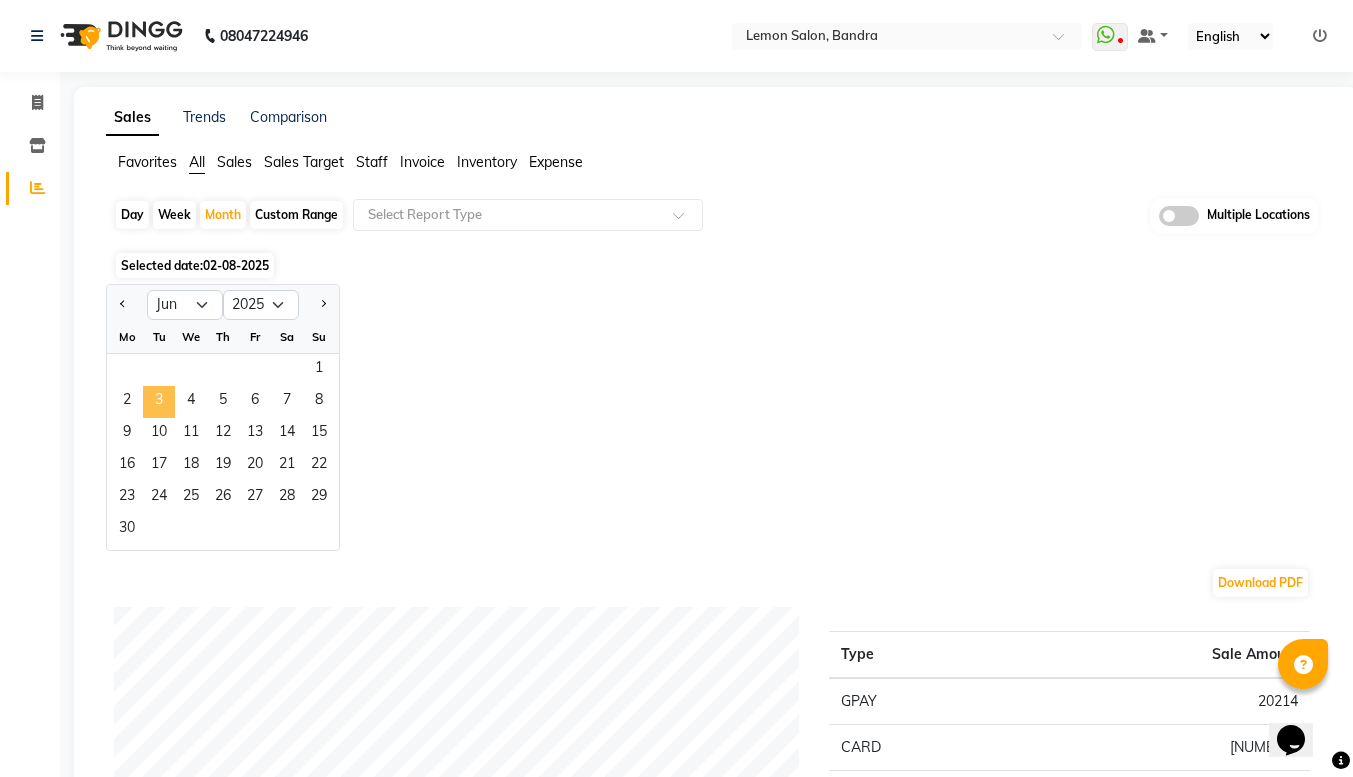 click on "3" 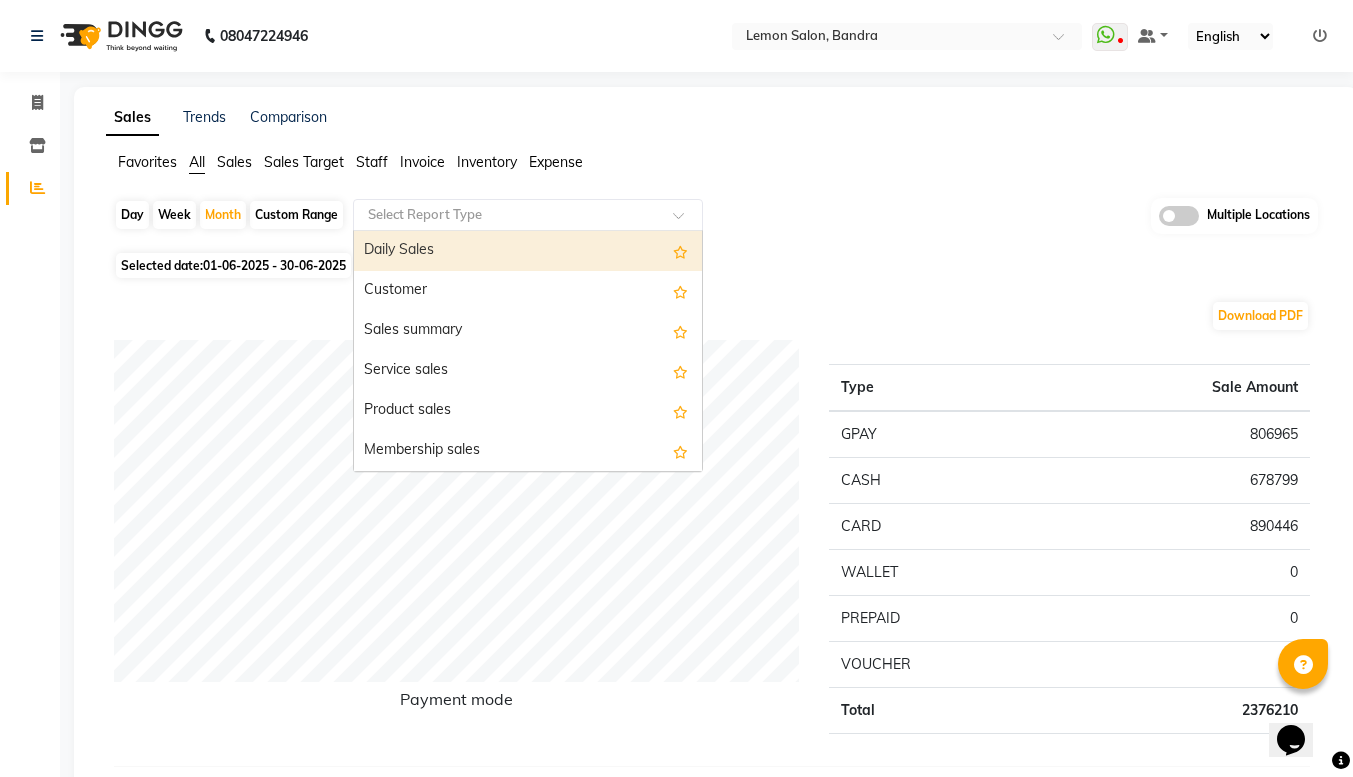 click on "Select Report Type" 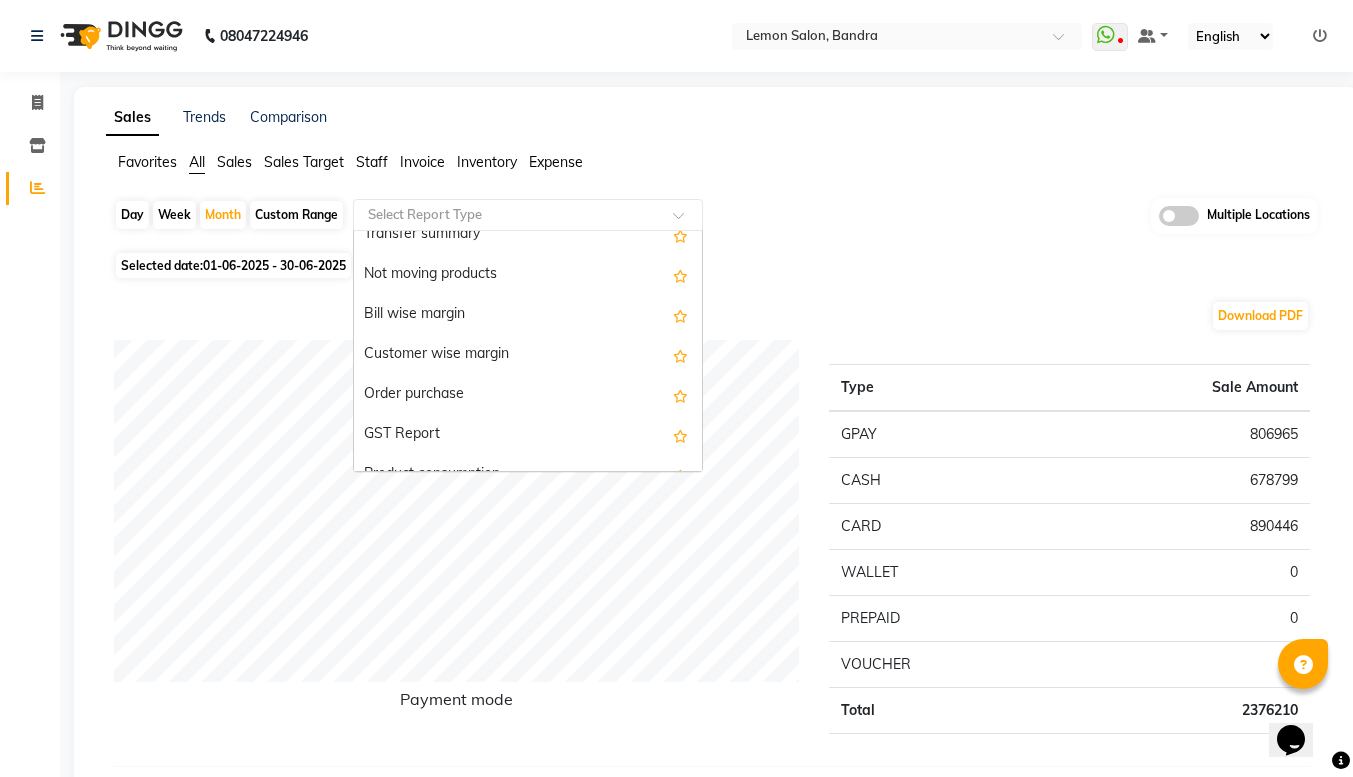scroll, scrollTop: 2336, scrollLeft: 0, axis: vertical 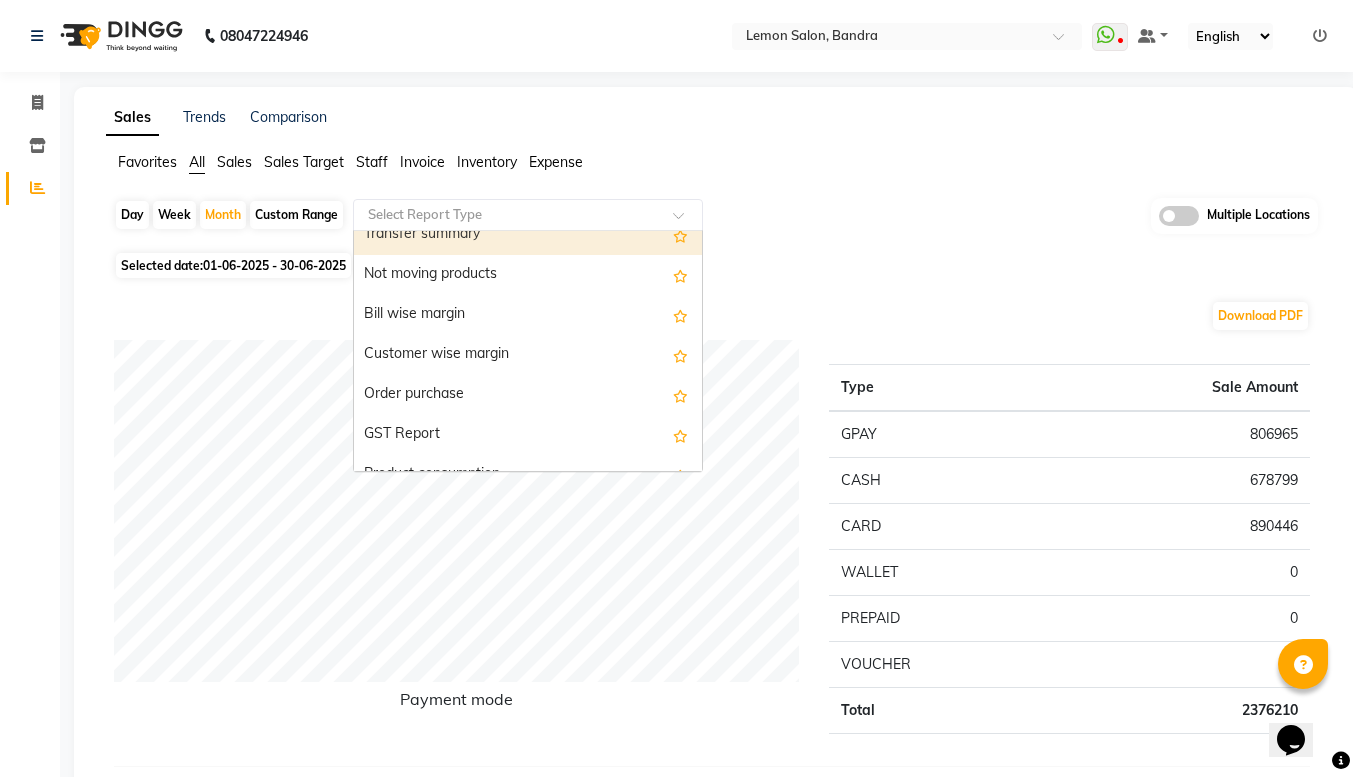 click on "Transfer summary" at bounding box center [528, 235] 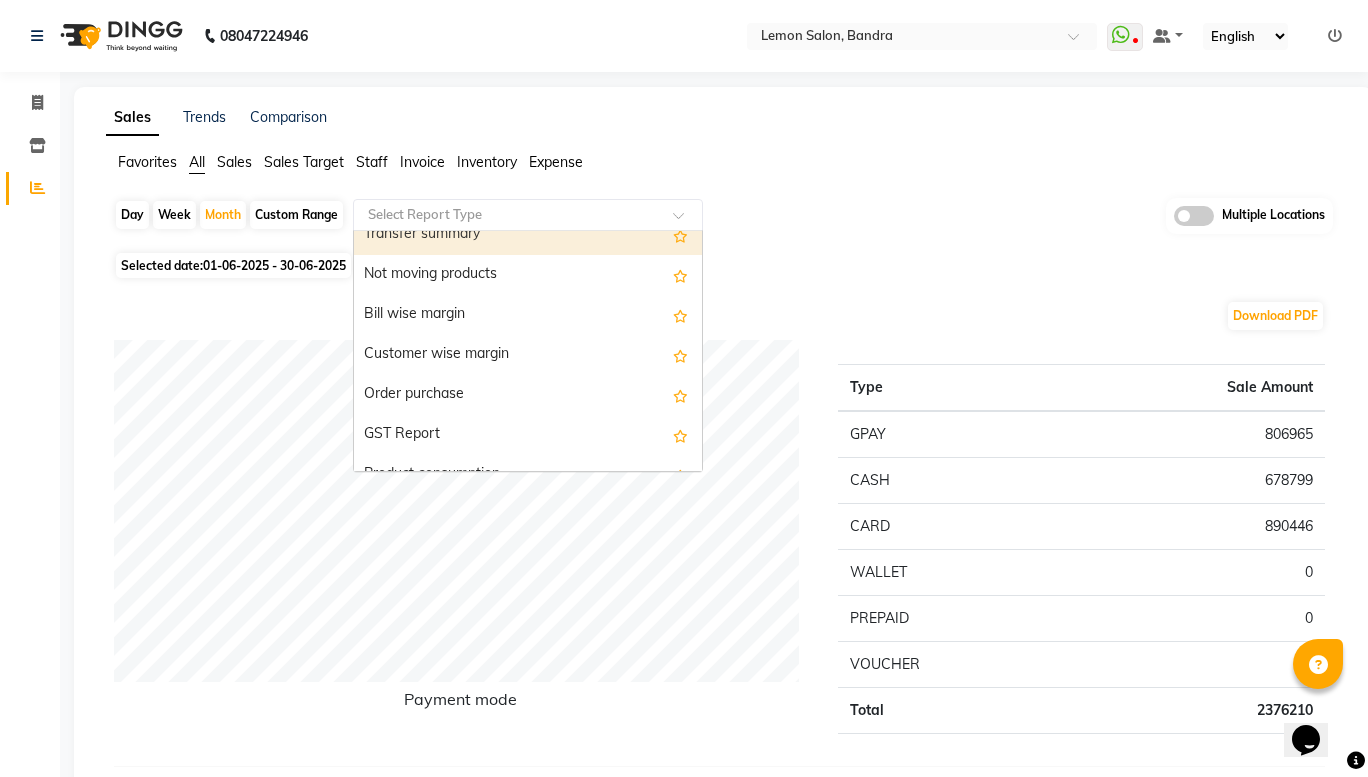 select on "full_report" 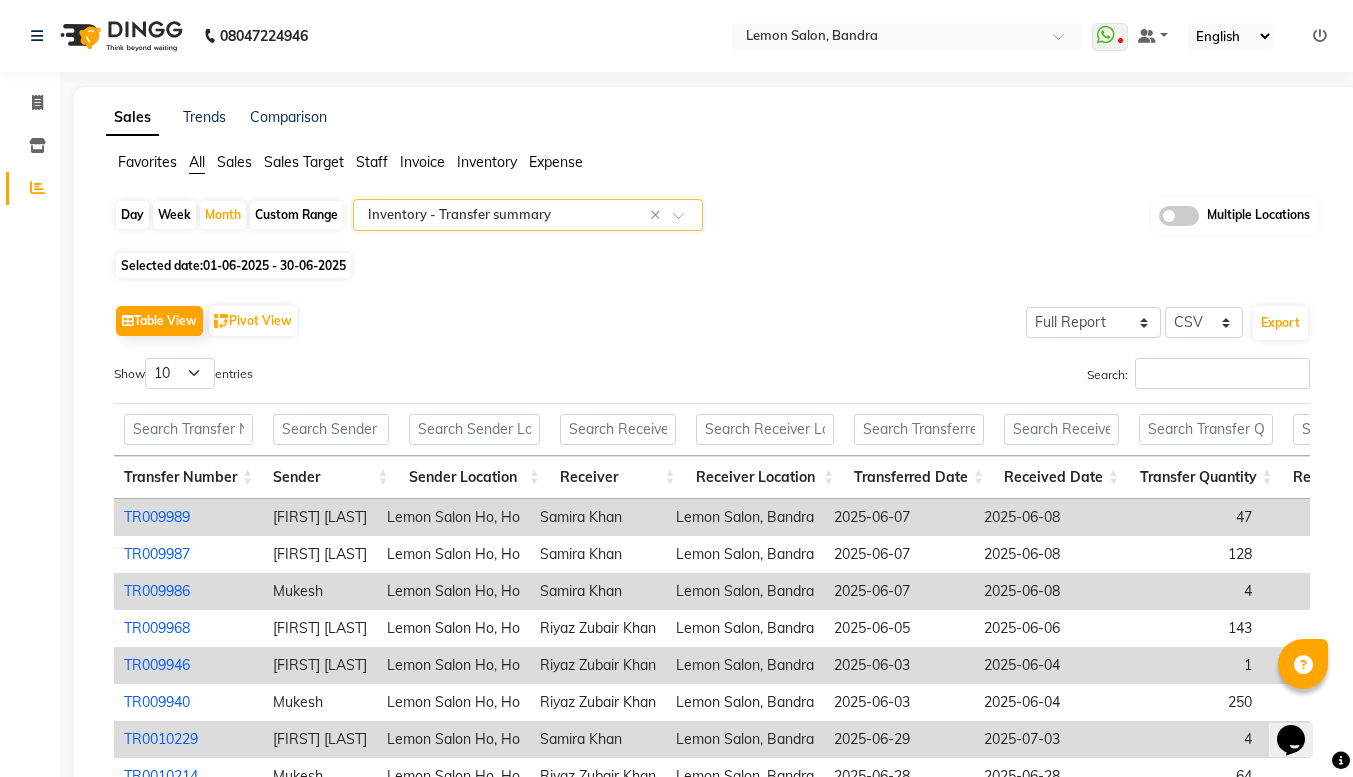 scroll, scrollTop: 58, scrollLeft: 0, axis: vertical 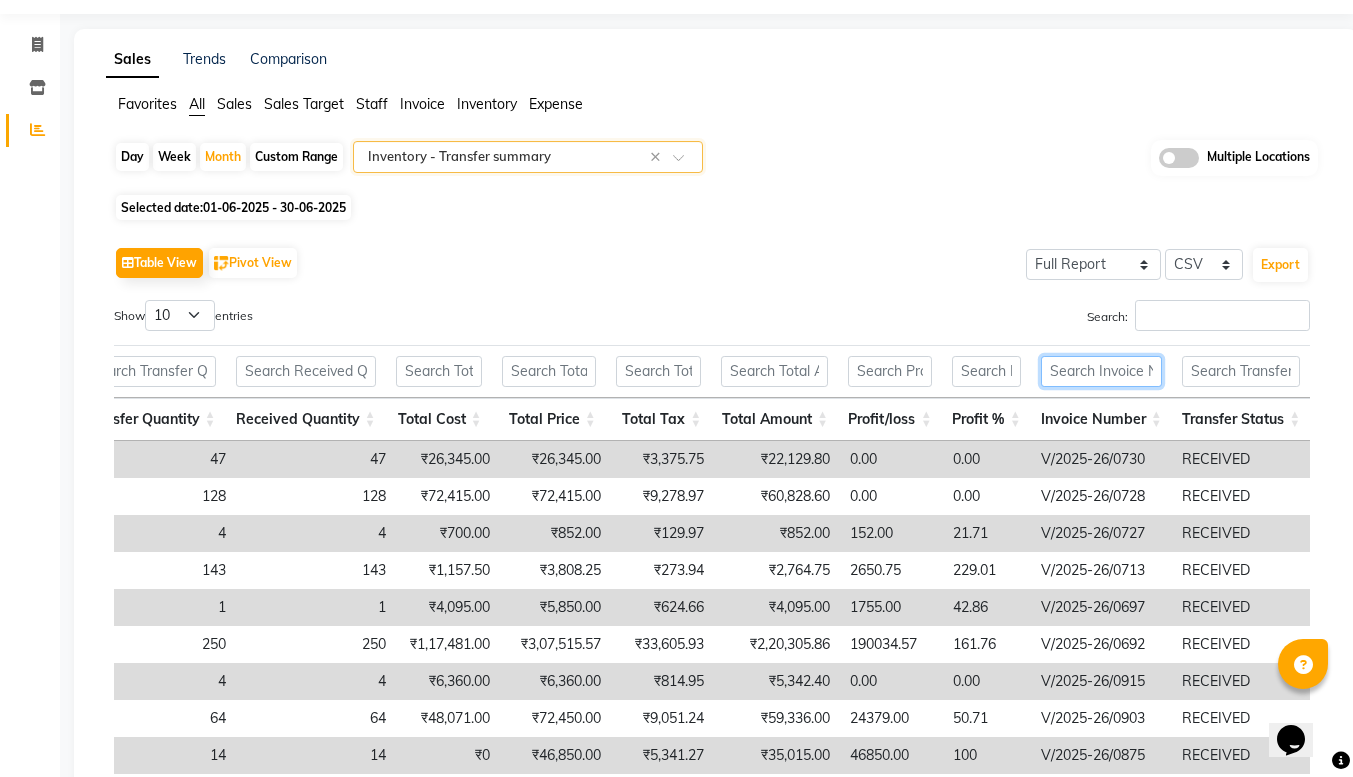 click at bounding box center [1101, 371] 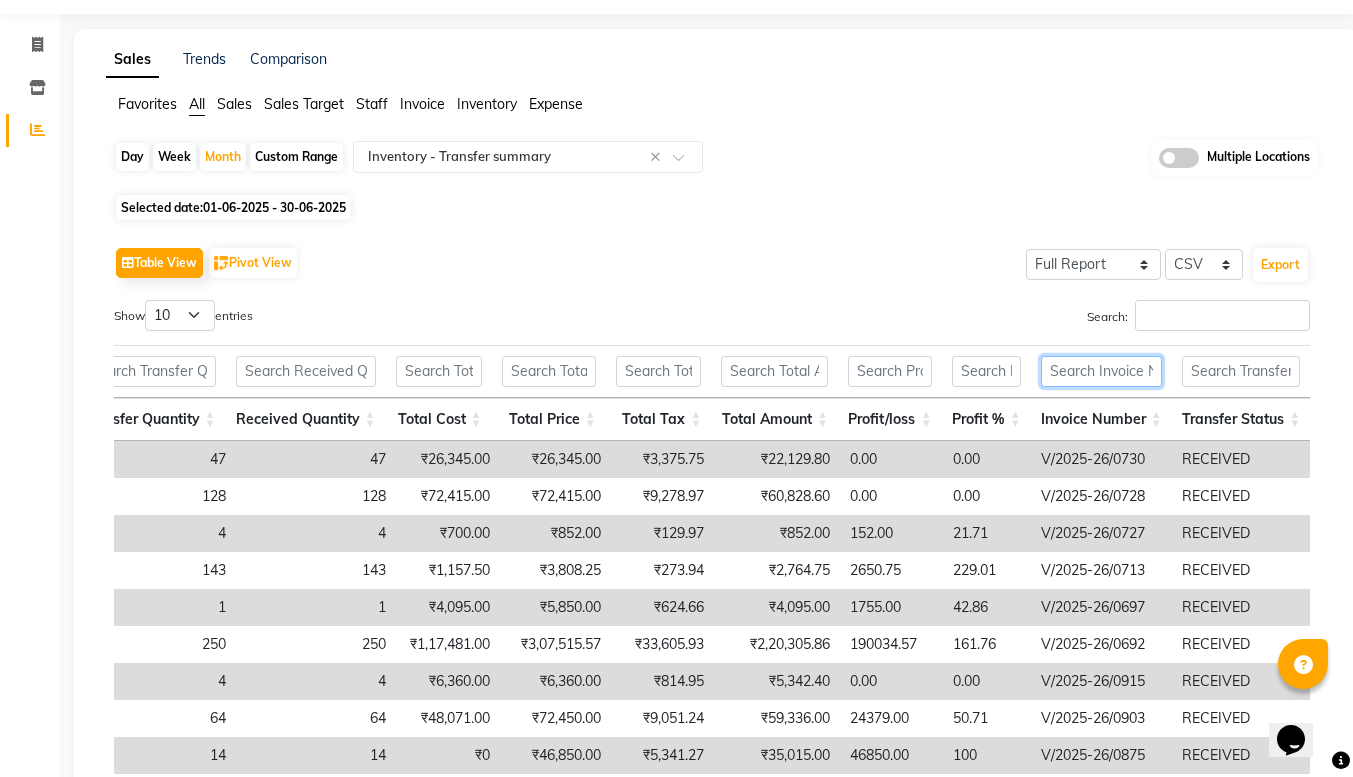 paste on "V/2025-26/0548" 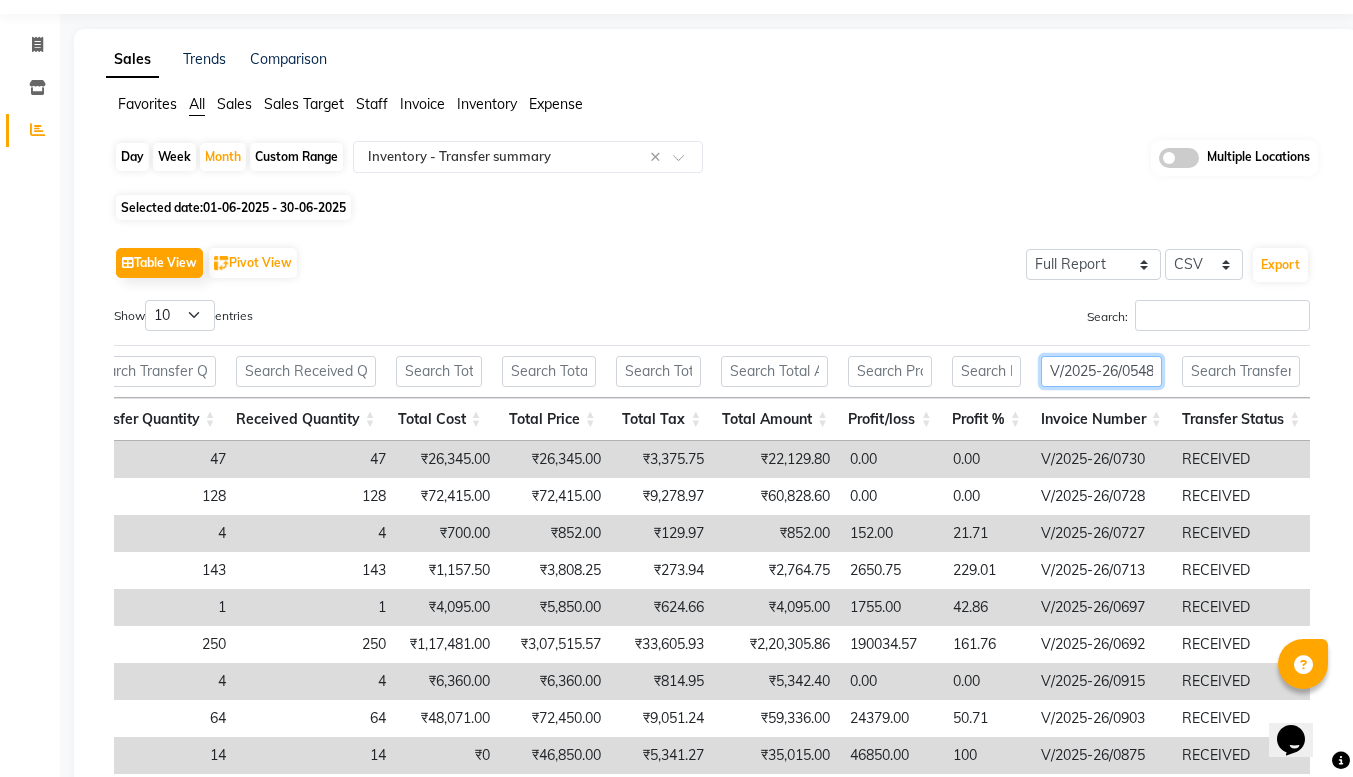 scroll, scrollTop: 0, scrollLeft: 0, axis: both 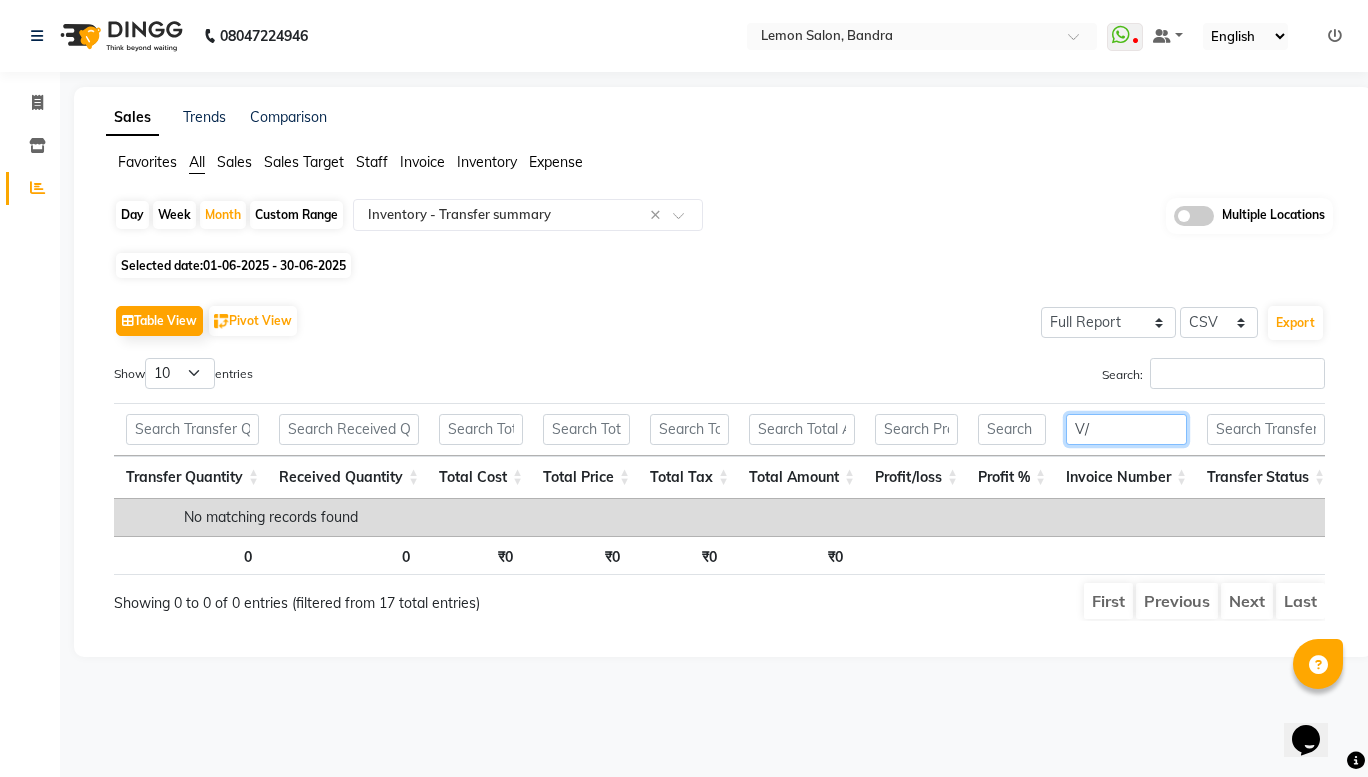 type on "V" 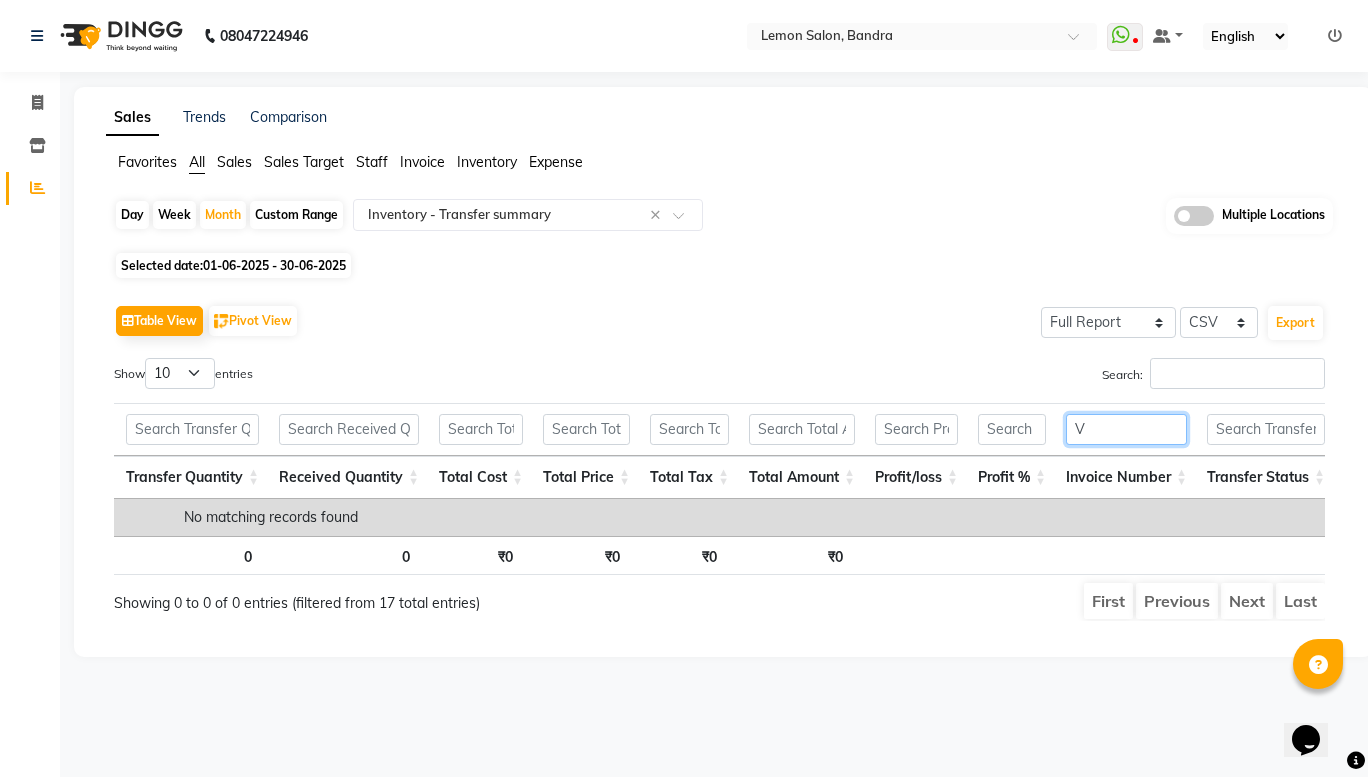 type 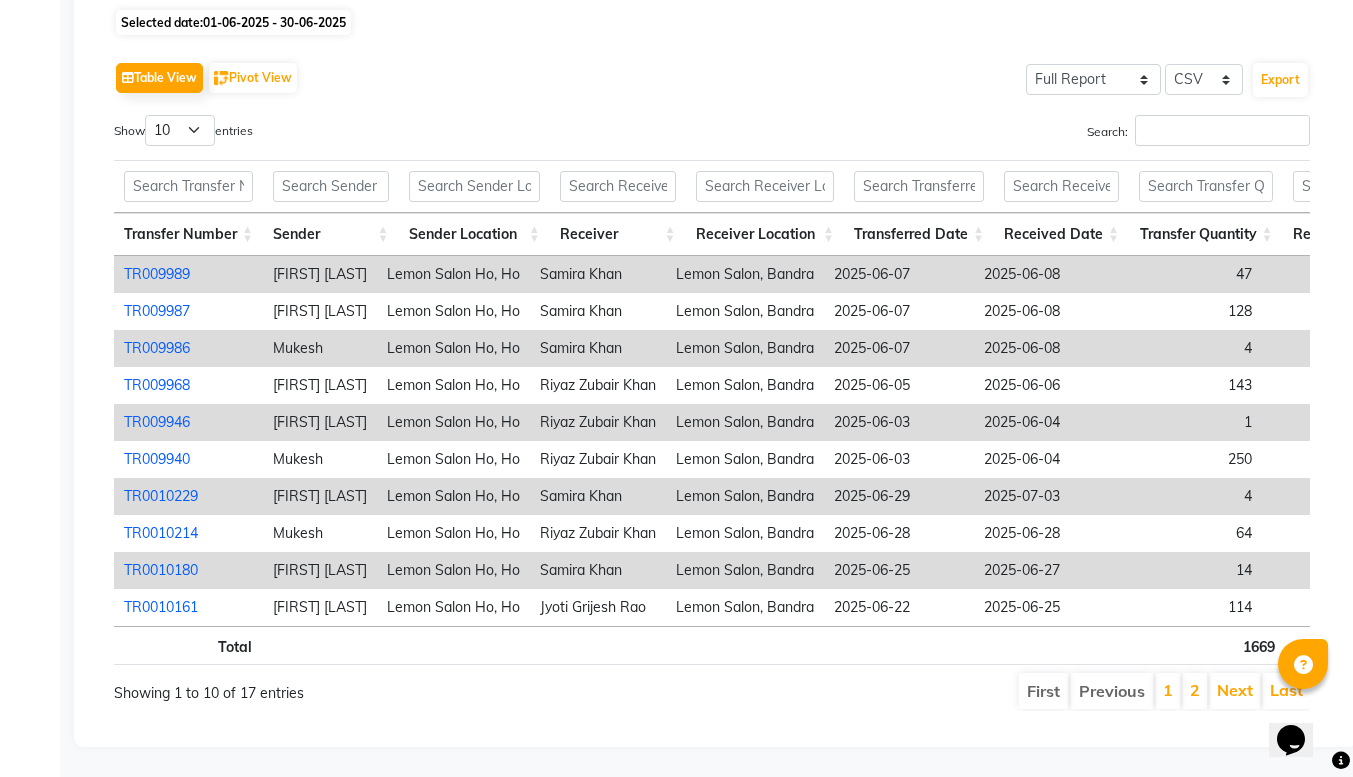 click on "Transferred Date" at bounding box center [919, 234] 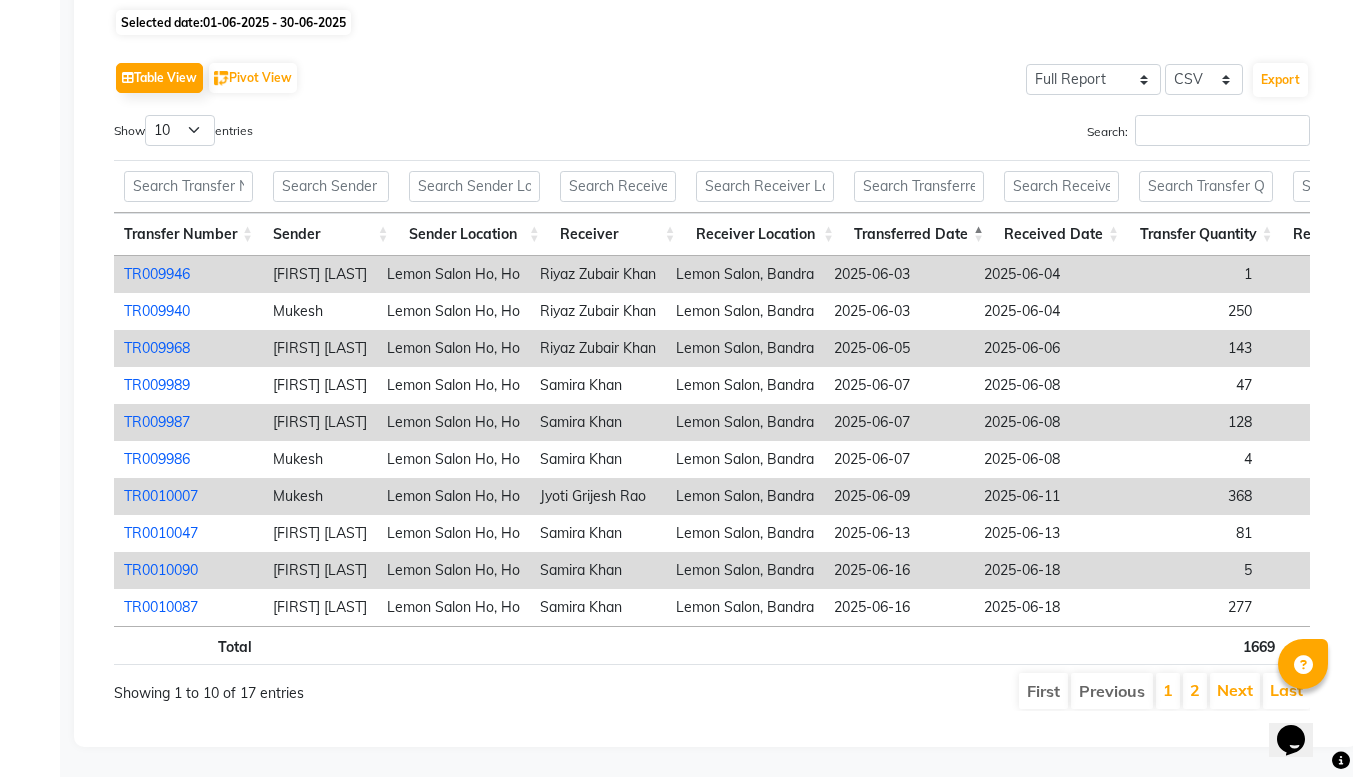 click on "Transferred Date" at bounding box center (919, 234) 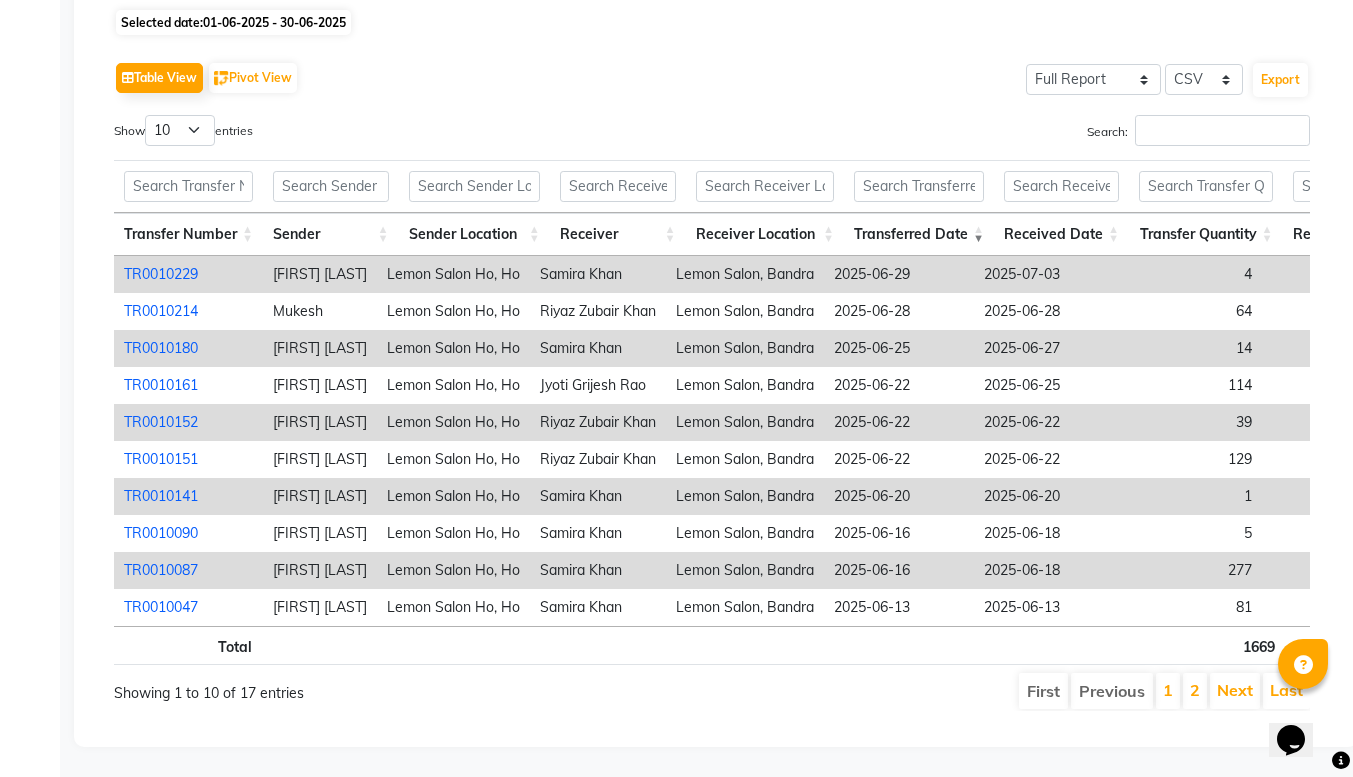 click on "Transferred Date" at bounding box center [919, 234] 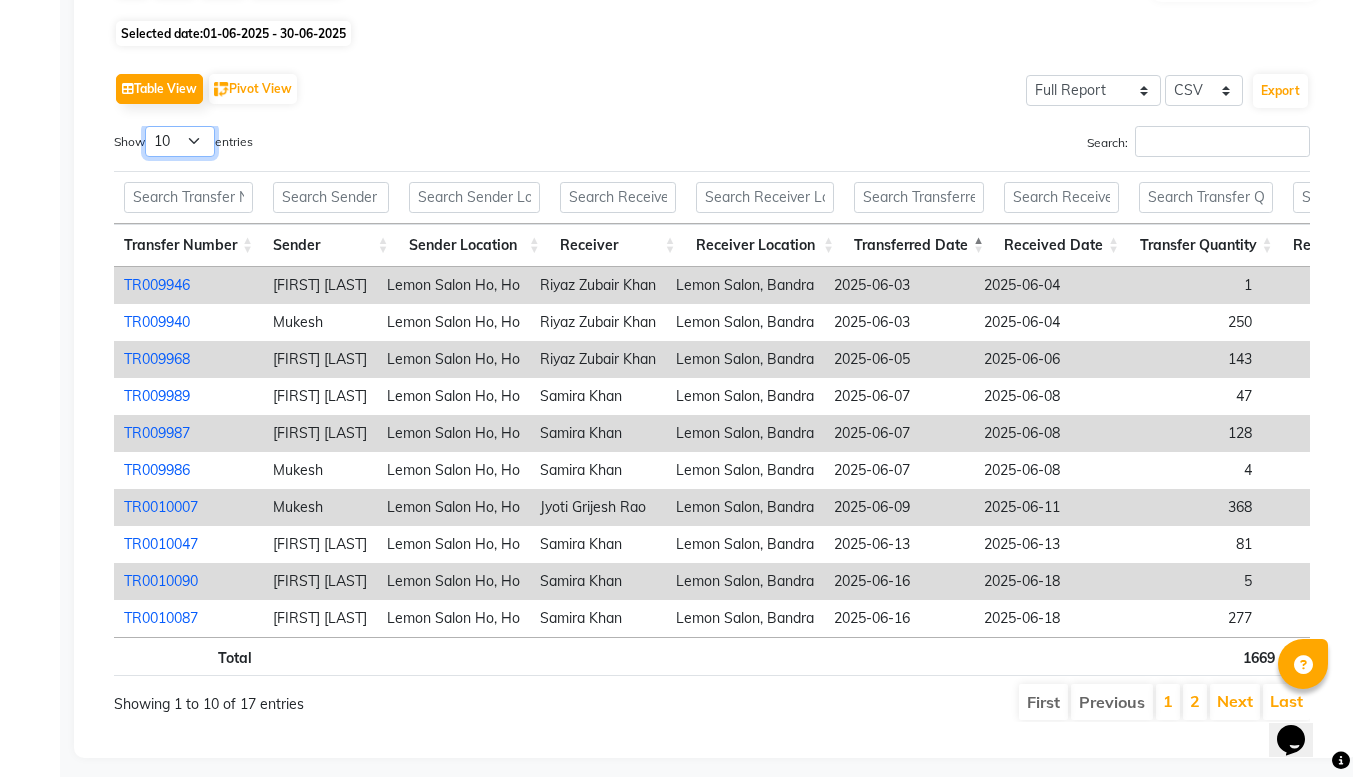 click on "10 25 50 100" at bounding box center [180, 141] 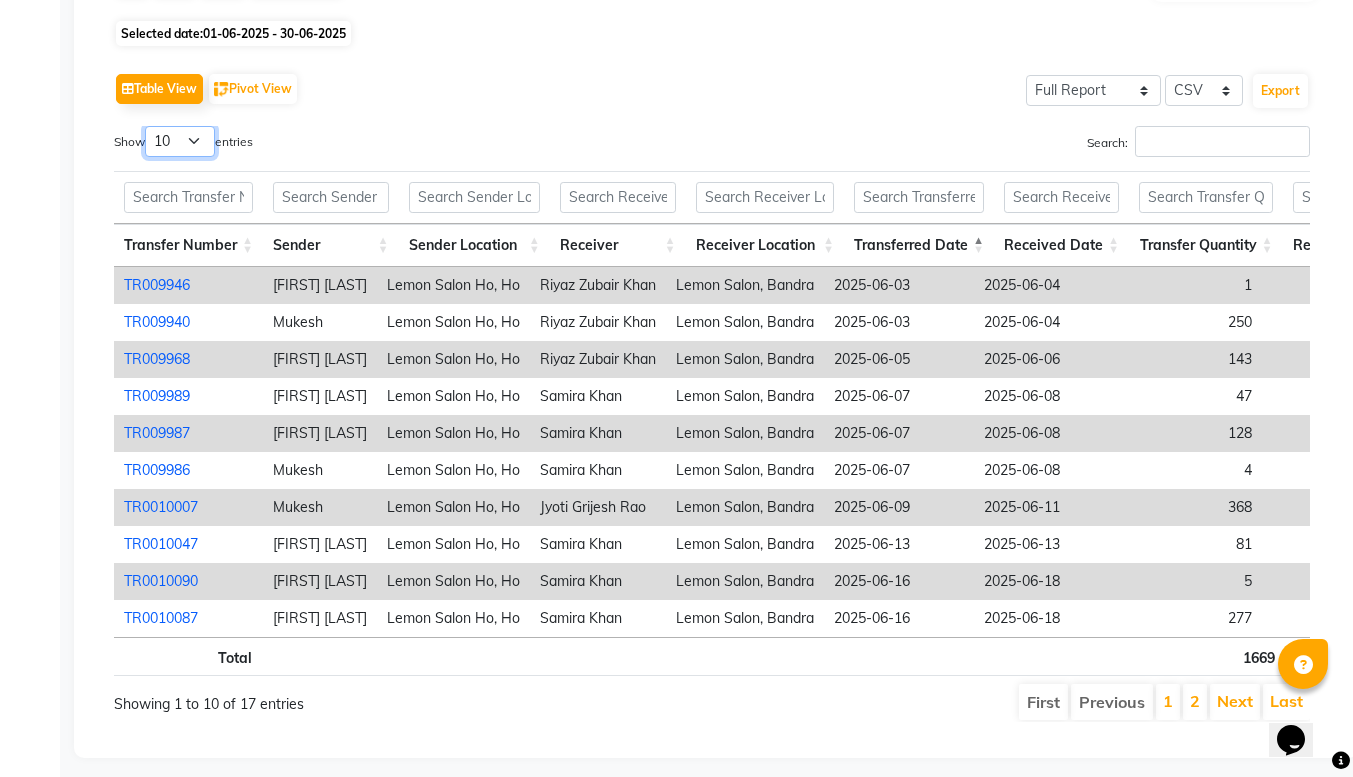select on "100" 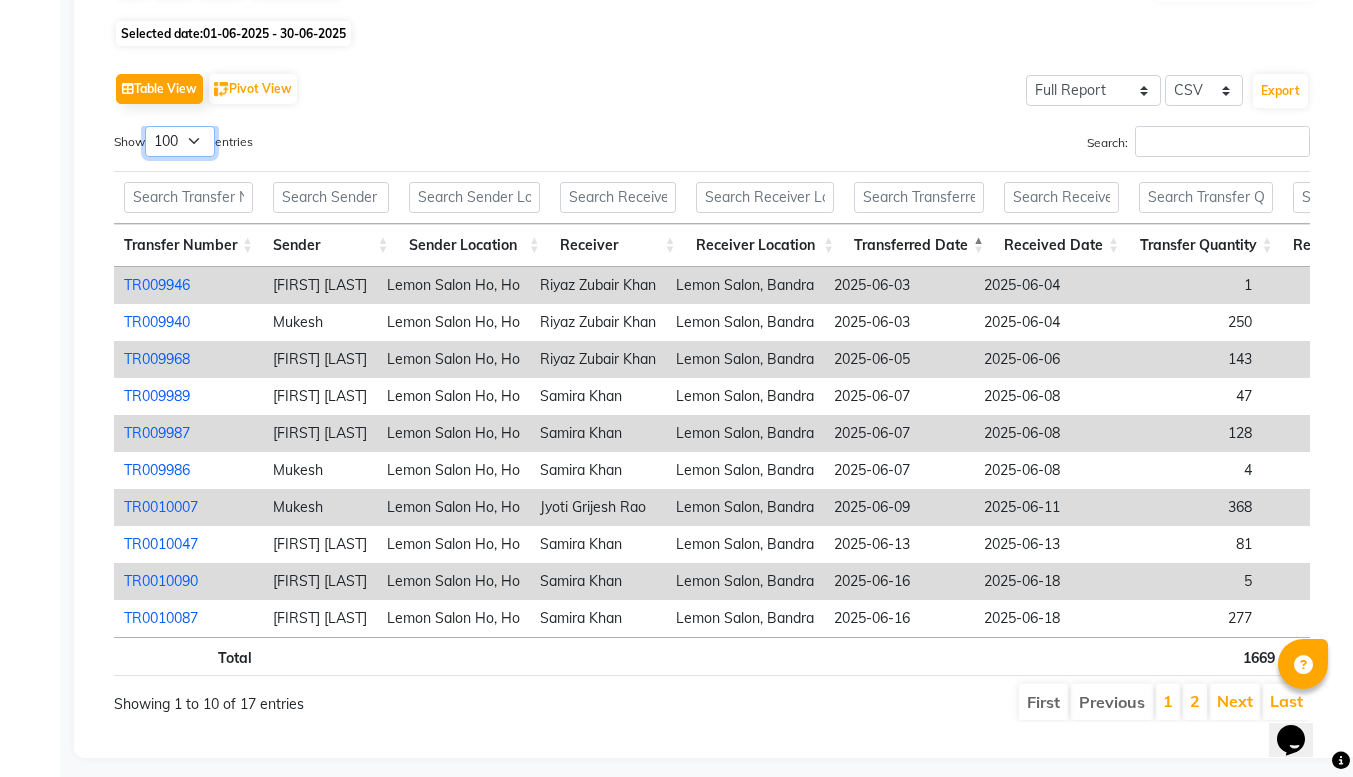 click on "10 25 50 100" at bounding box center (180, 141) 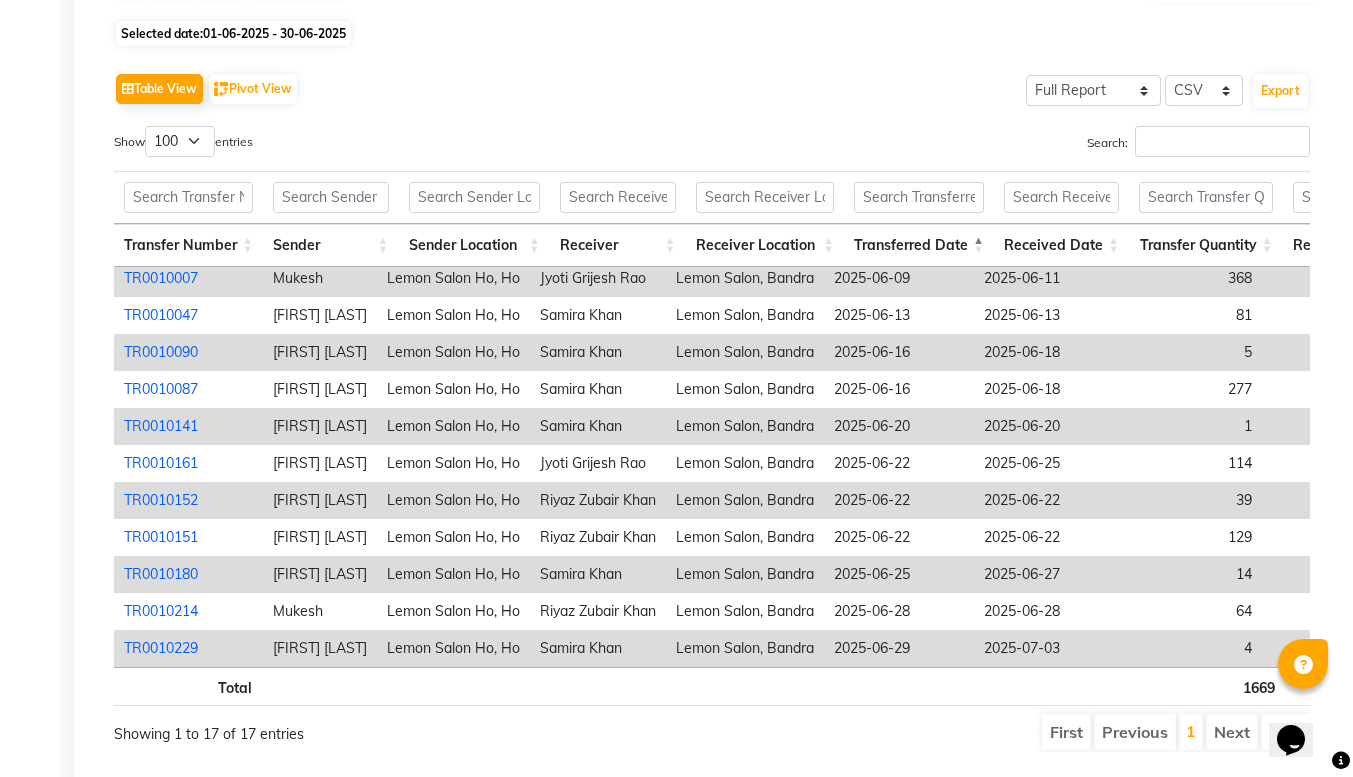 click on "Table View   Pivot View  Select Full Report Filtered Report Select CSV PDF  Export" 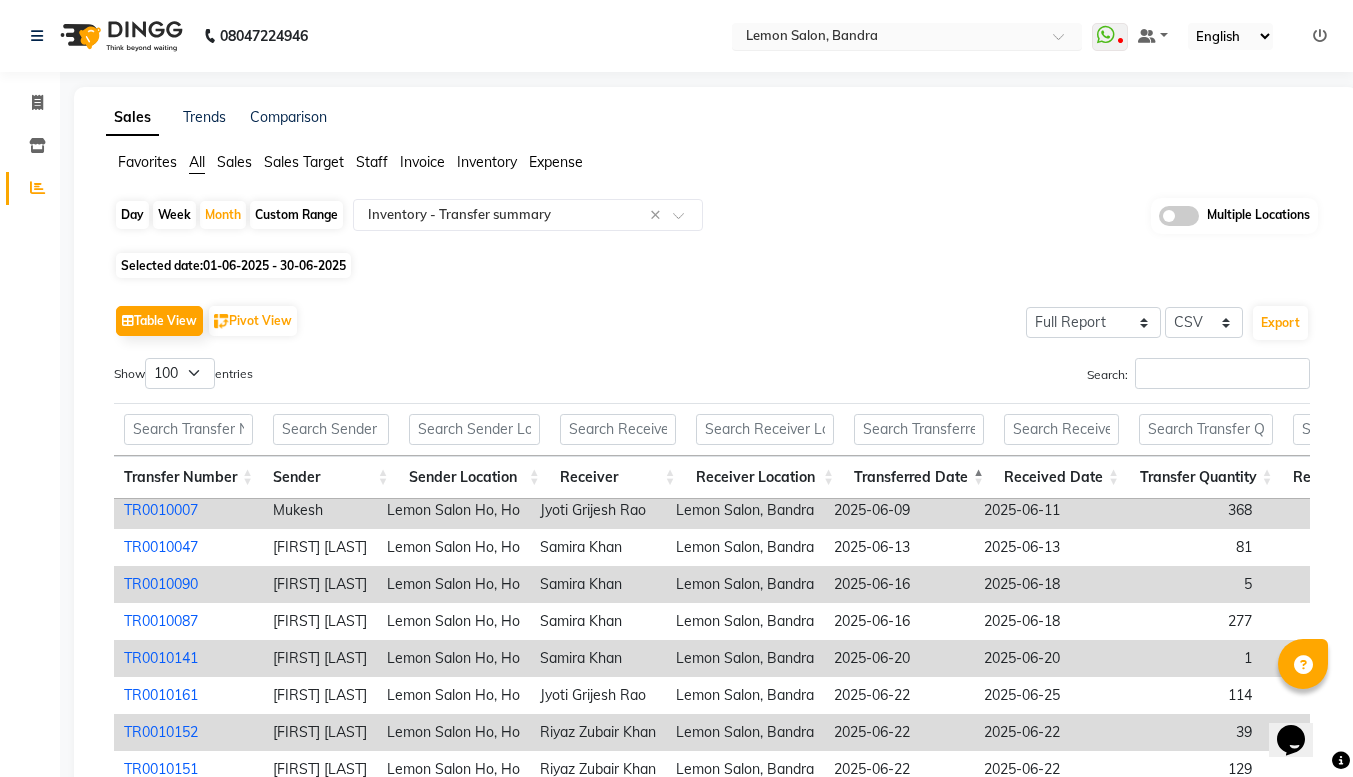 click at bounding box center [887, 38] 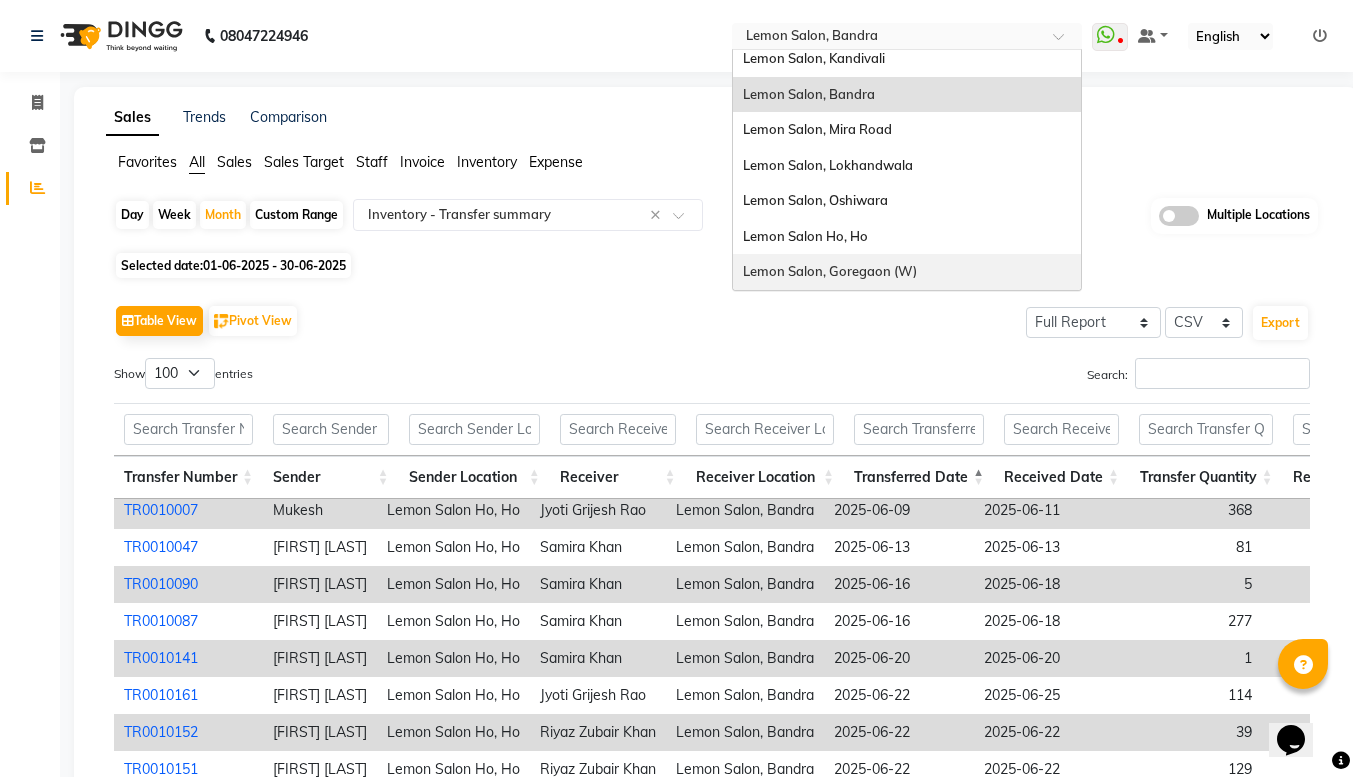 click on "Lemon Salon, Goregaon (W)" at bounding box center [830, 271] 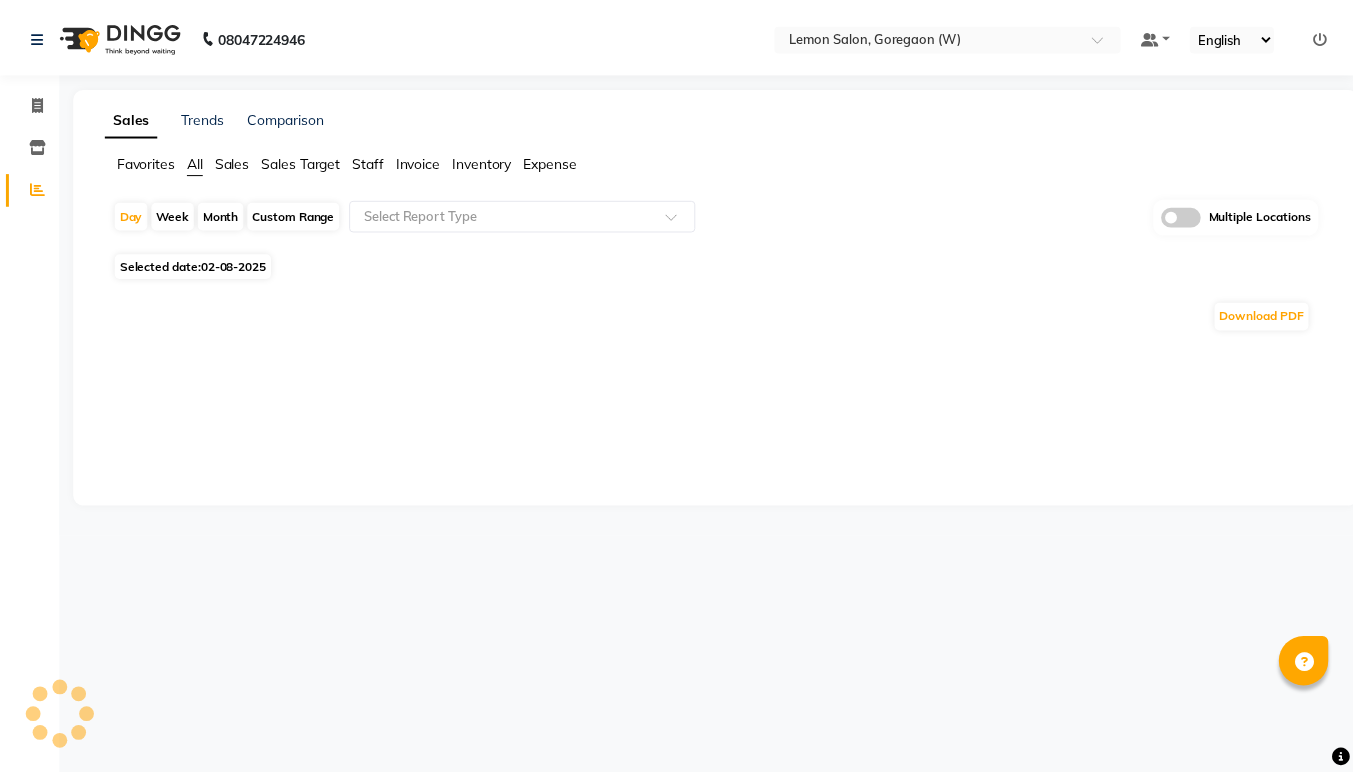 scroll, scrollTop: 0, scrollLeft: 0, axis: both 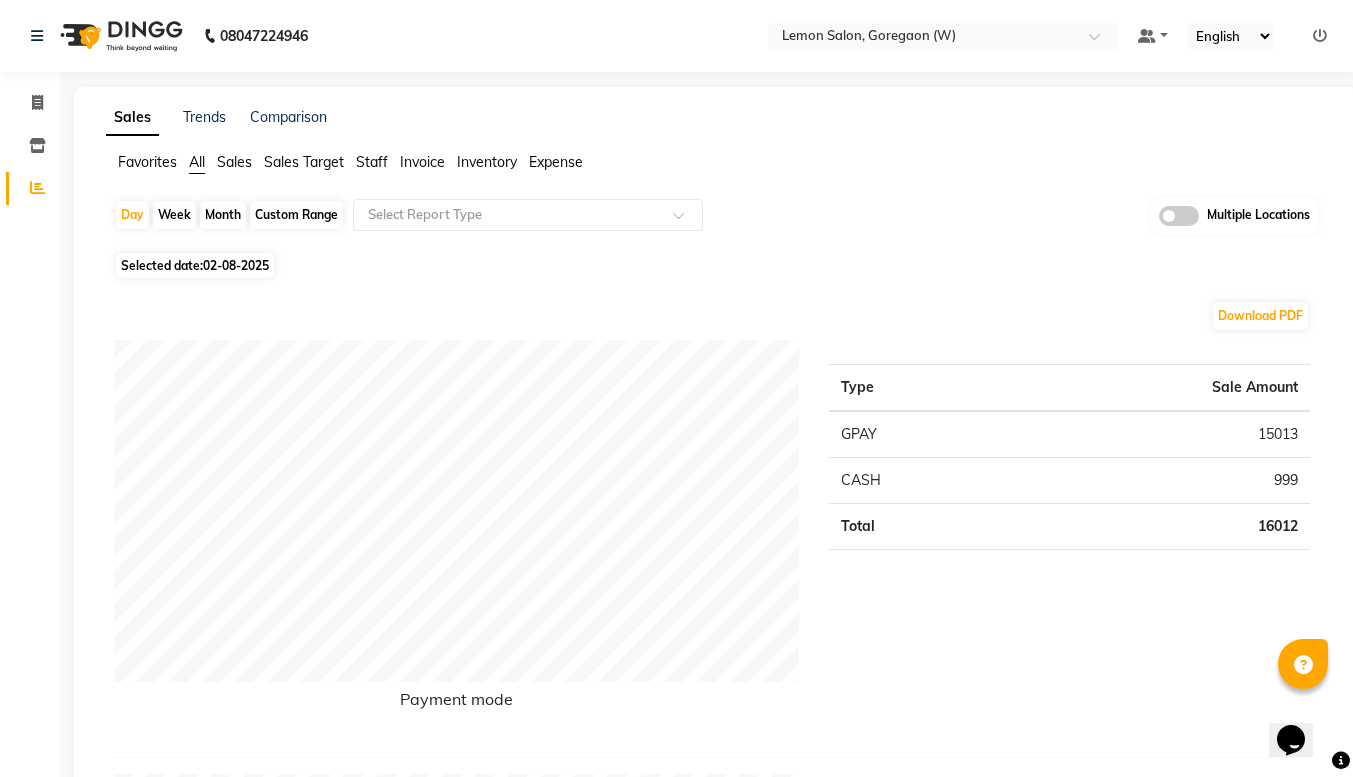 click on "Month" 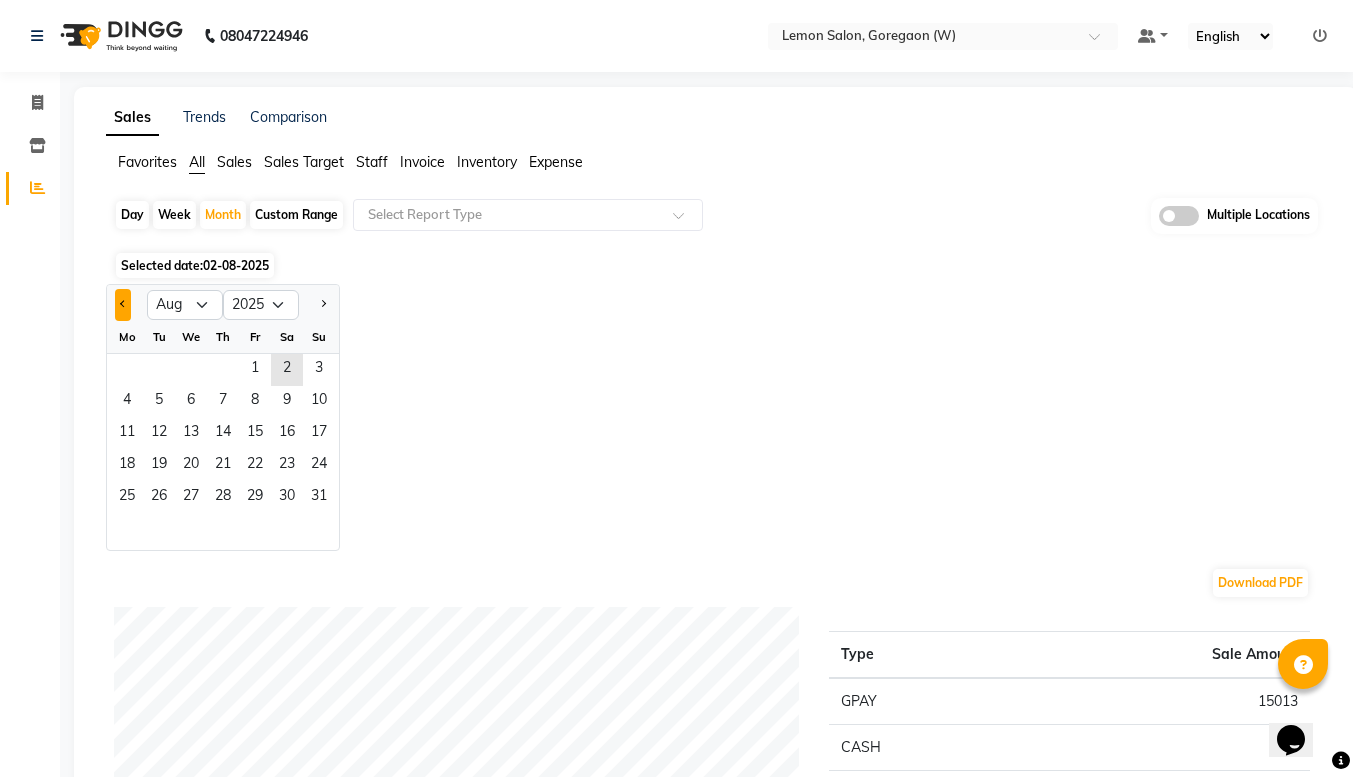 click 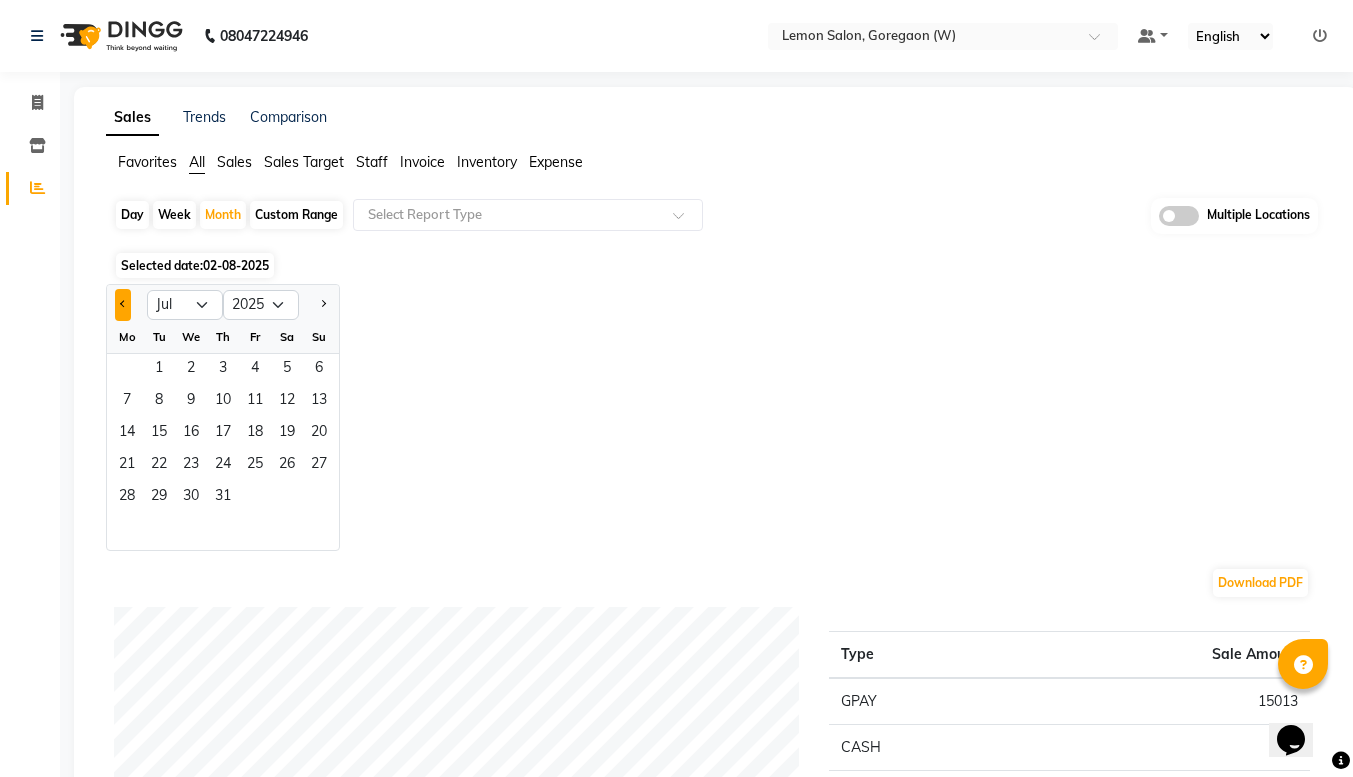 click 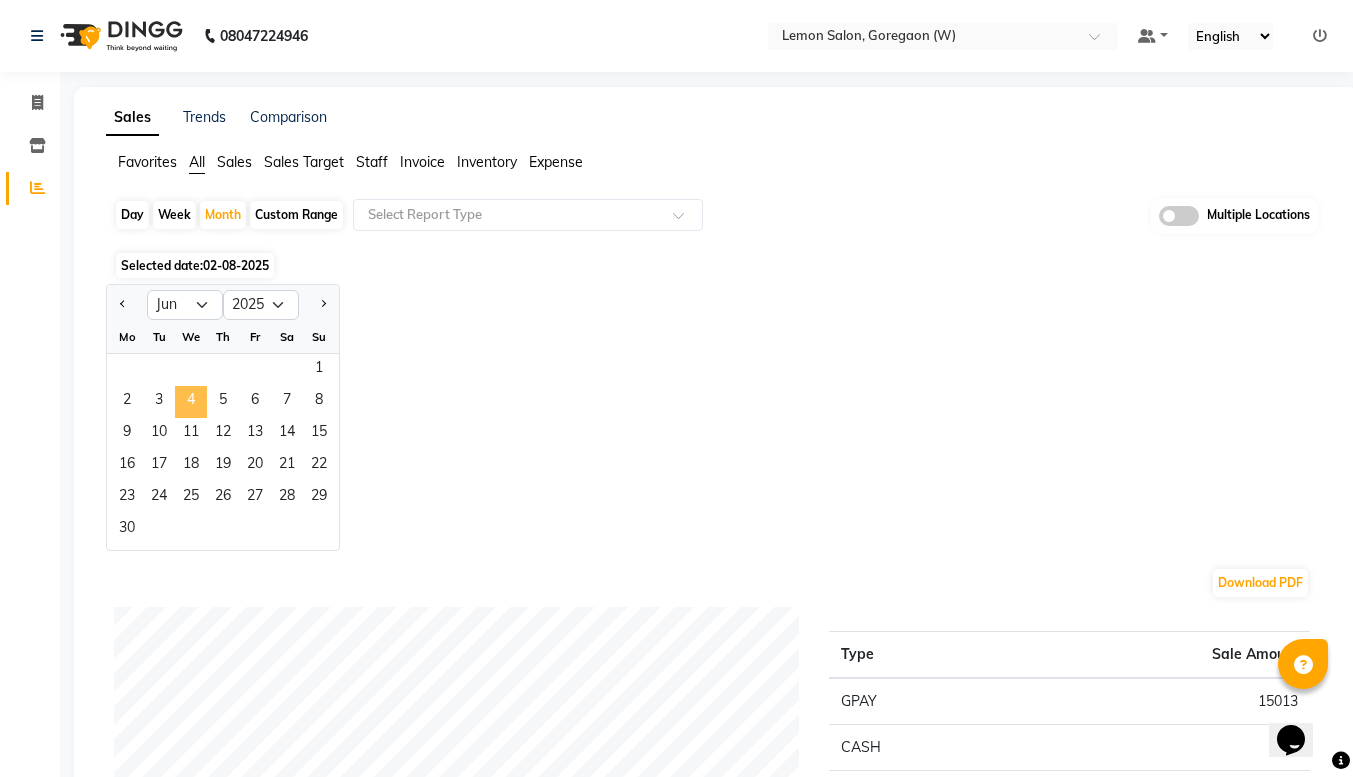 click on "4" 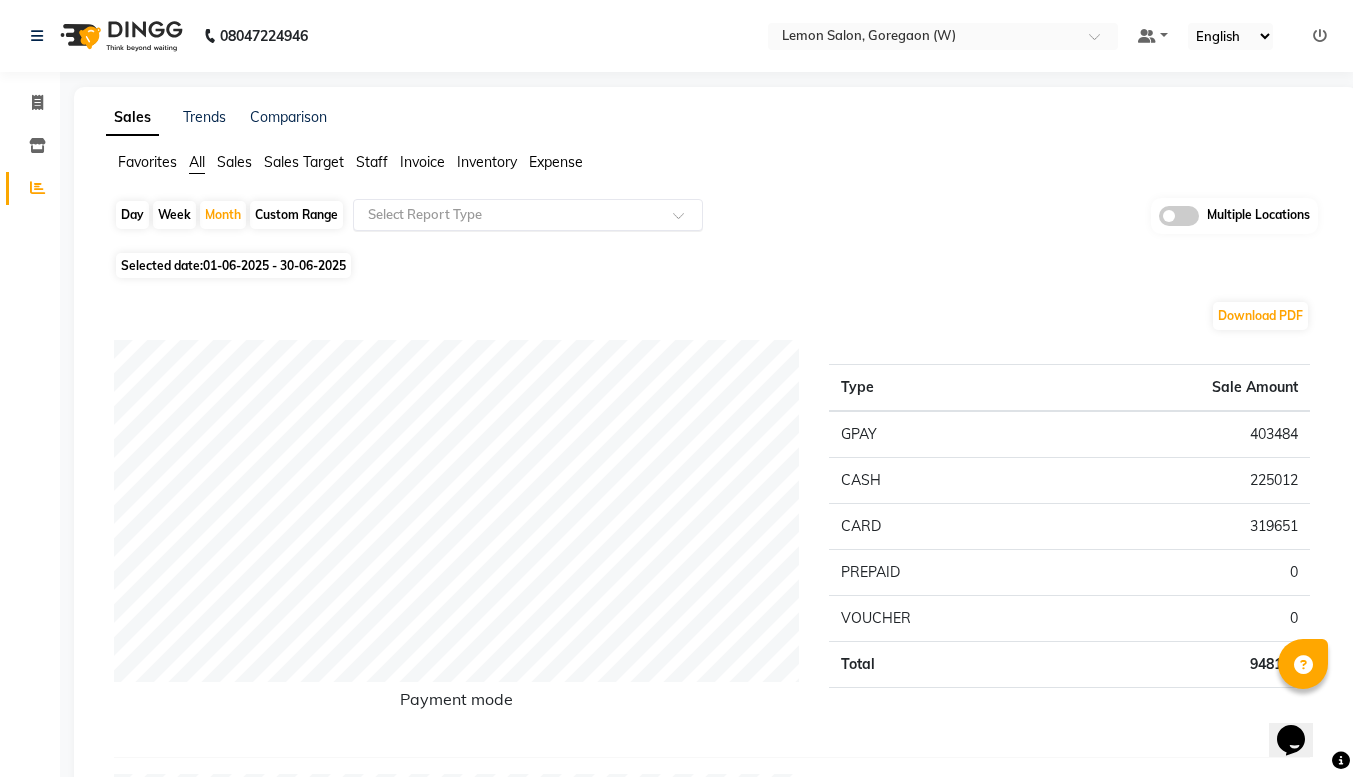 click 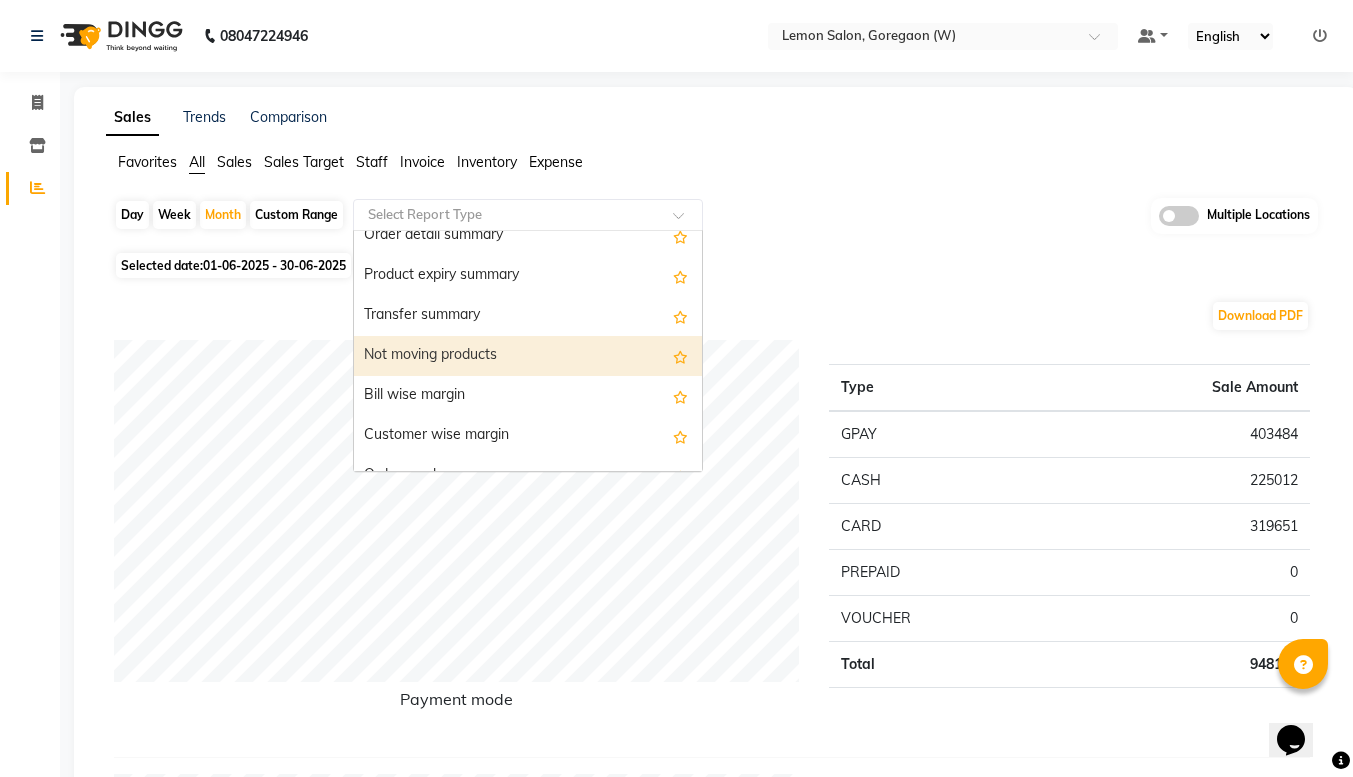 scroll, scrollTop: 2256, scrollLeft: 0, axis: vertical 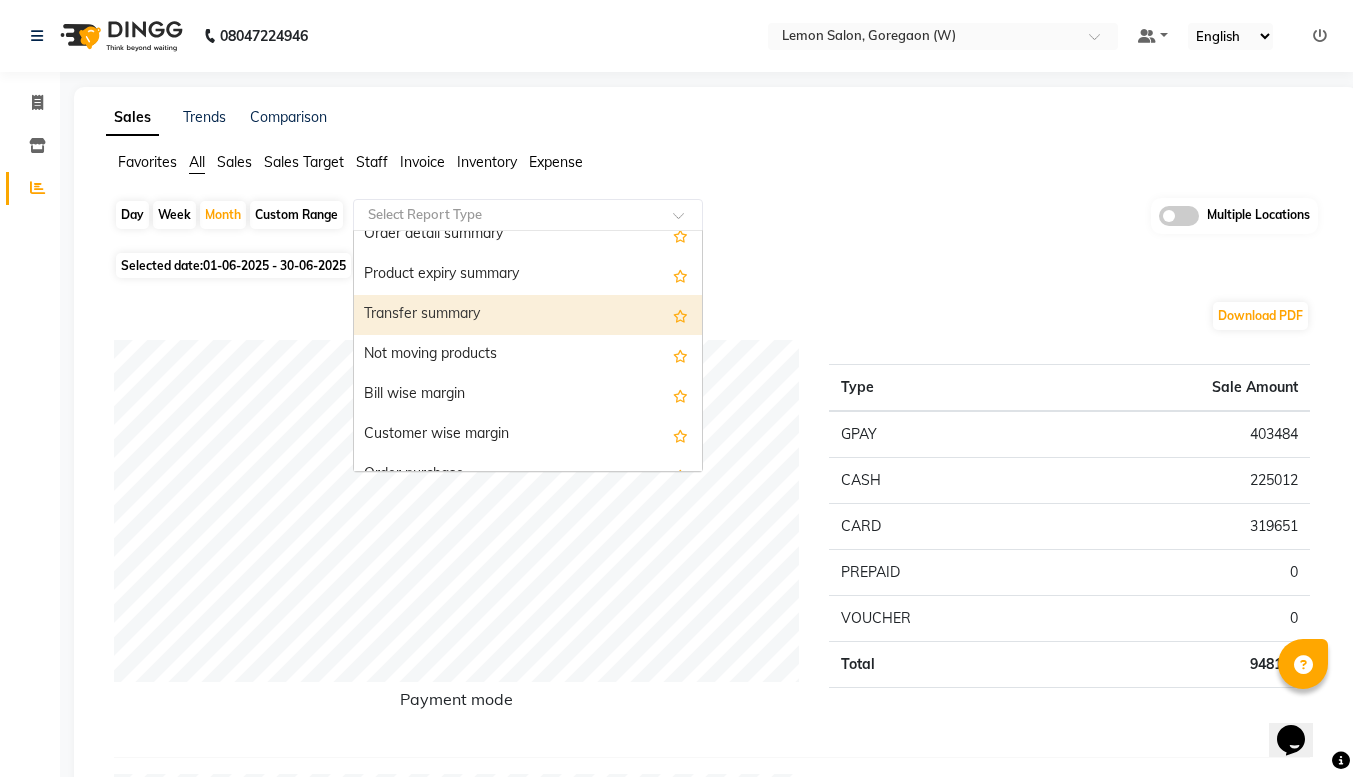 click on "Transfer summary" at bounding box center [528, 315] 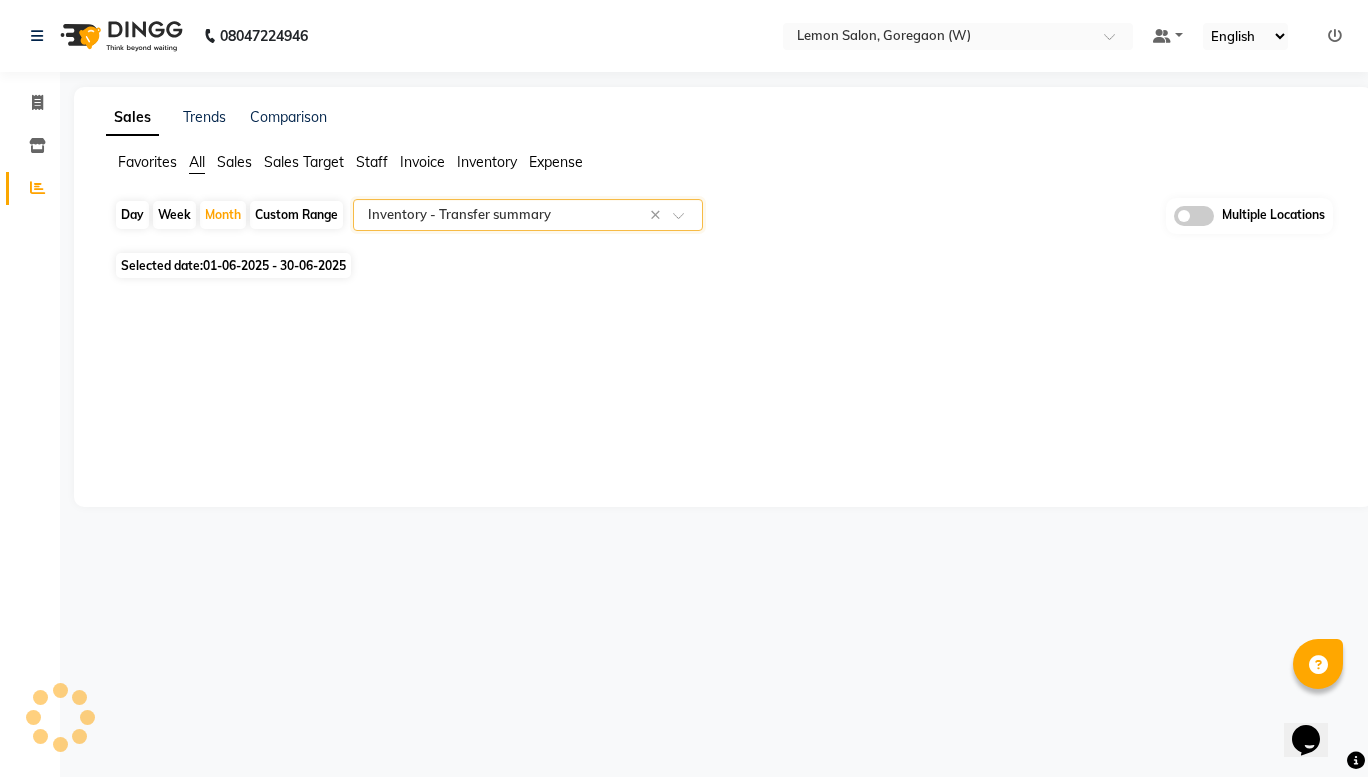select on "full_report" 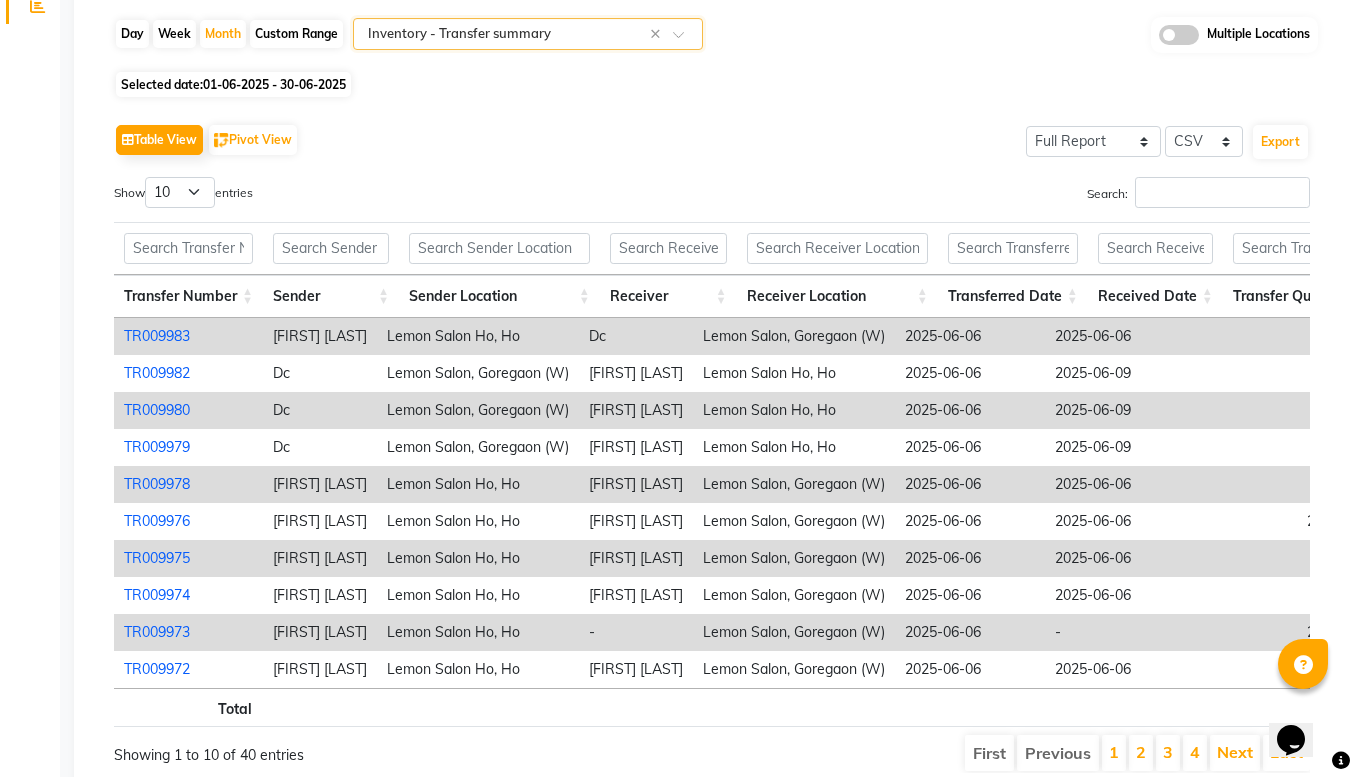 scroll, scrollTop: 183, scrollLeft: 0, axis: vertical 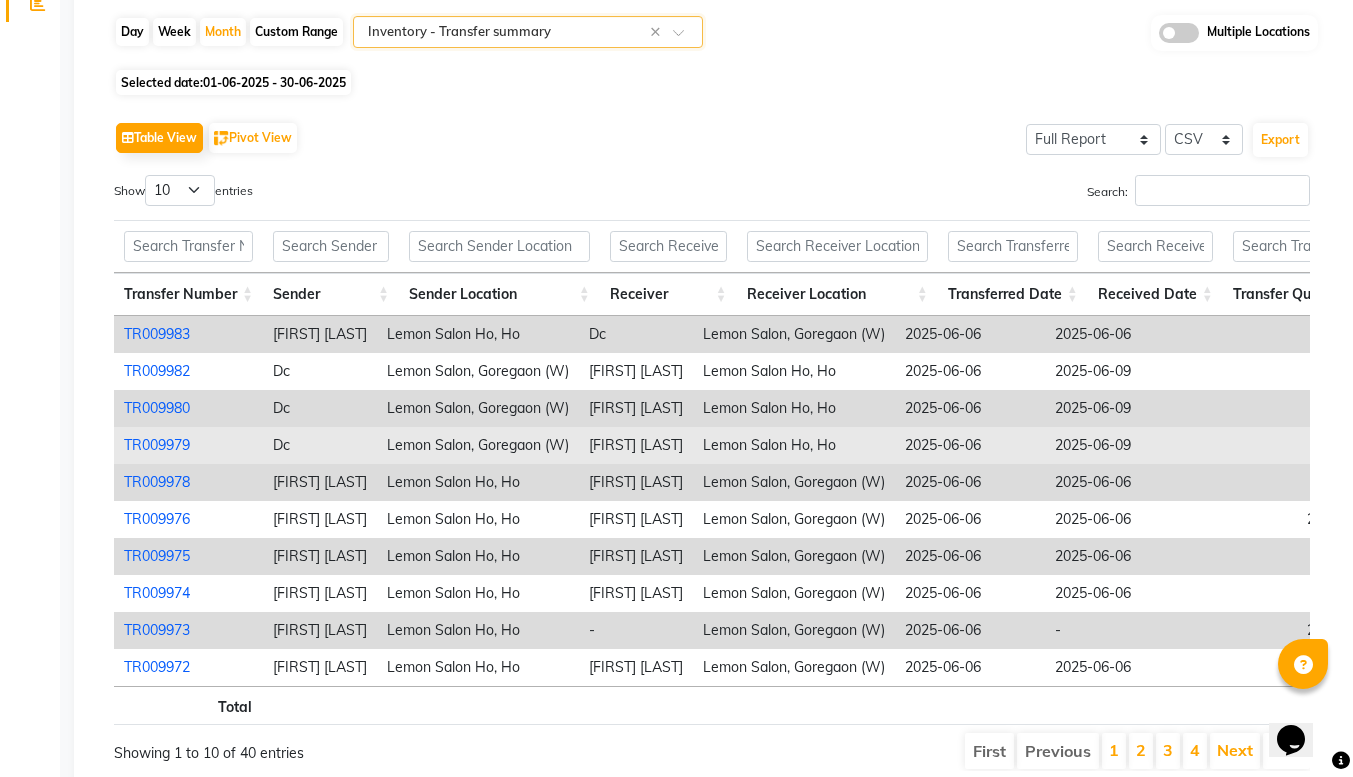 click on "TR009979" at bounding box center [157, 445] 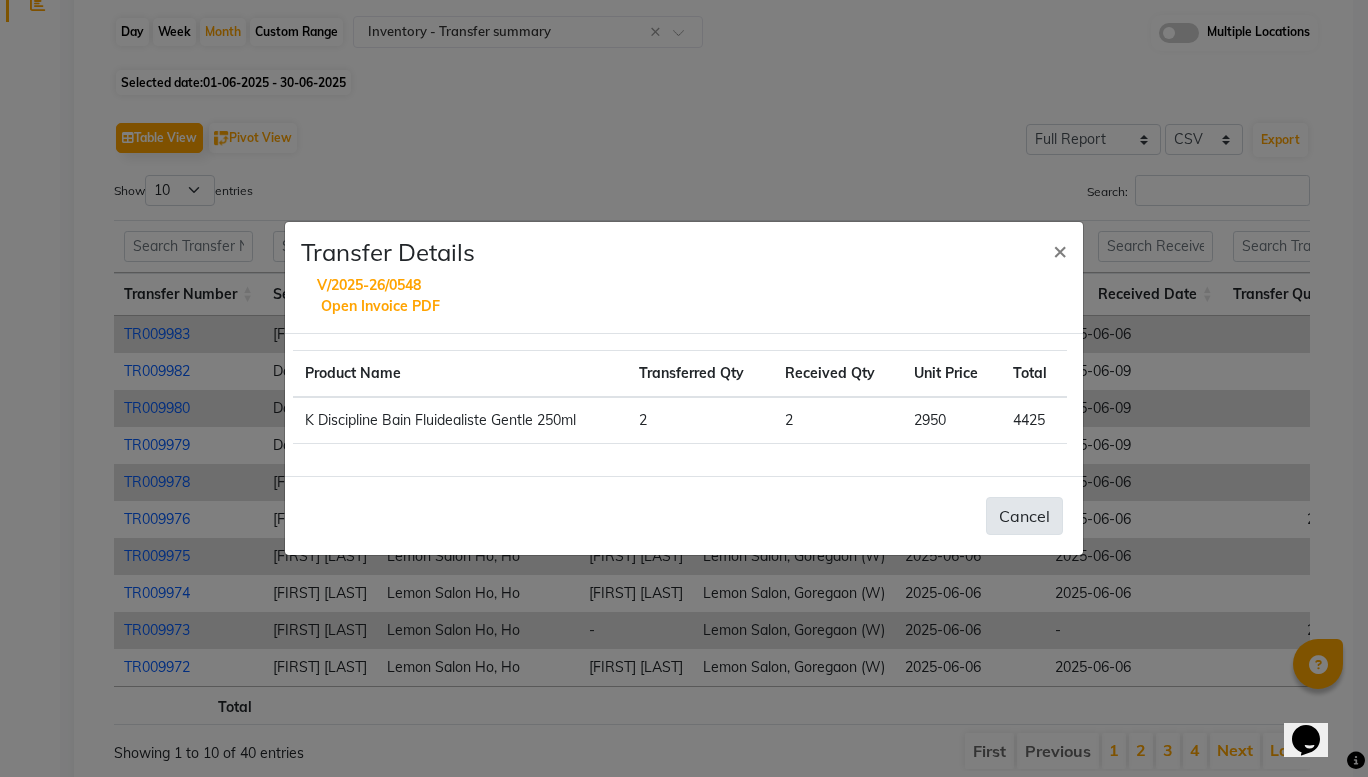 click on "Cancel" 